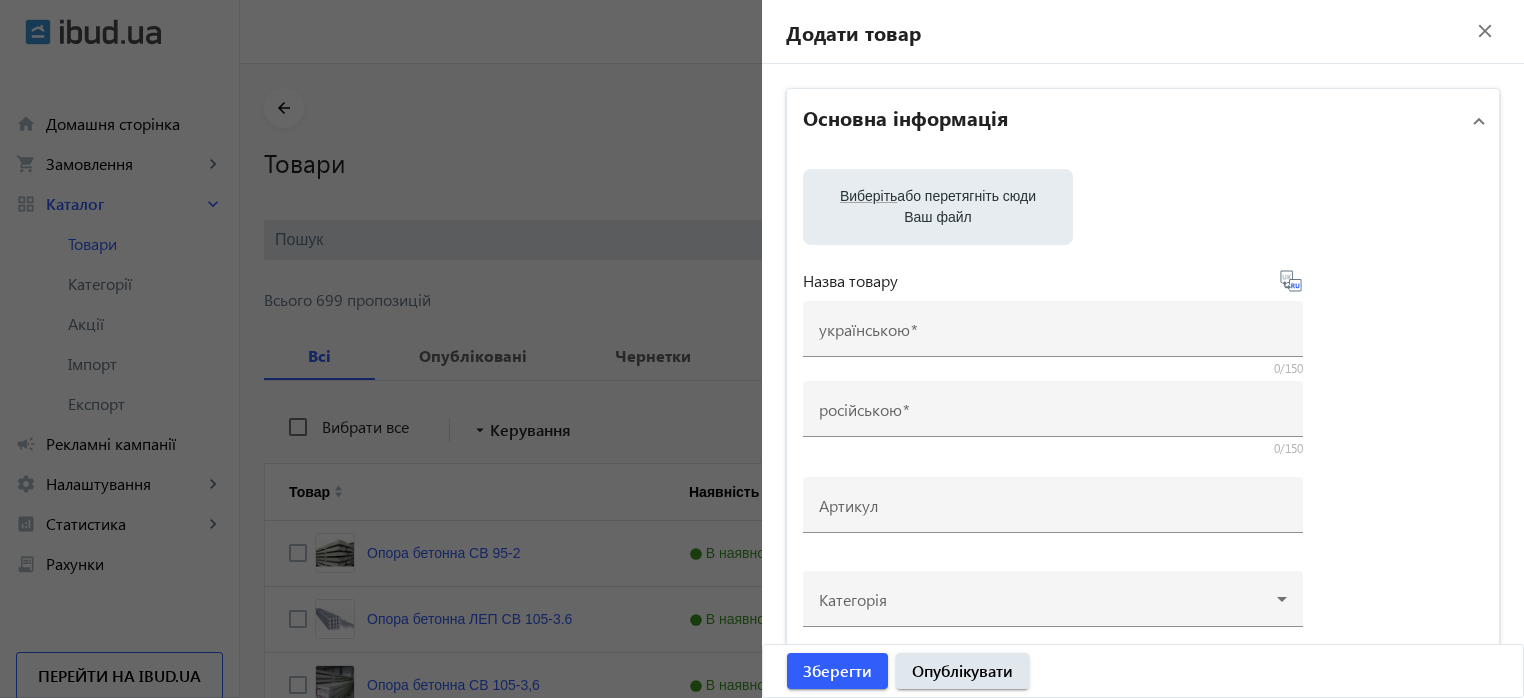 scroll, scrollTop: 0, scrollLeft: 0, axis: both 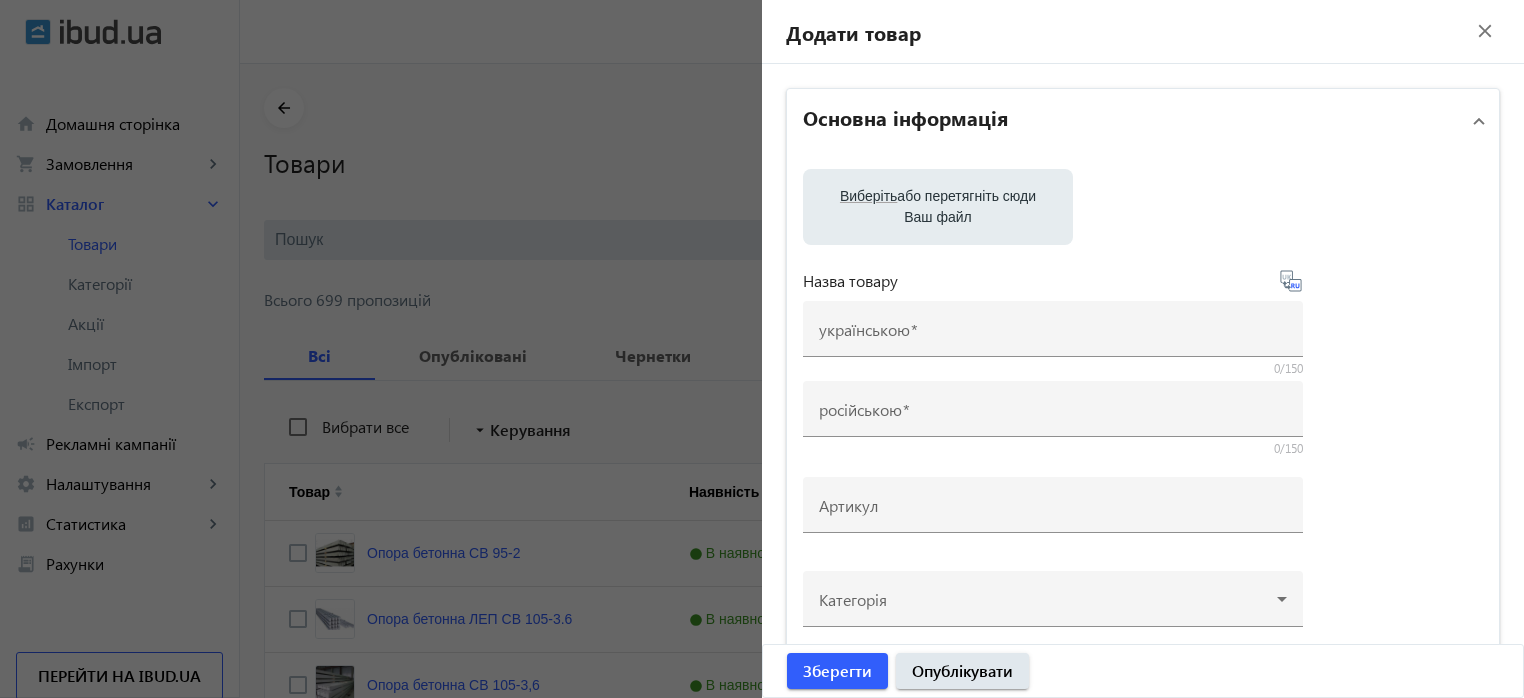 click 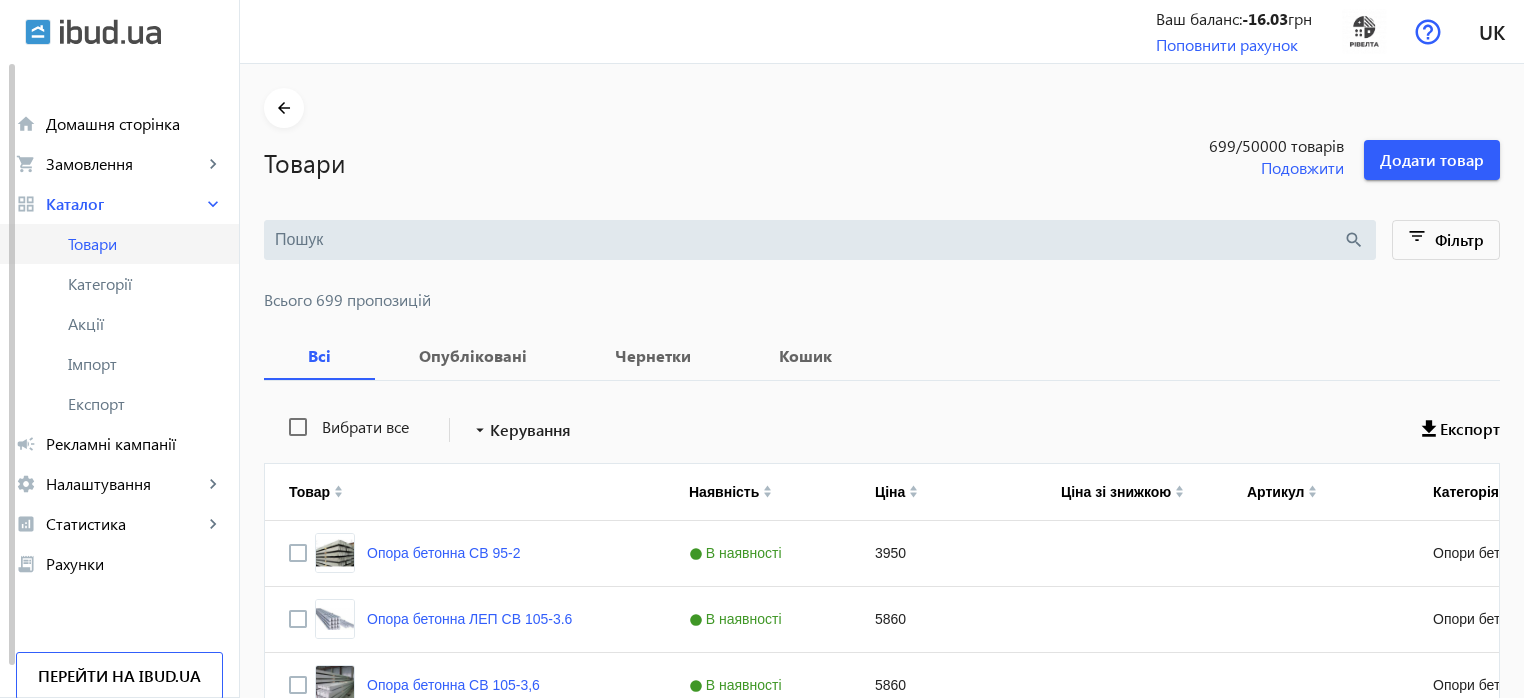 click on "Товари" 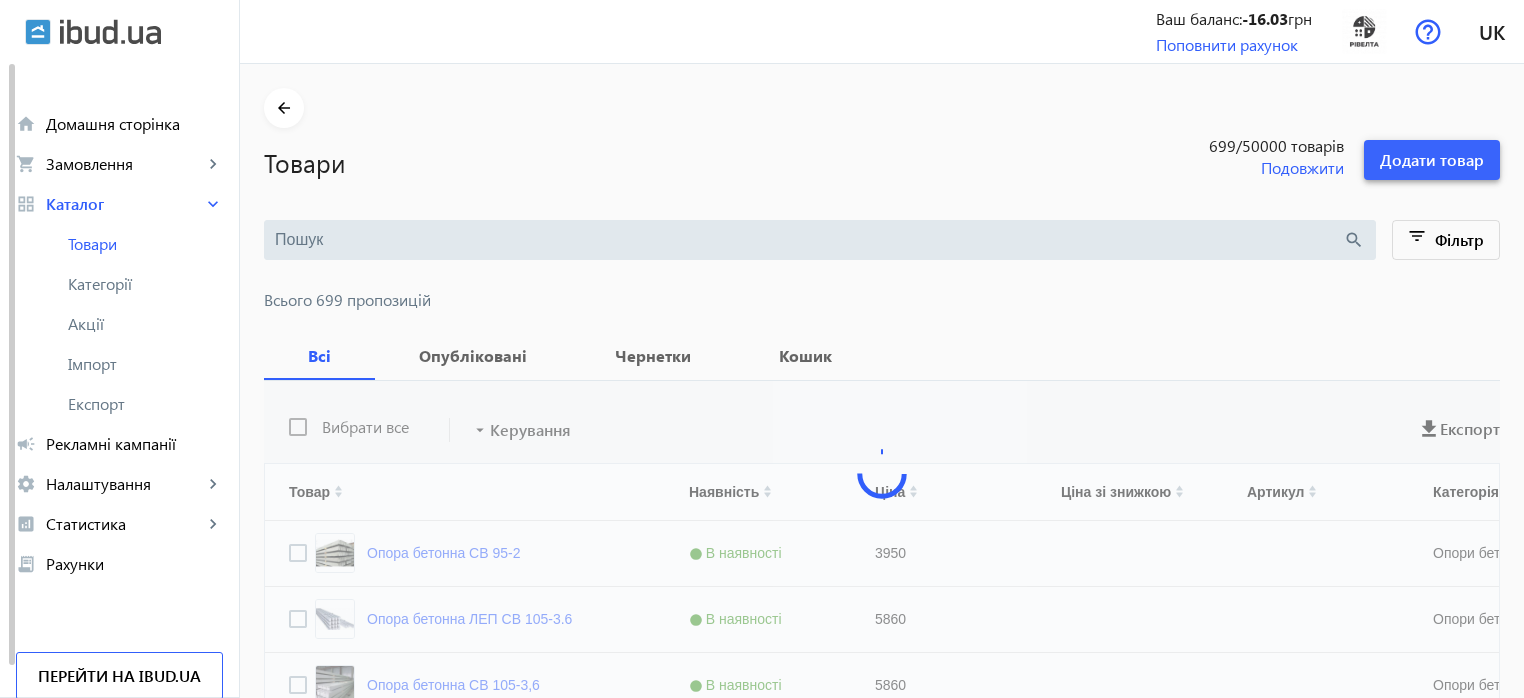 click on "Додати товар" 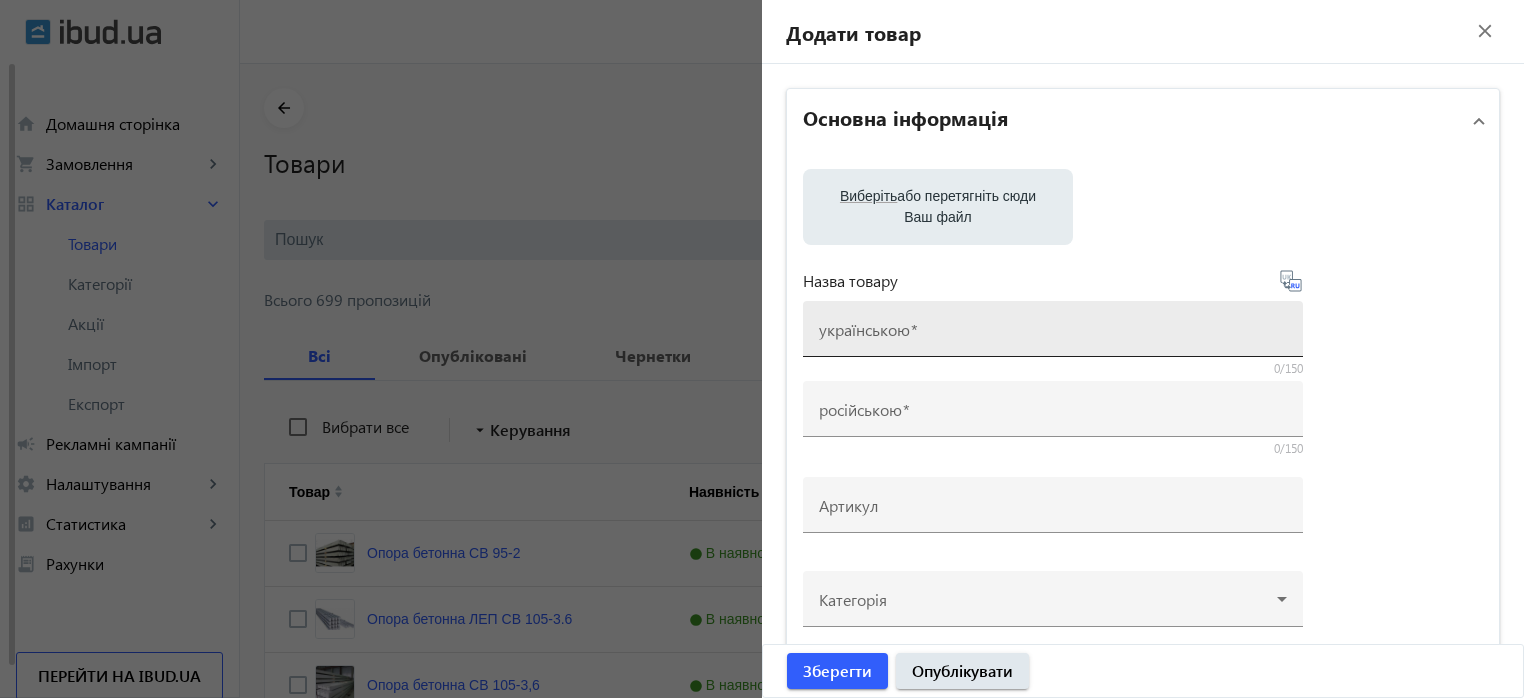 click on "українською" at bounding box center [864, 329] 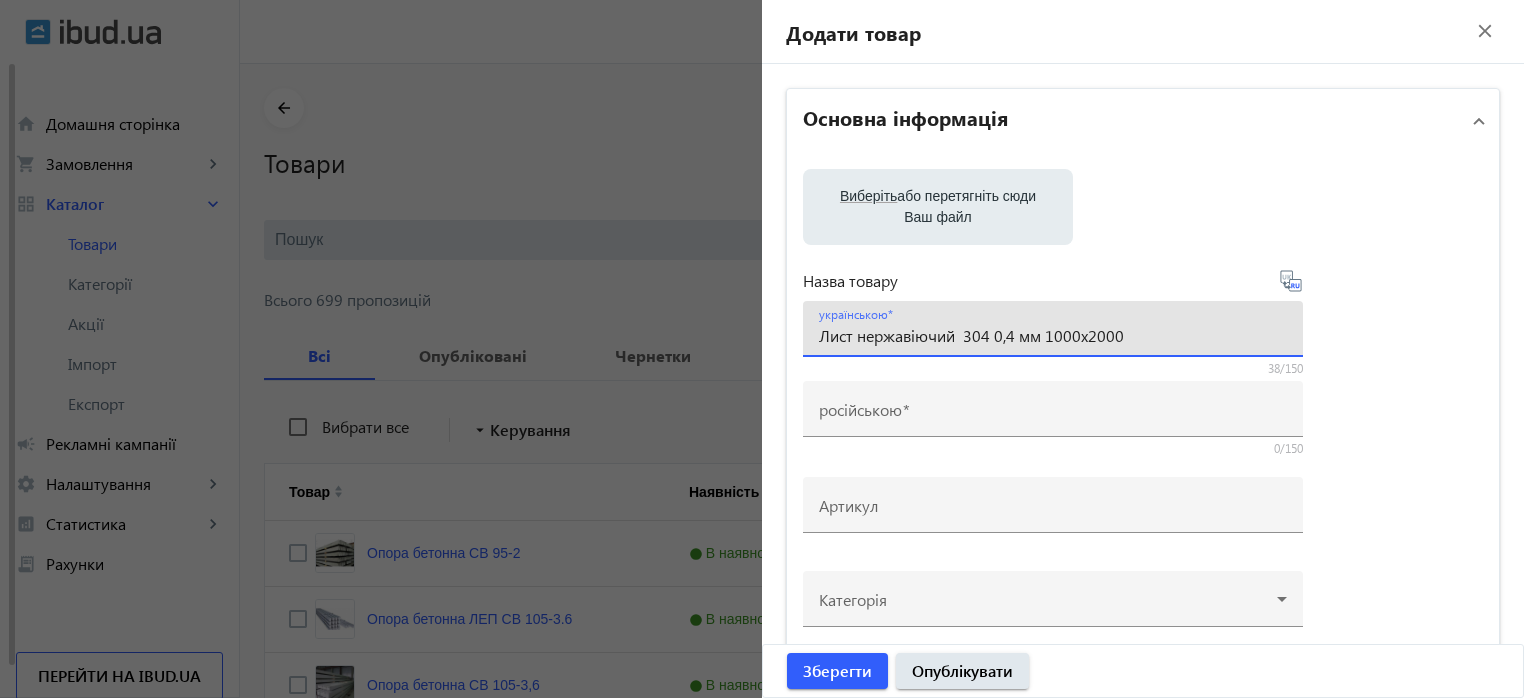 click on "Лист нержавіючий  304 0,4 мм 1000х2000" at bounding box center (1053, 335) 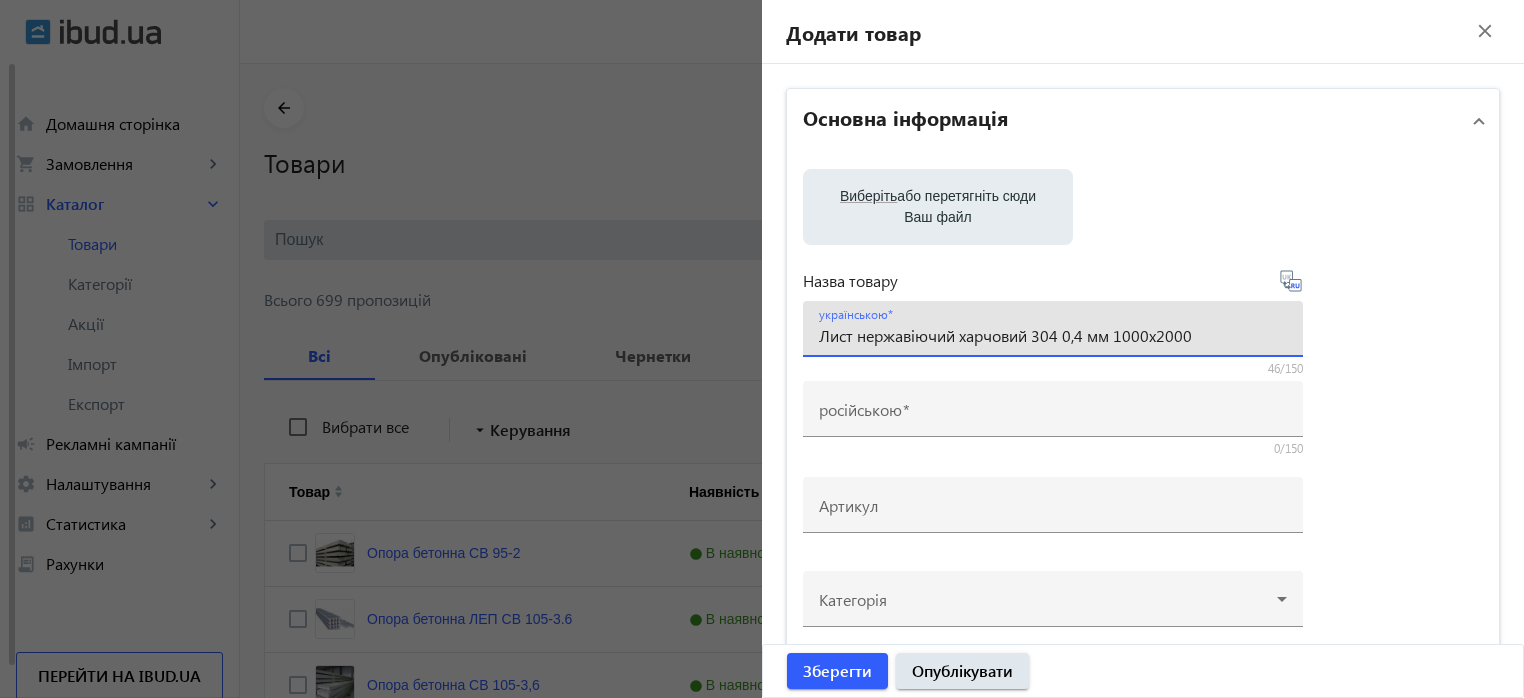 type on "Лист нержавіючий харчовий 304 0,4 мм 1000х2000" 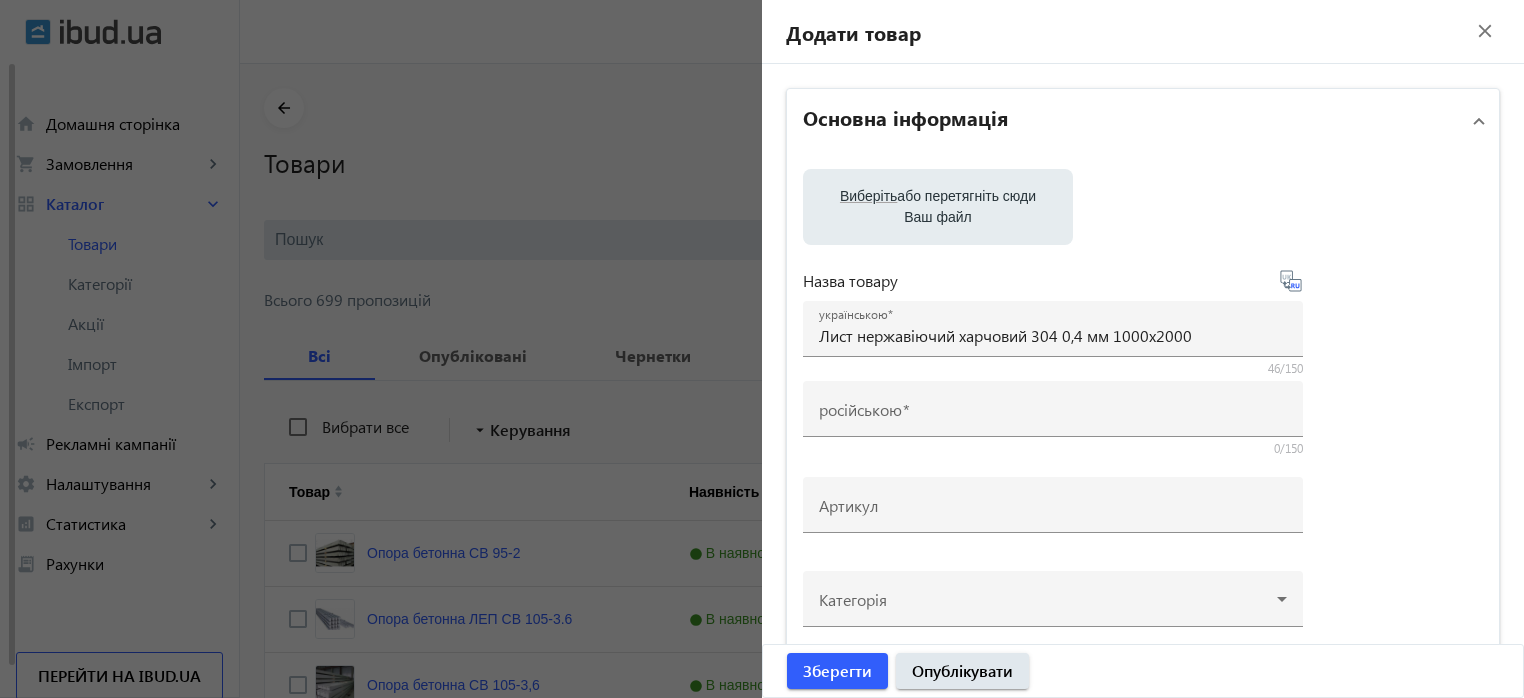 type on "Лист нержавеющий пищевой 304 0,4 мм 1000х2000" 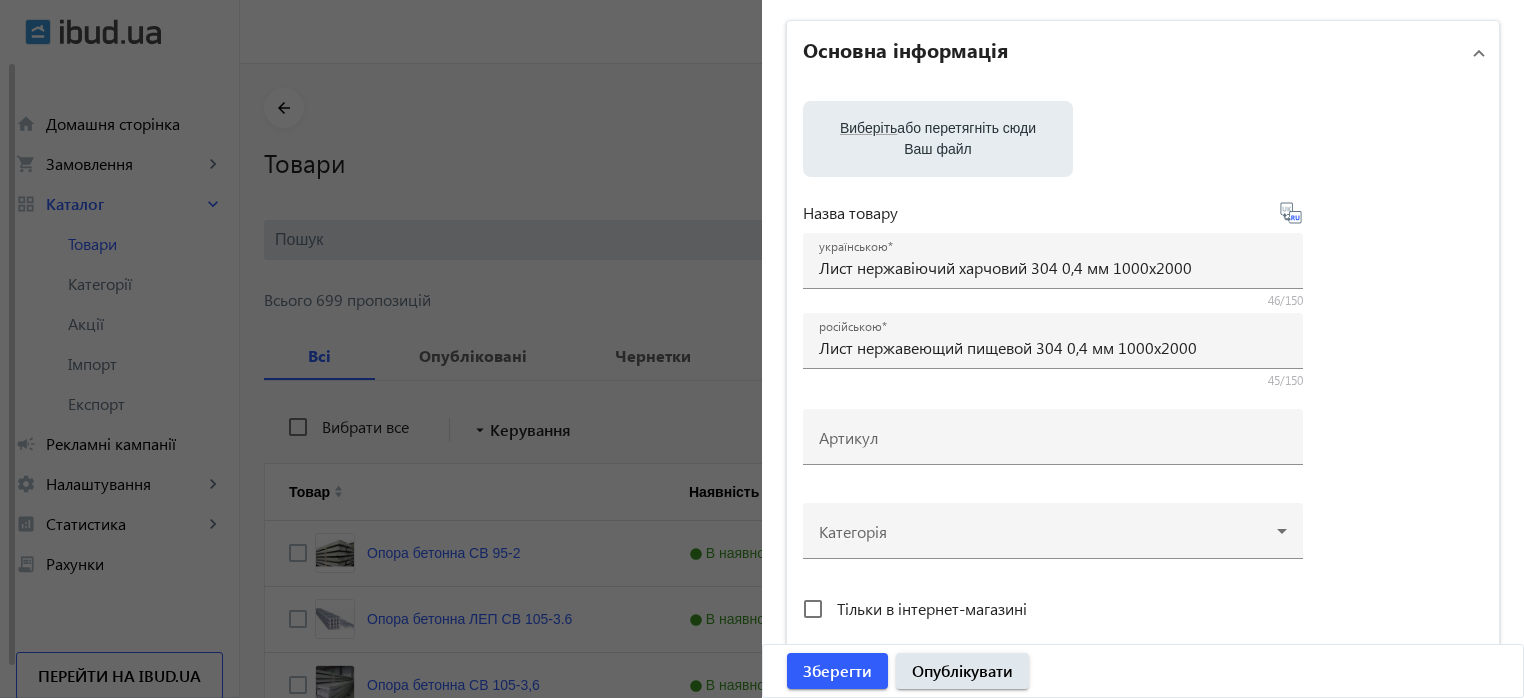 scroll, scrollTop: 100, scrollLeft: 0, axis: vertical 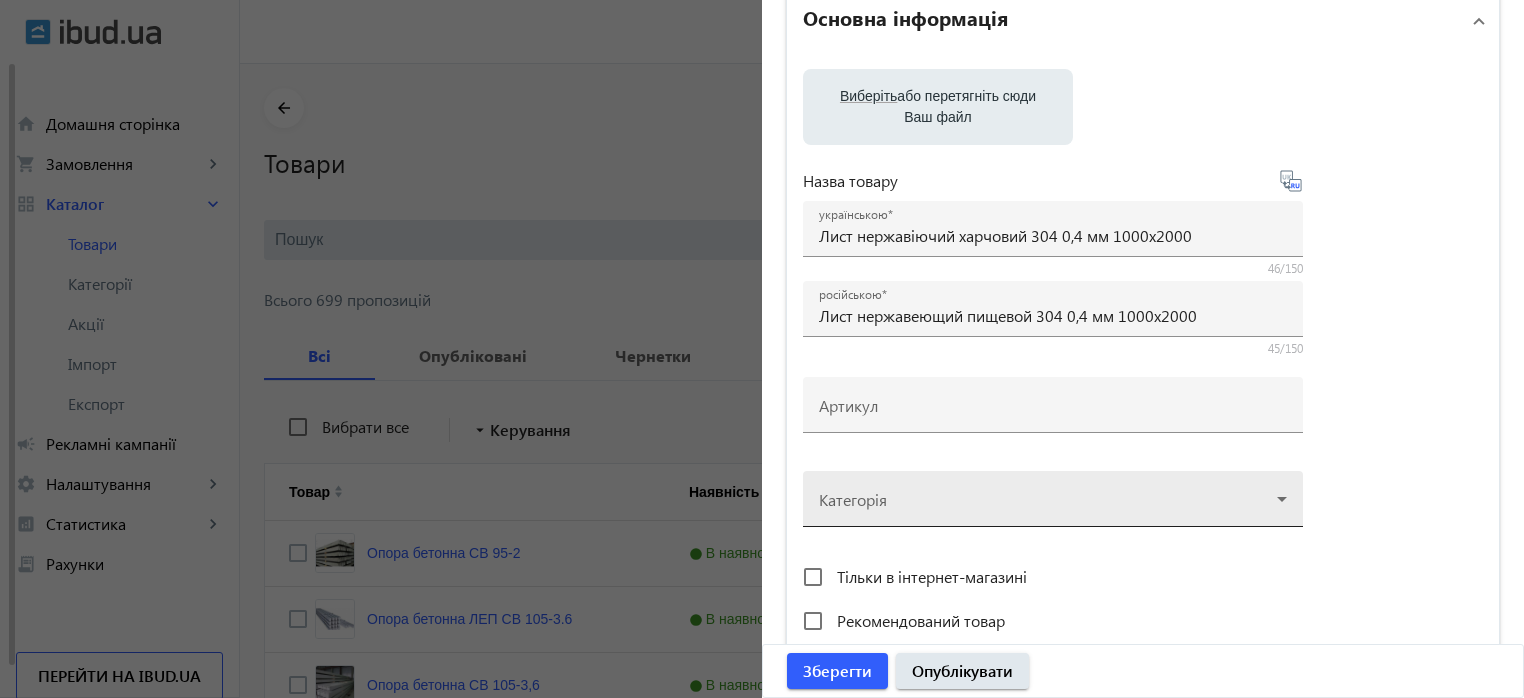 click 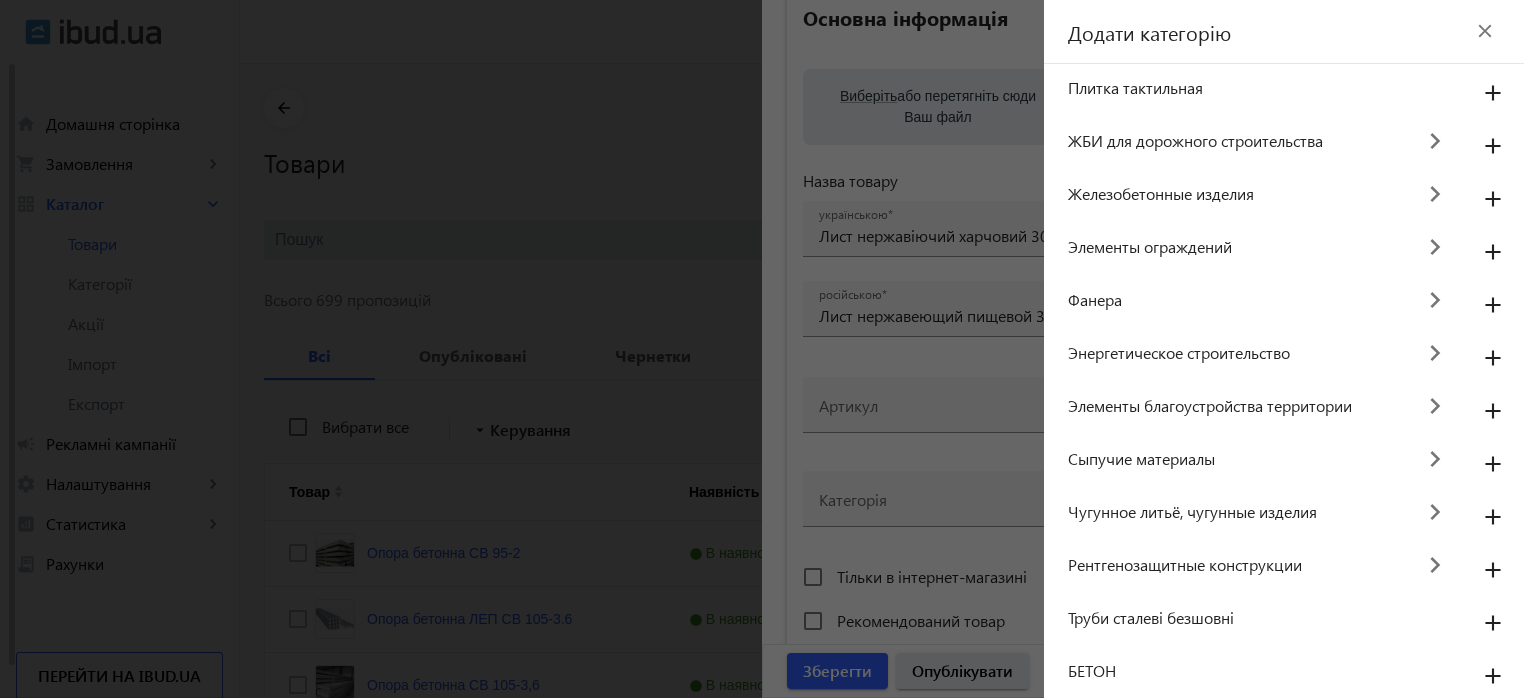 click on "close" 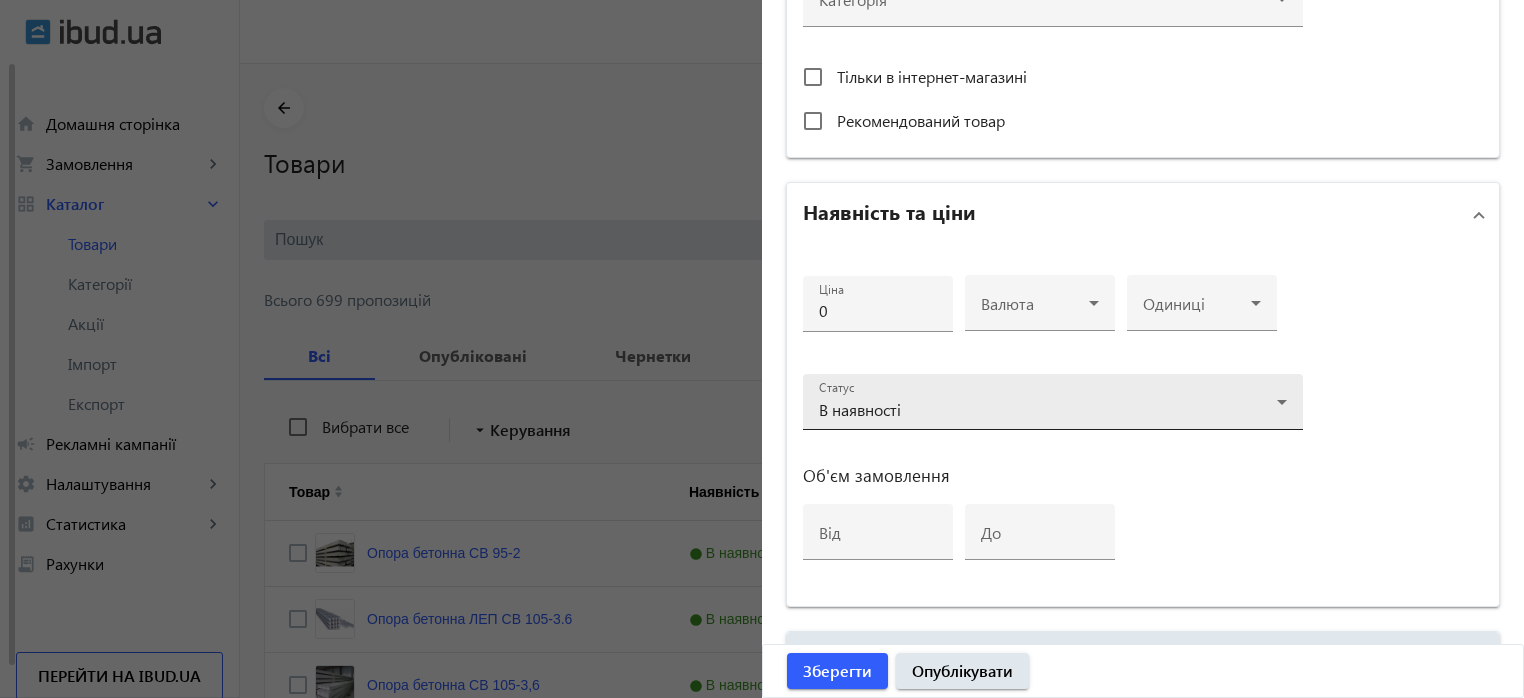 scroll, scrollTop: 700, scrollLeft: 0, axis: vertical 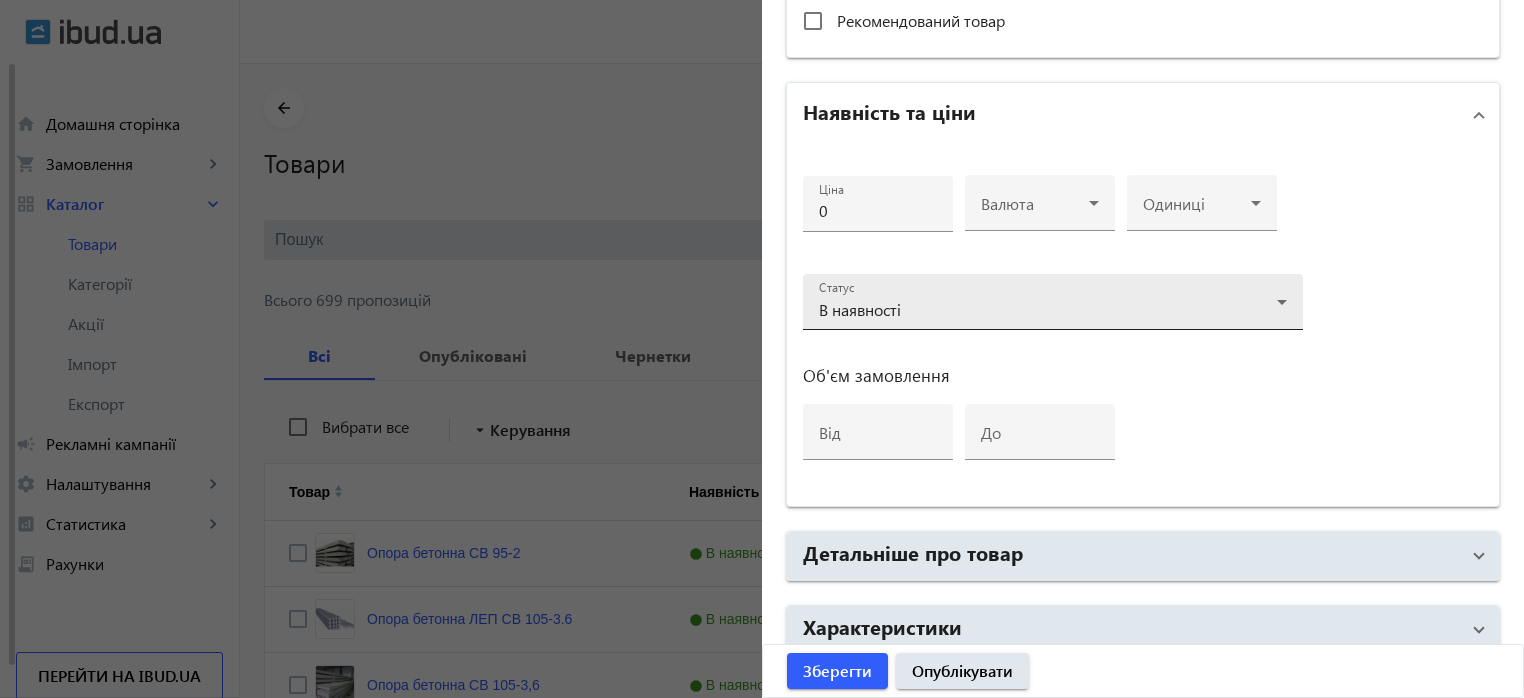click 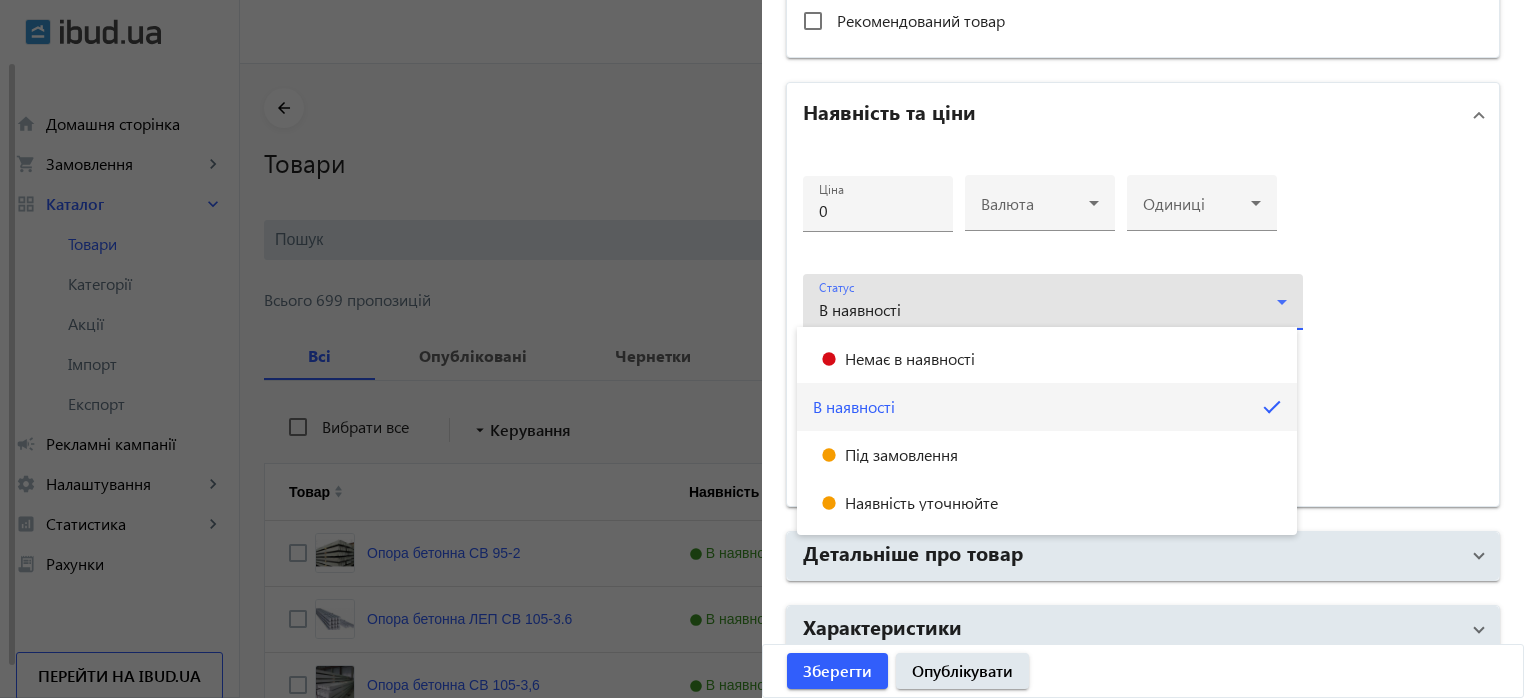 click at bounding box center [762, 349] 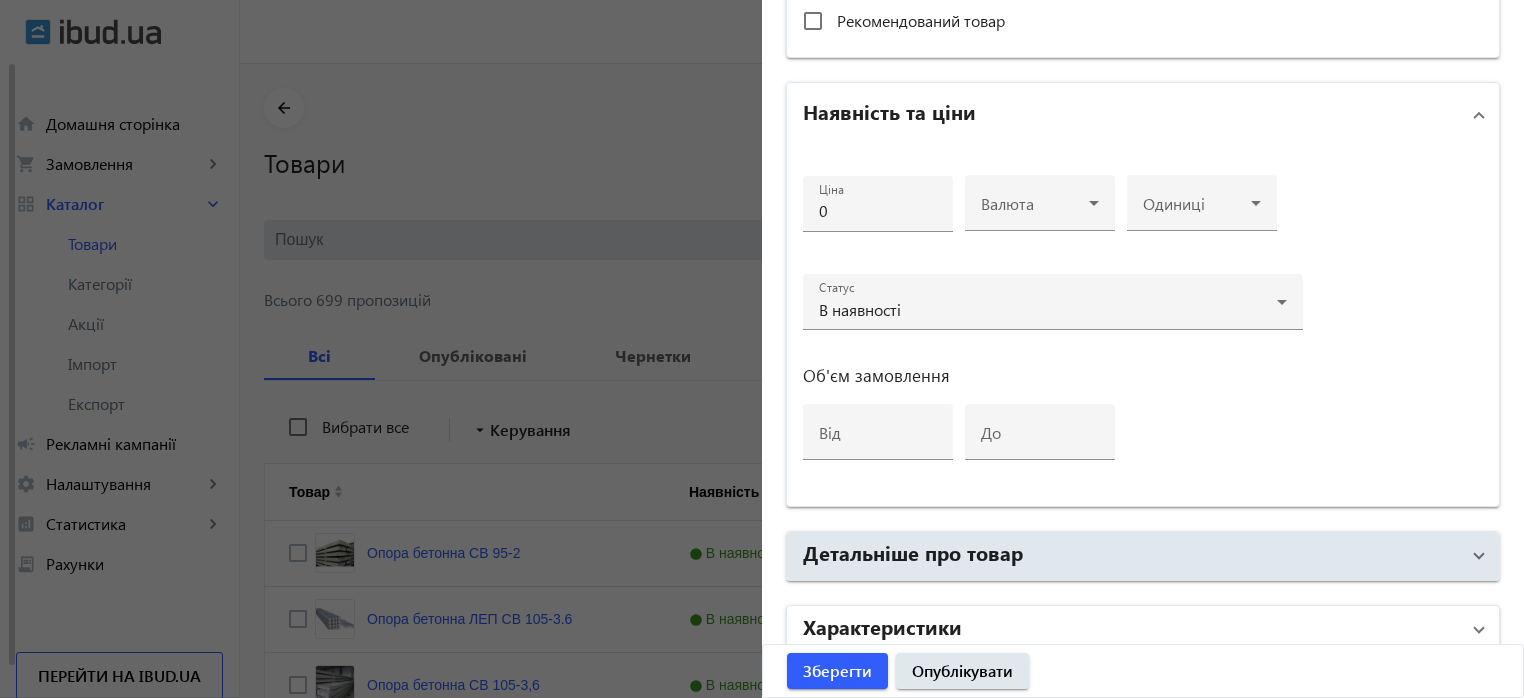 scroll, scrollTop: 789, scrollLeft: 0, axis: vertical 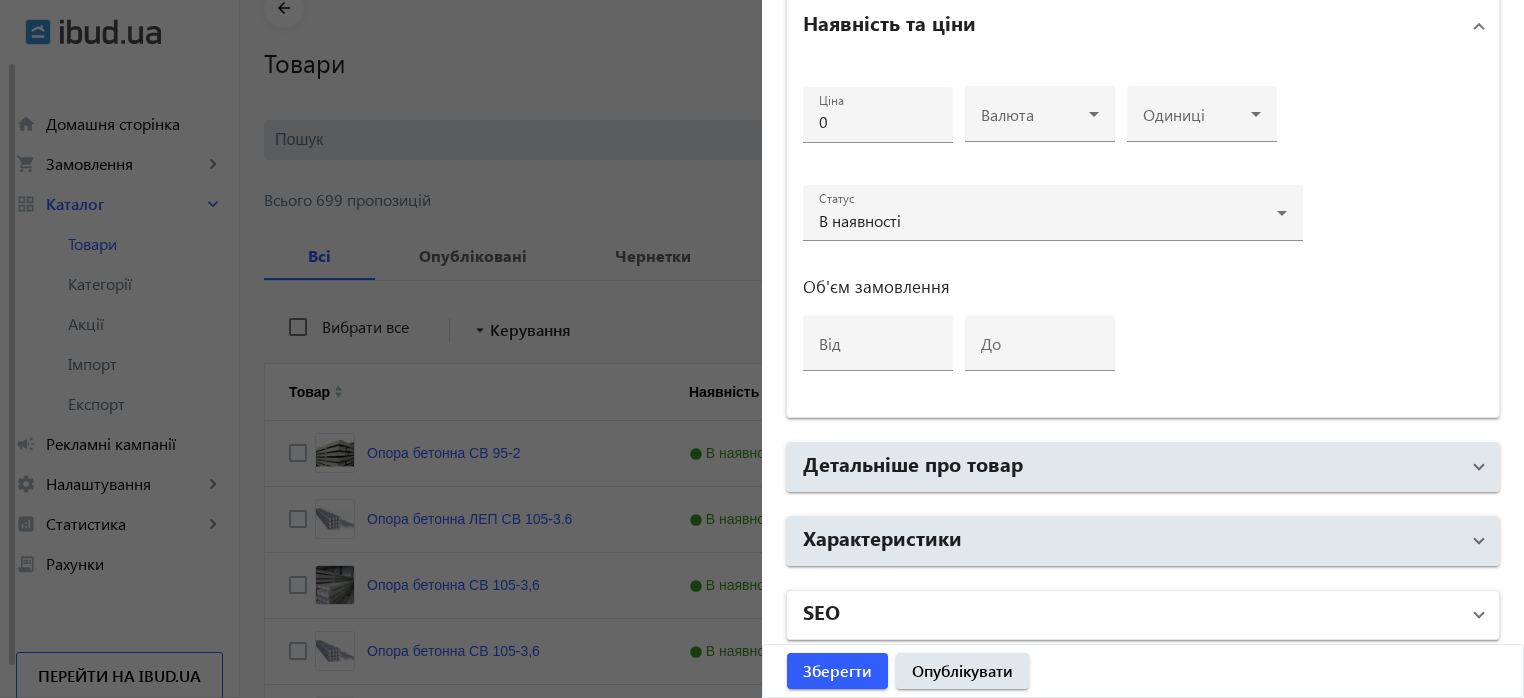 click on "SEO" at bounding box center (1131, 615) 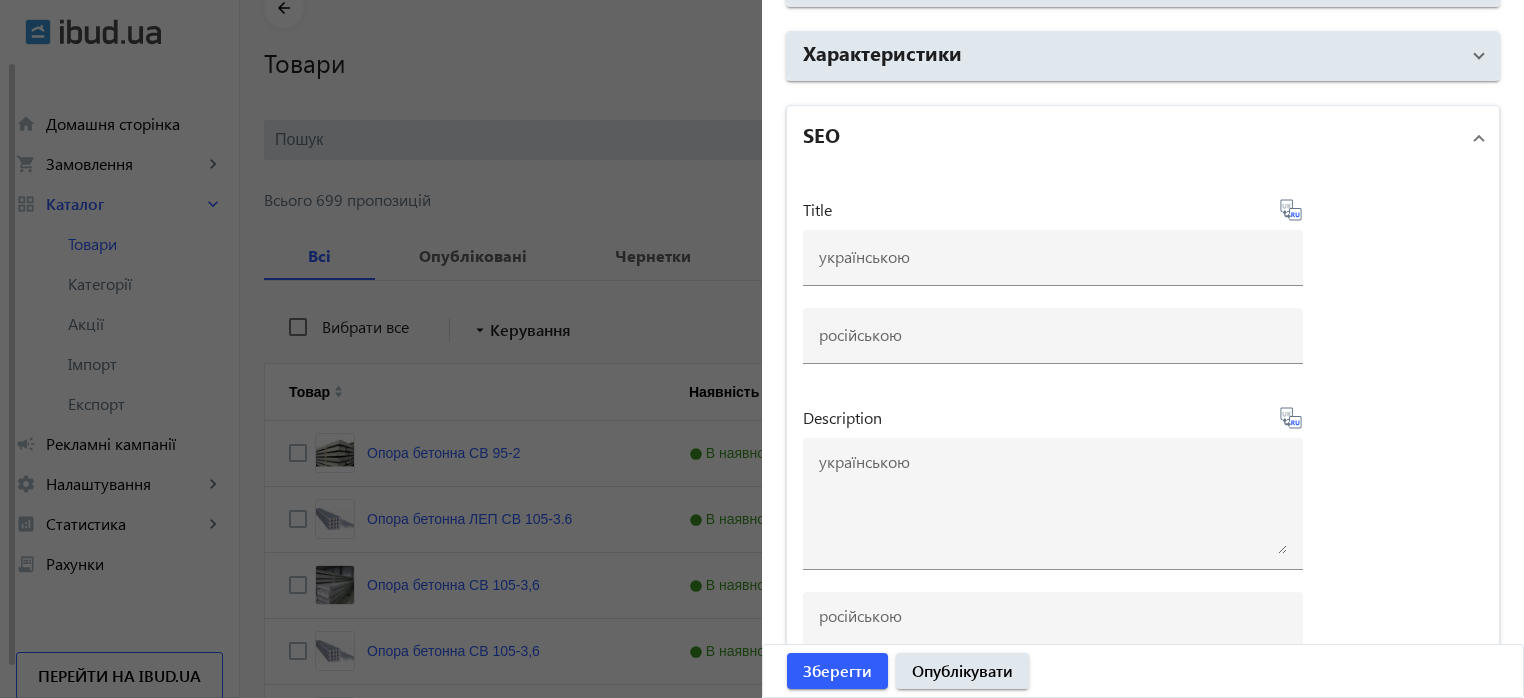 scroll, scrollTop: 1289, scrollLeft: 0, axis: vertical 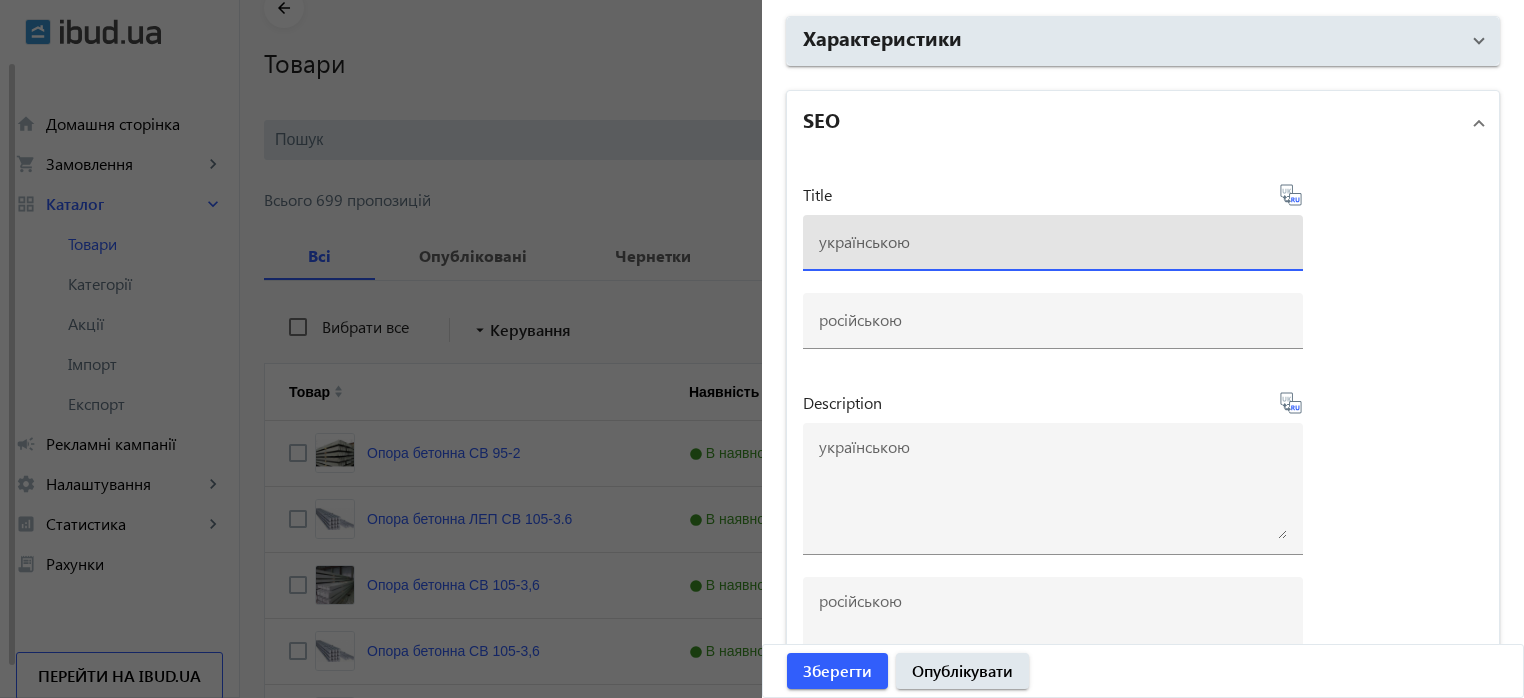 click at bounding box center (1053, 241) 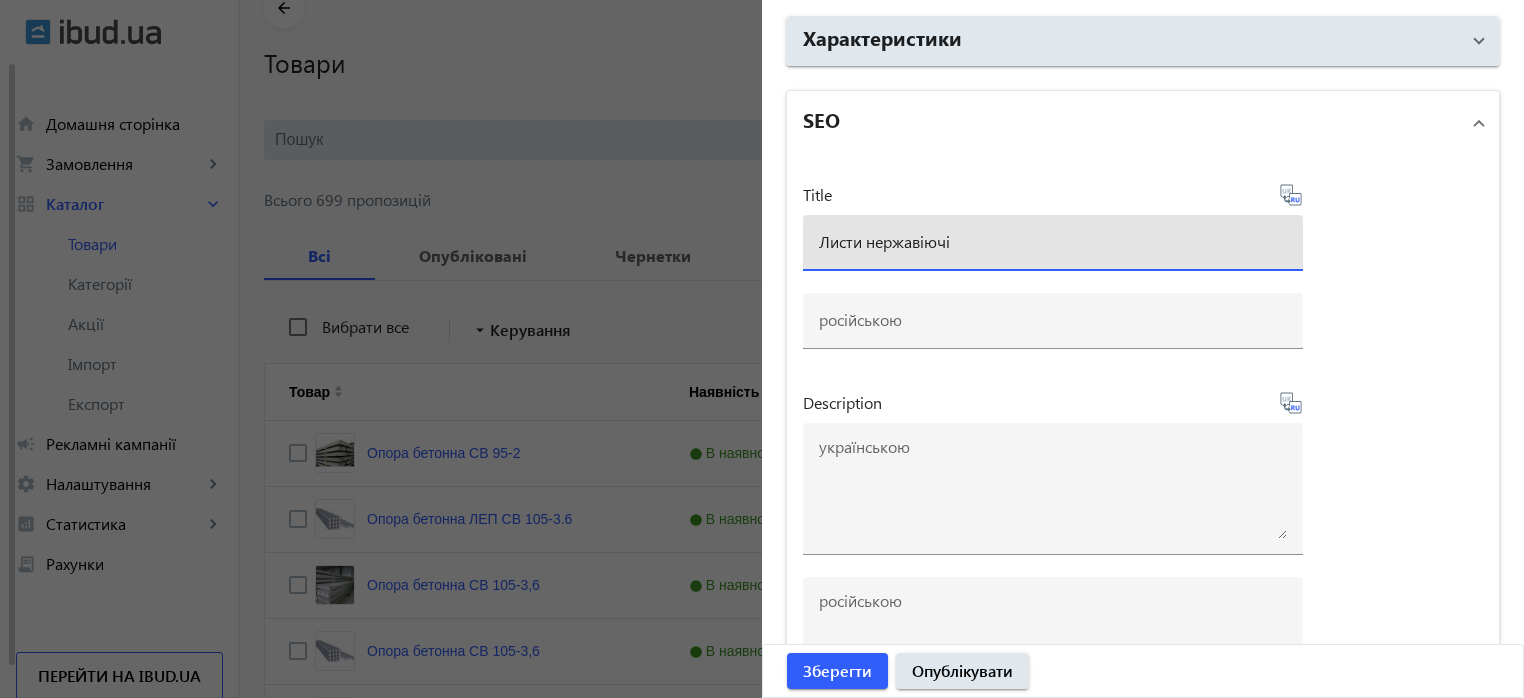 click 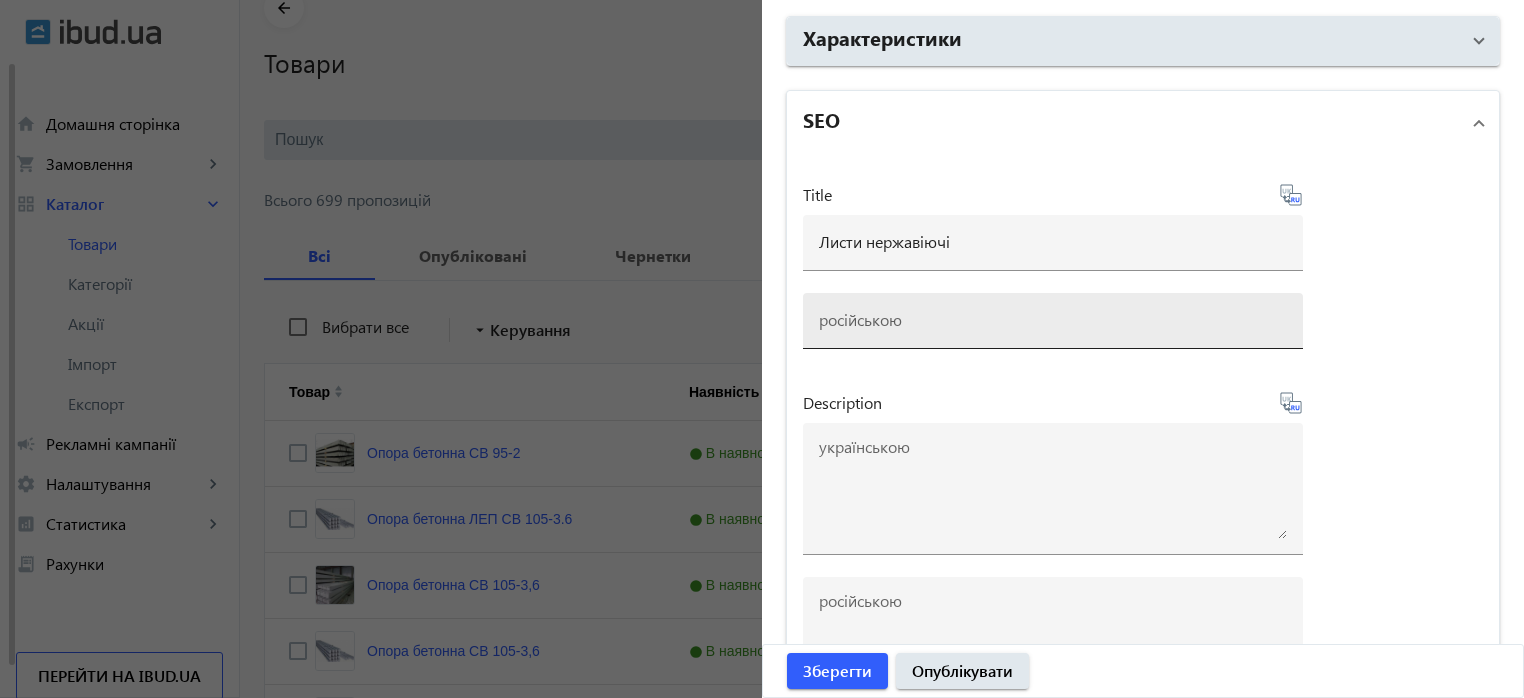 type on "Листья нержавеющие" 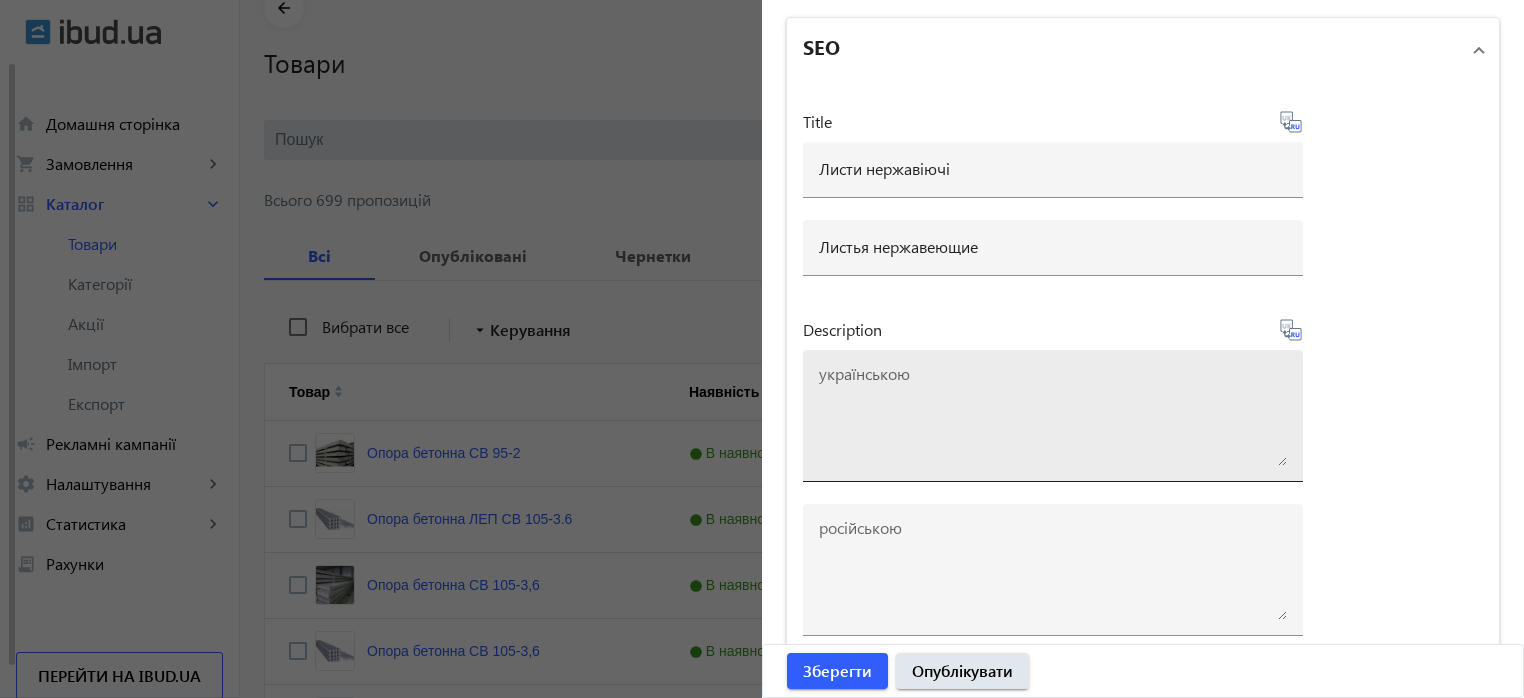 scroll, scrollTop: 1389, scrollLeft: 0, axis: vertical 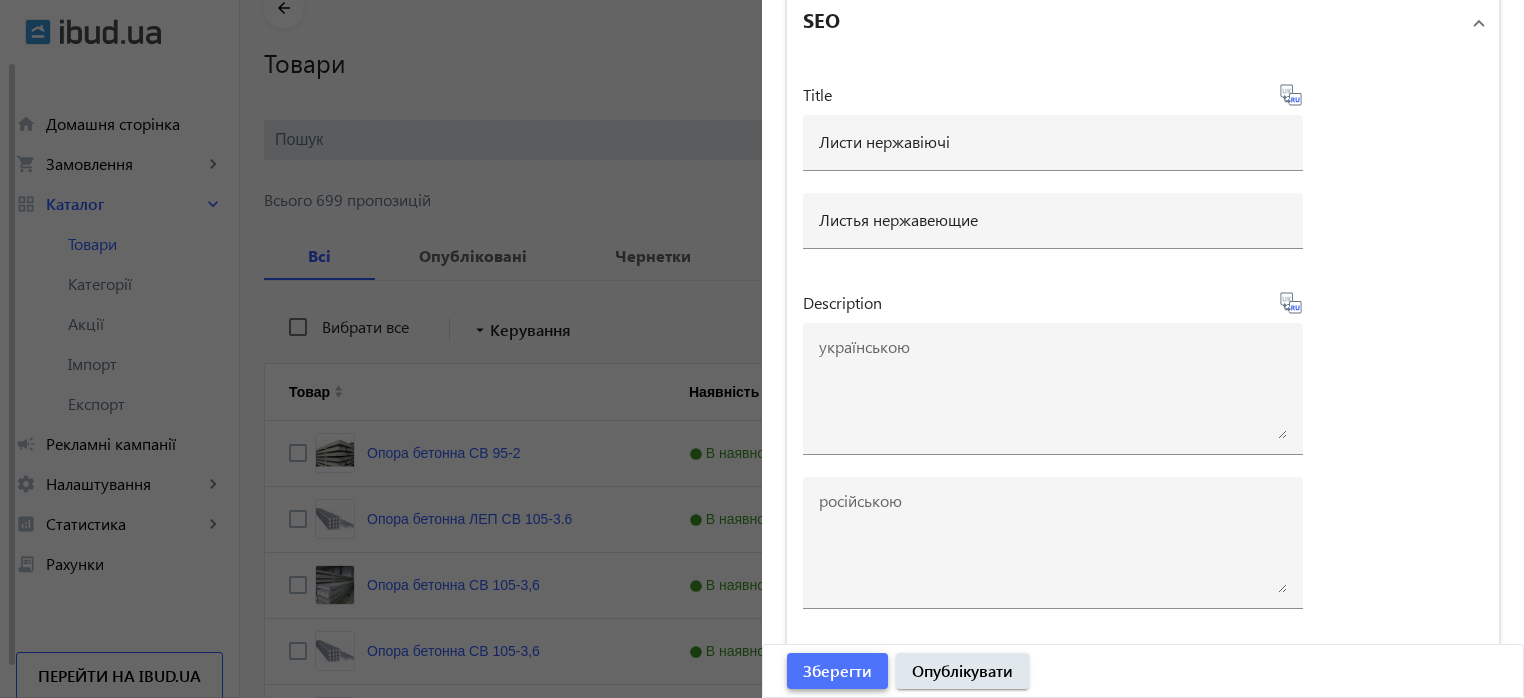 click on "Зберегти" 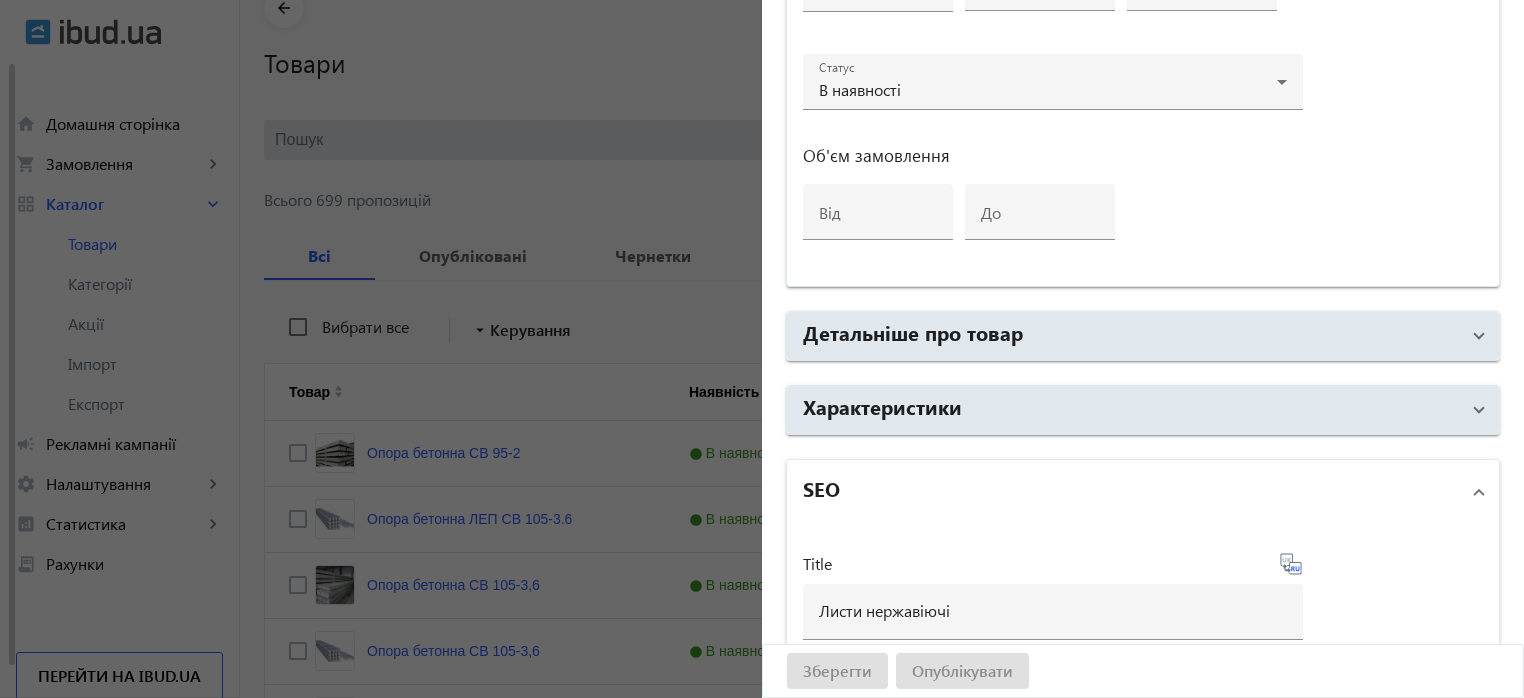 scroll, scrollTop: 889, scrollLeft: 0, axis: vertical 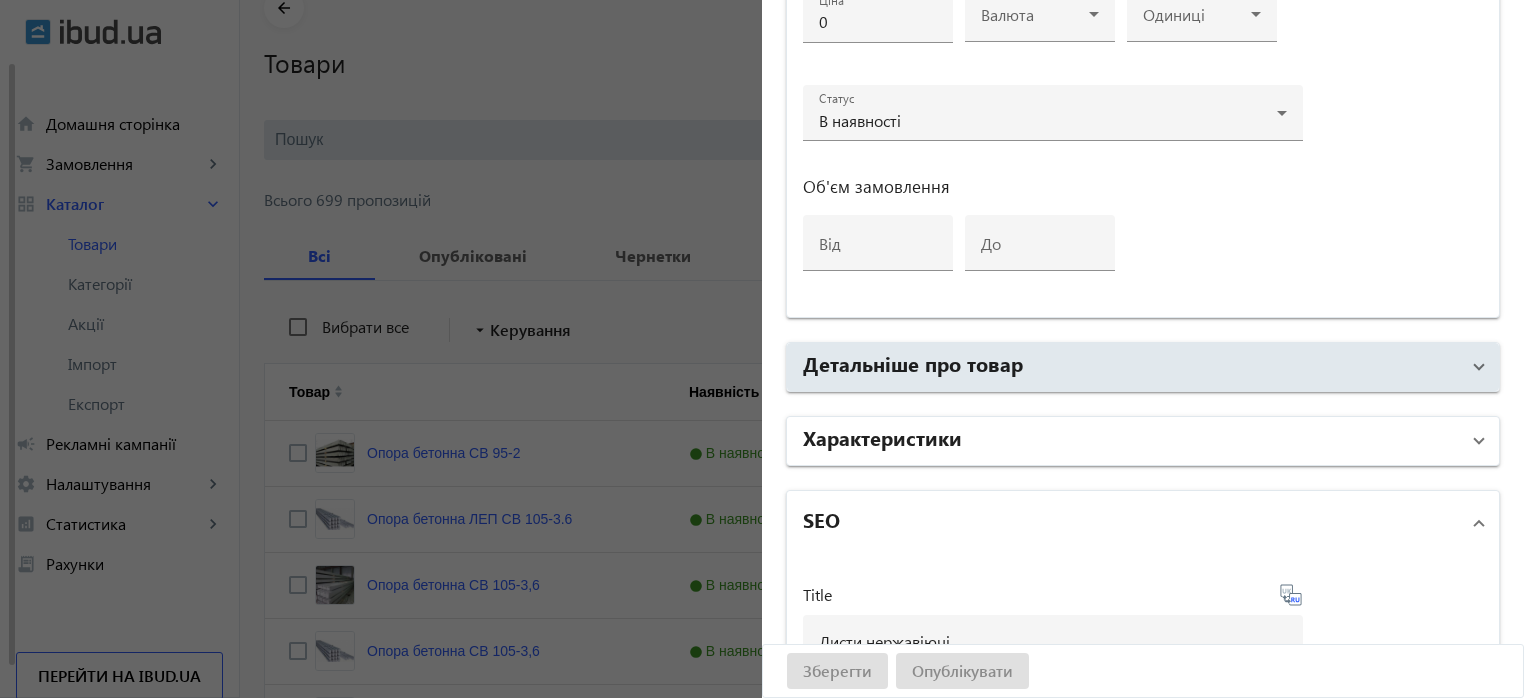click on "Характеристики" at bounding box center (882, 437) 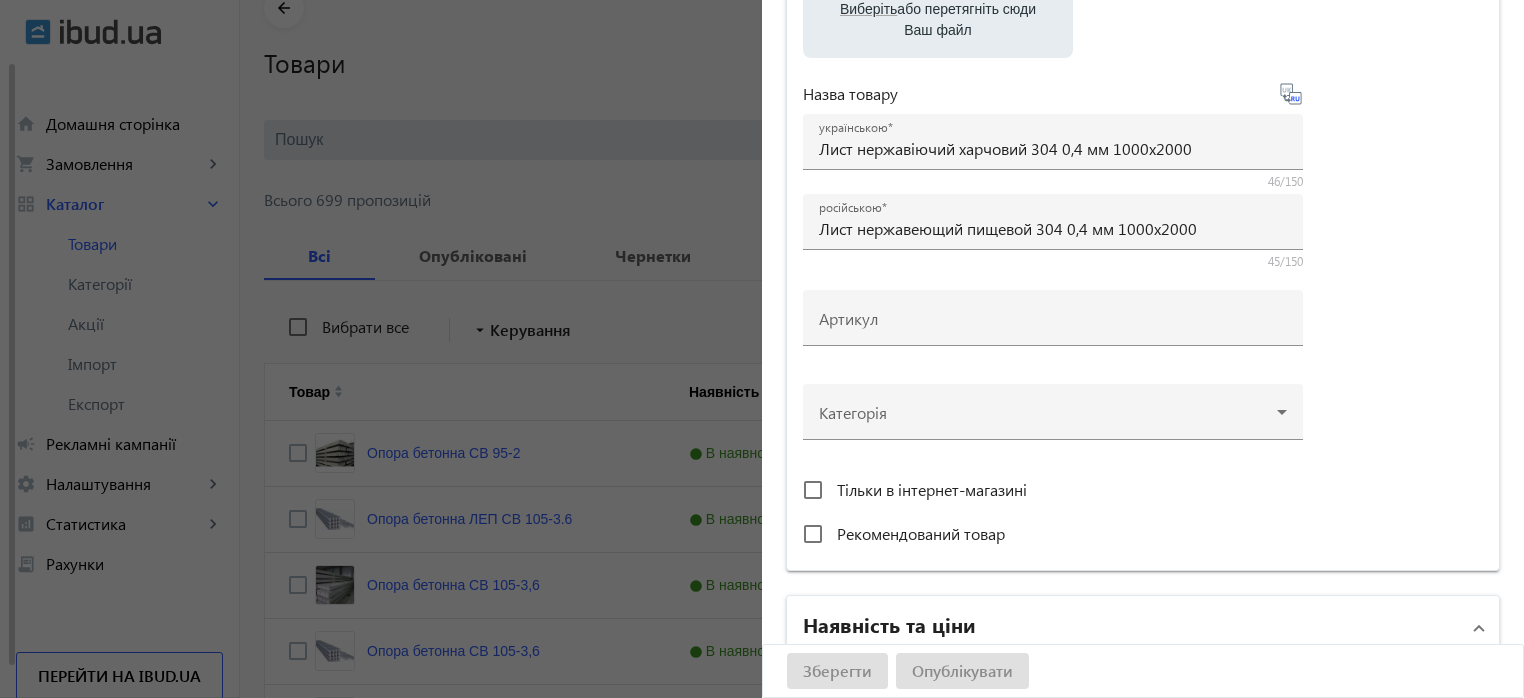 scroll, scrollTop: 184, scrollLeft: 0, axis: vertical 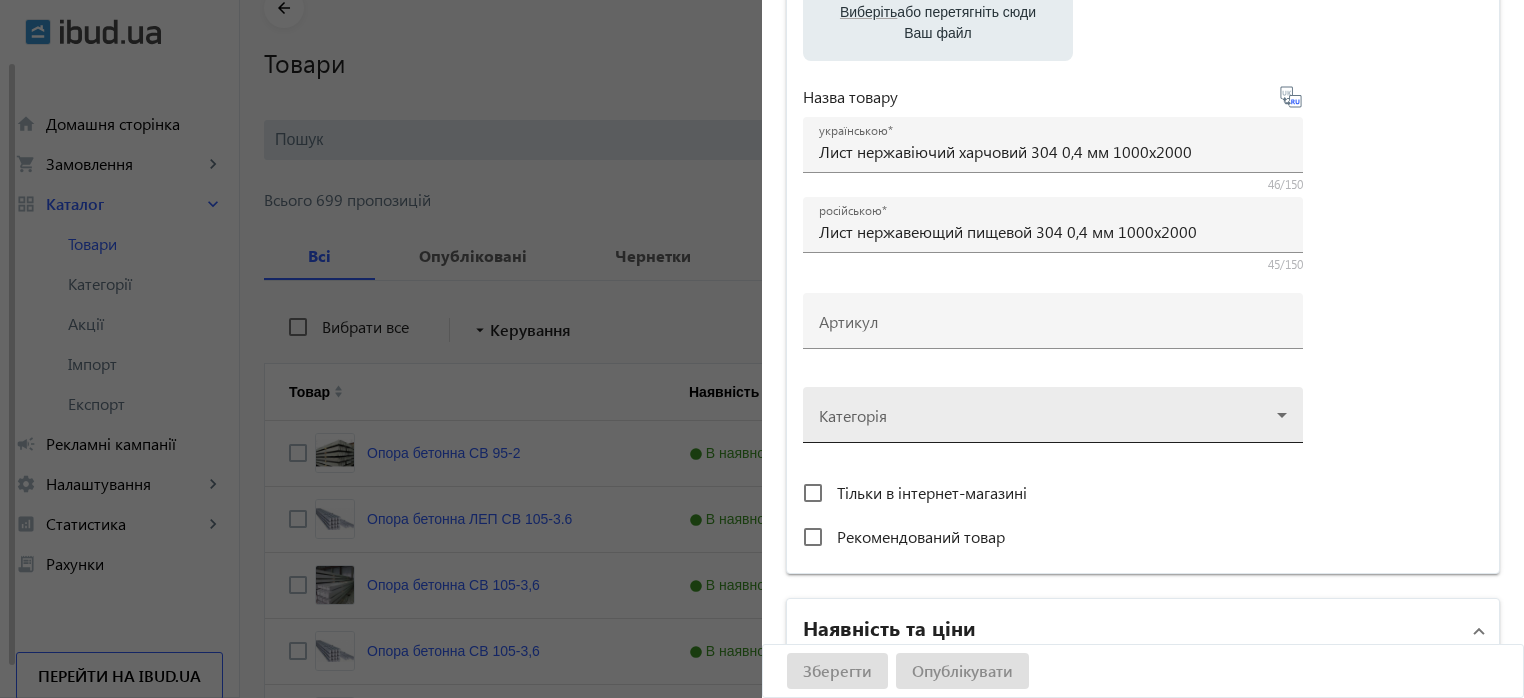 click 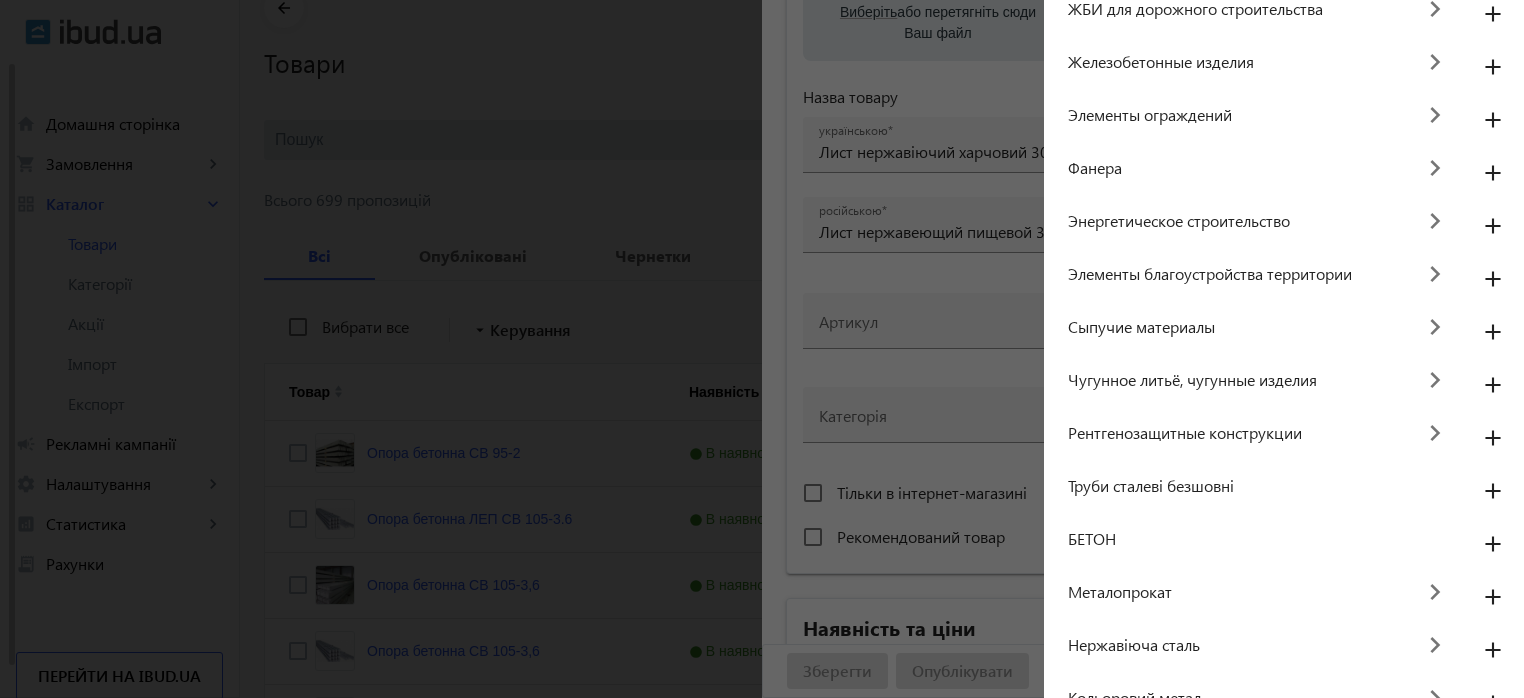 scroll, scrollTop: 160, scrollLeft: 0, axis: vertical 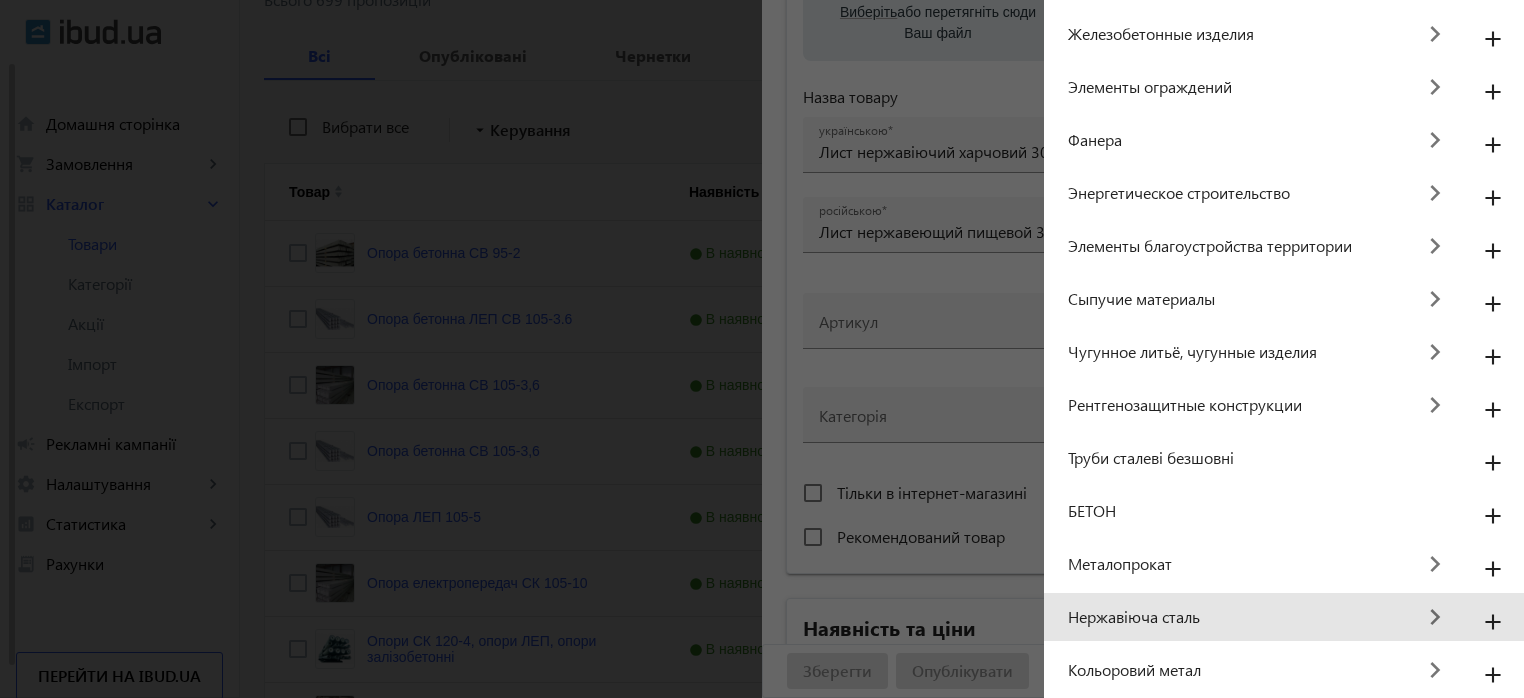click on "keyboard_arrow_right" 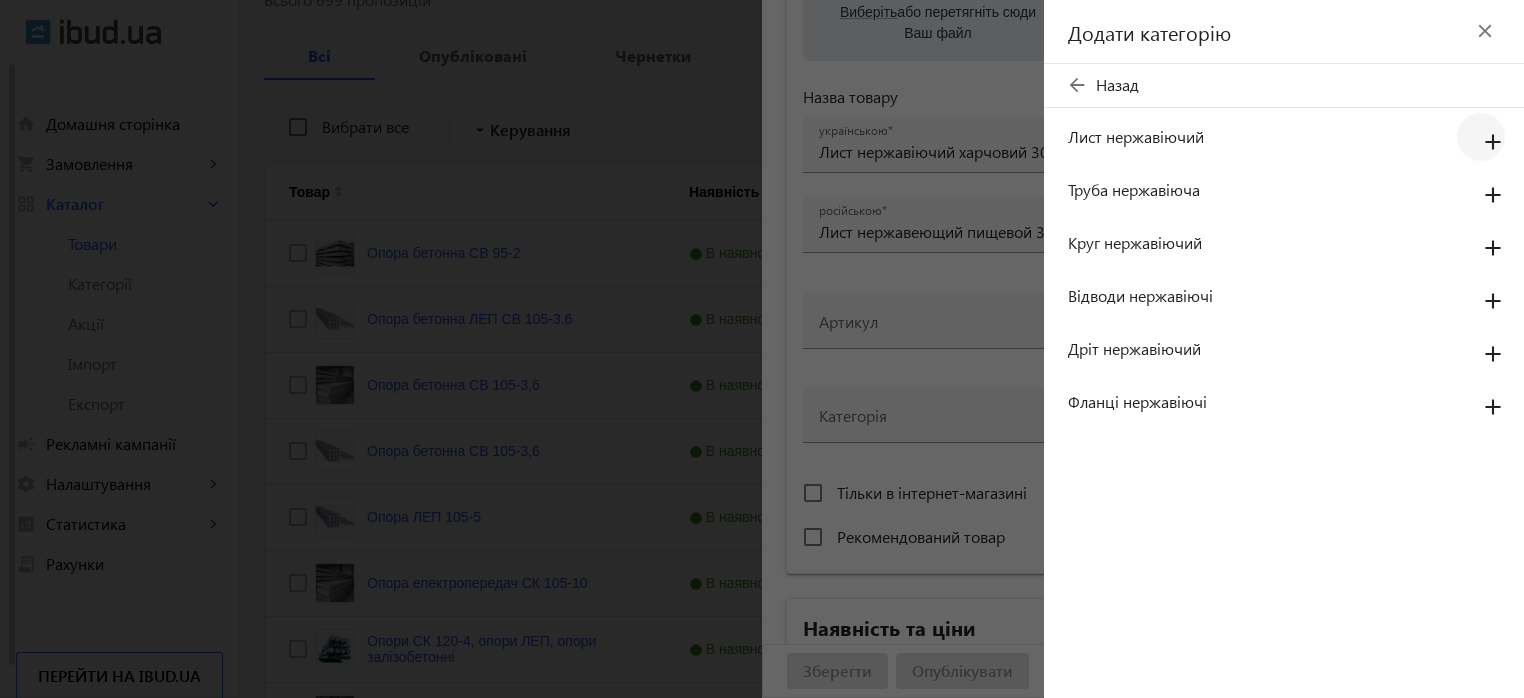 click on "add" 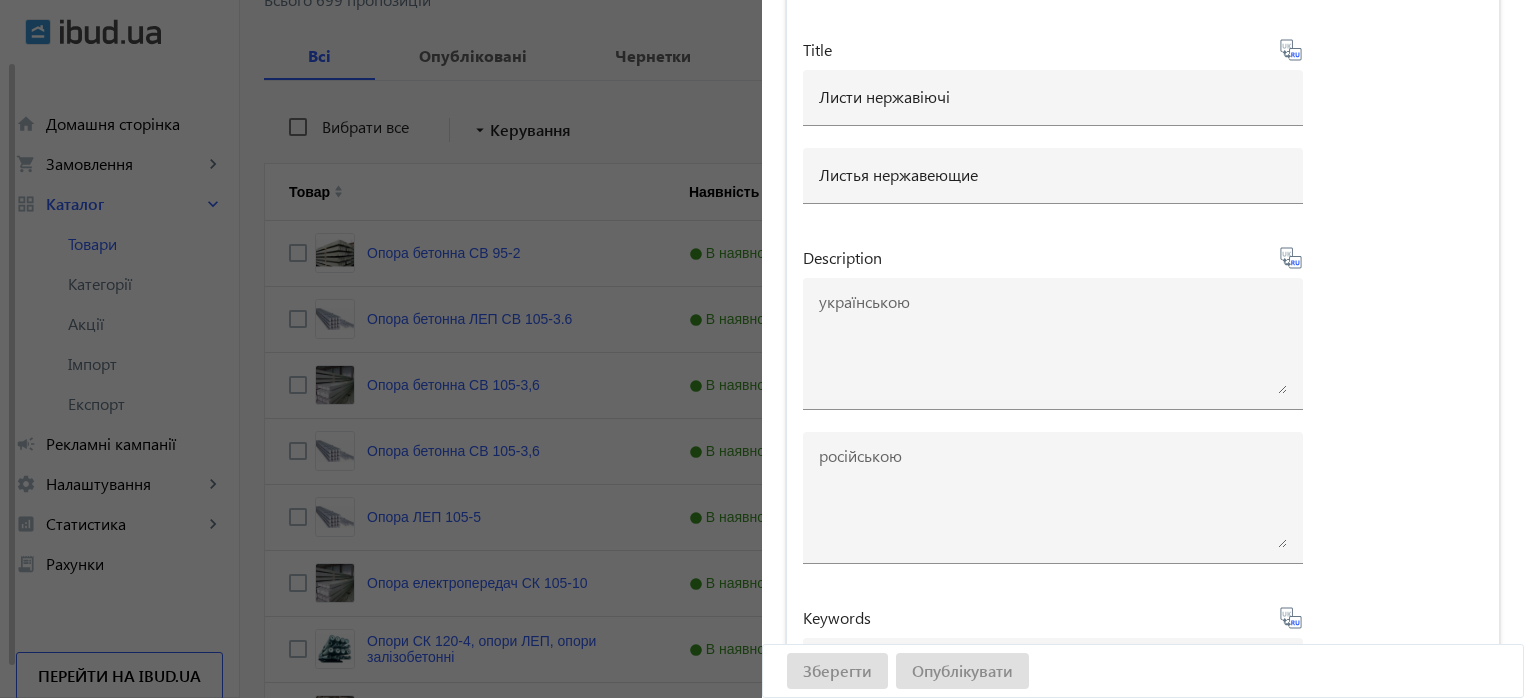 scroll, scrollTop: 1784, scrollLeft: 0, axis: vertical 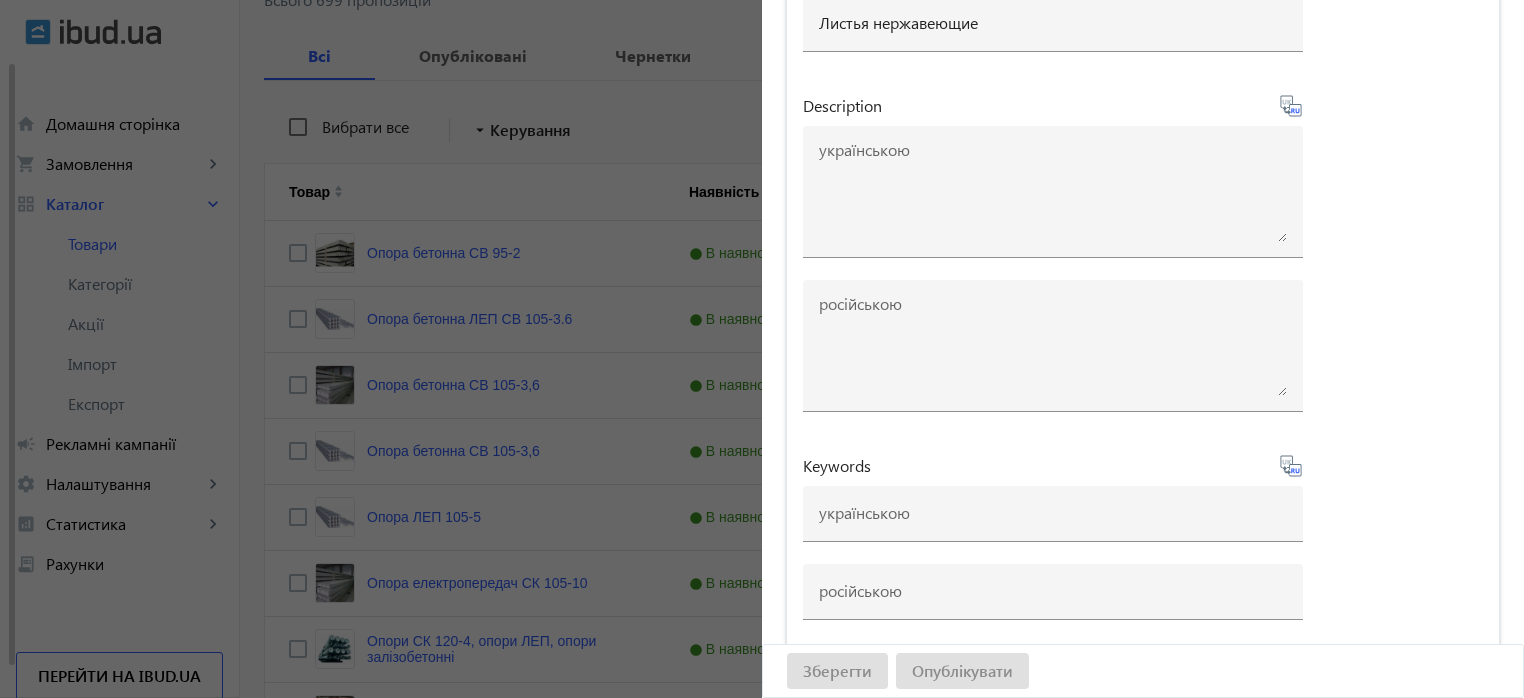 click on "Зберегти   Опублікувати" 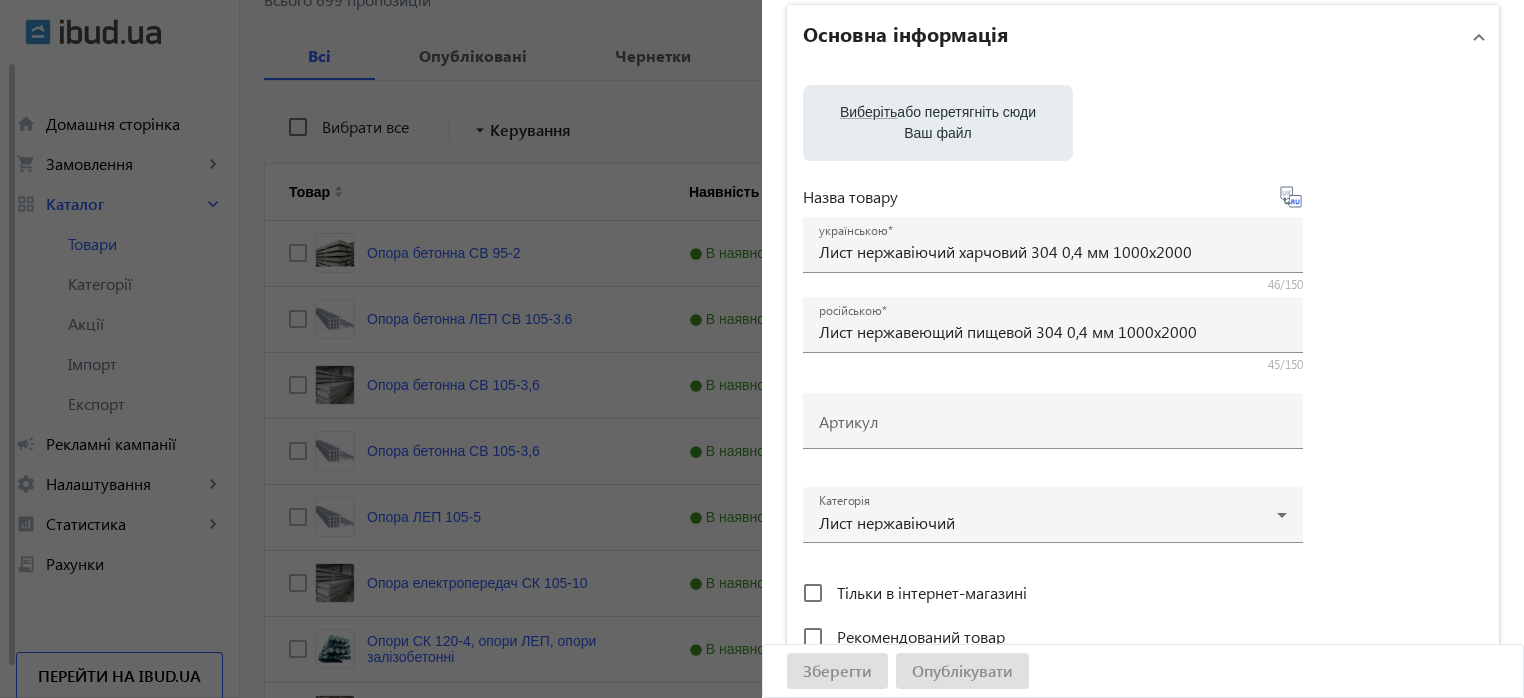 scroll, scrollTop: 0, scrollLeft: 0, axis: both 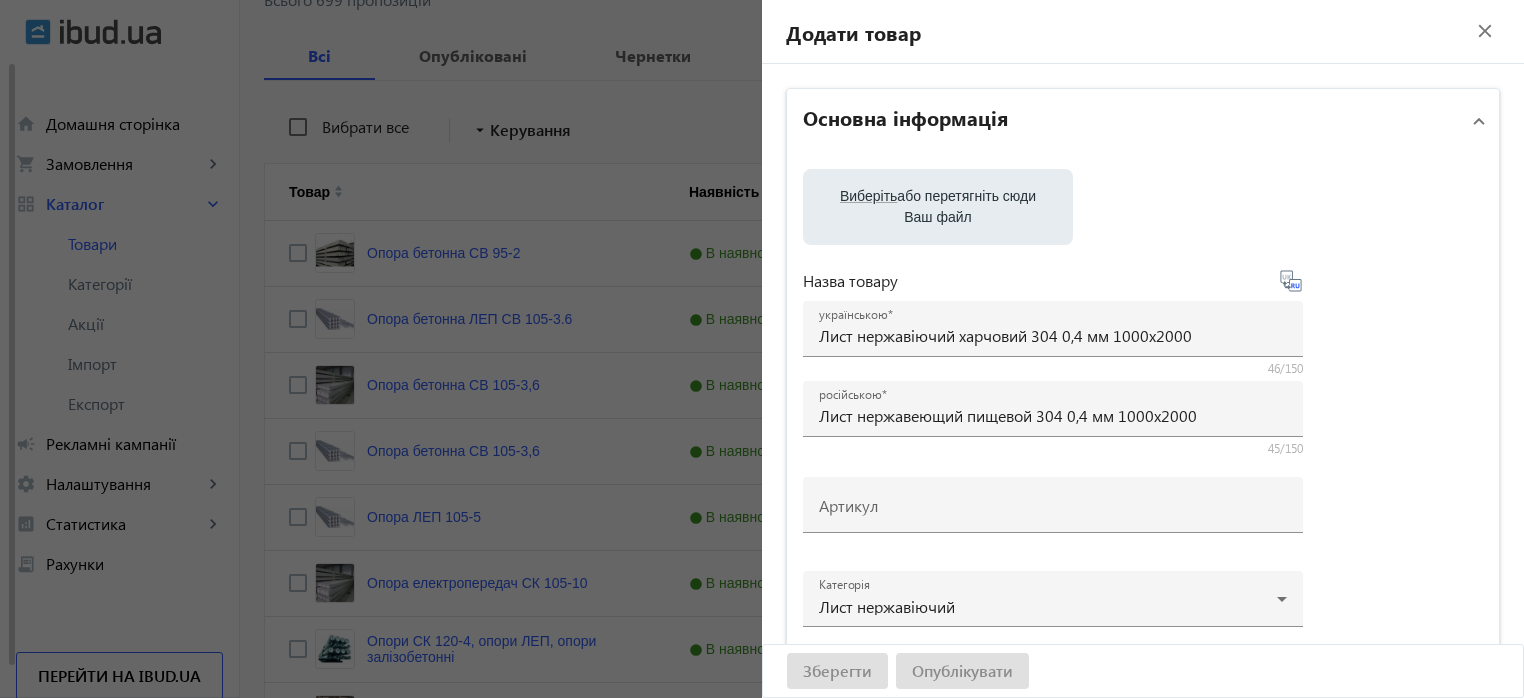 click on "Виберіть  або перетягніть сюди Ваш файл" at bounding box center [938, 207] 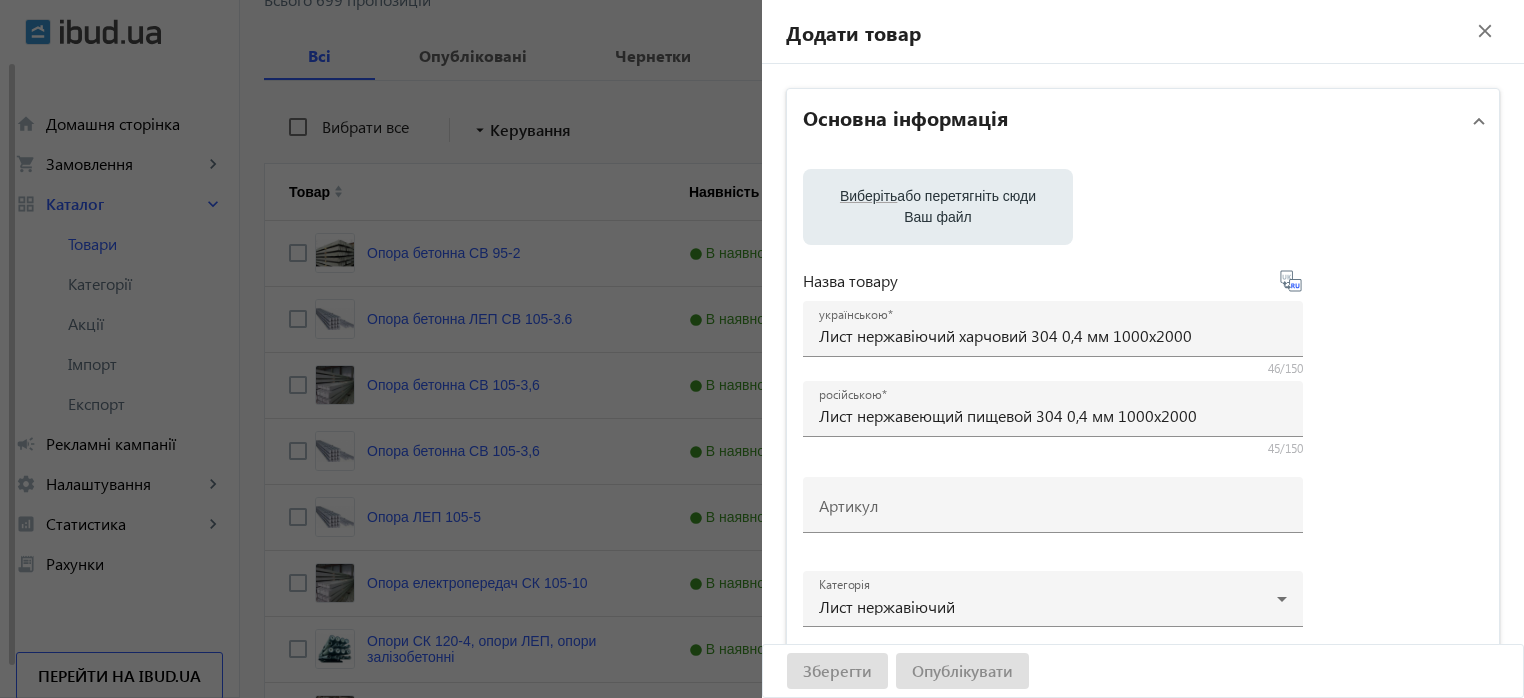 type on "C:\fakepath\3651.jpg" 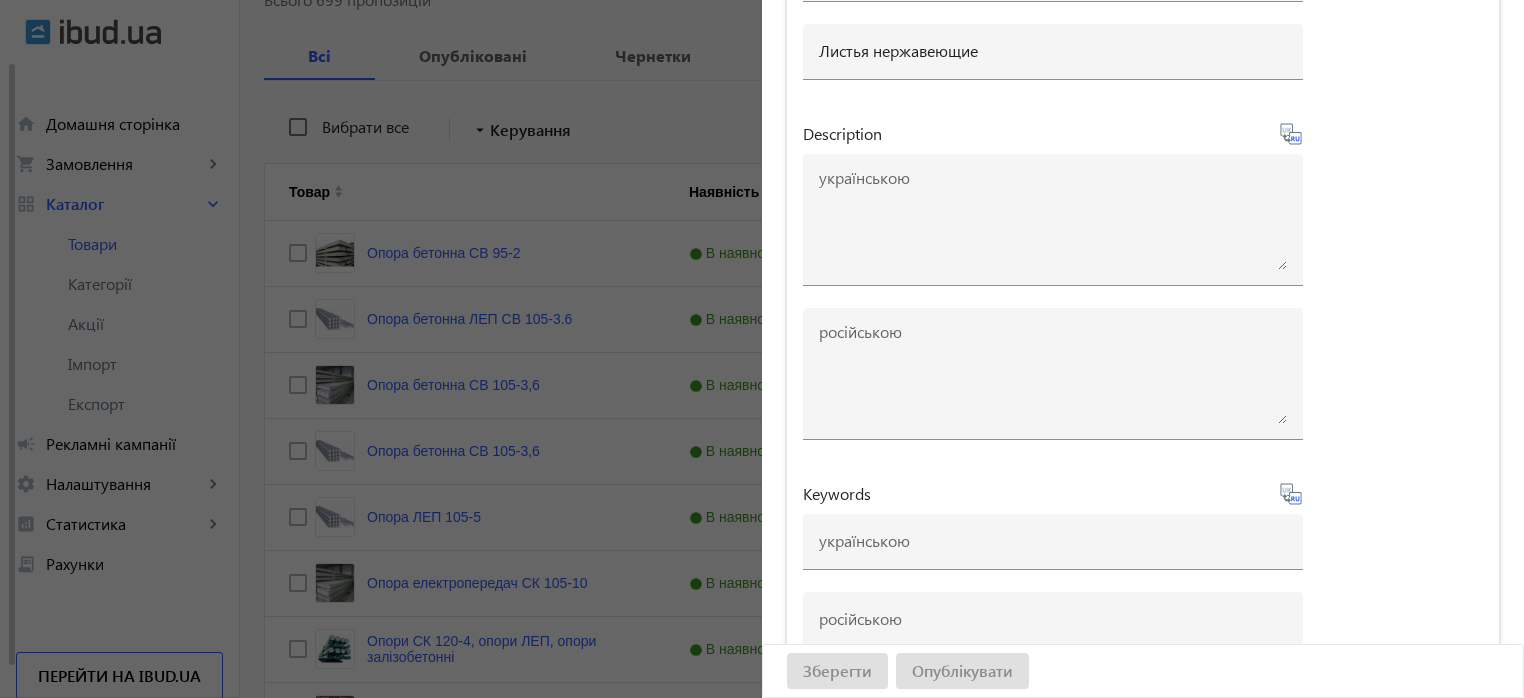 scroll, scrollTop: 1960, scrollLeft: 0, axis: vertical 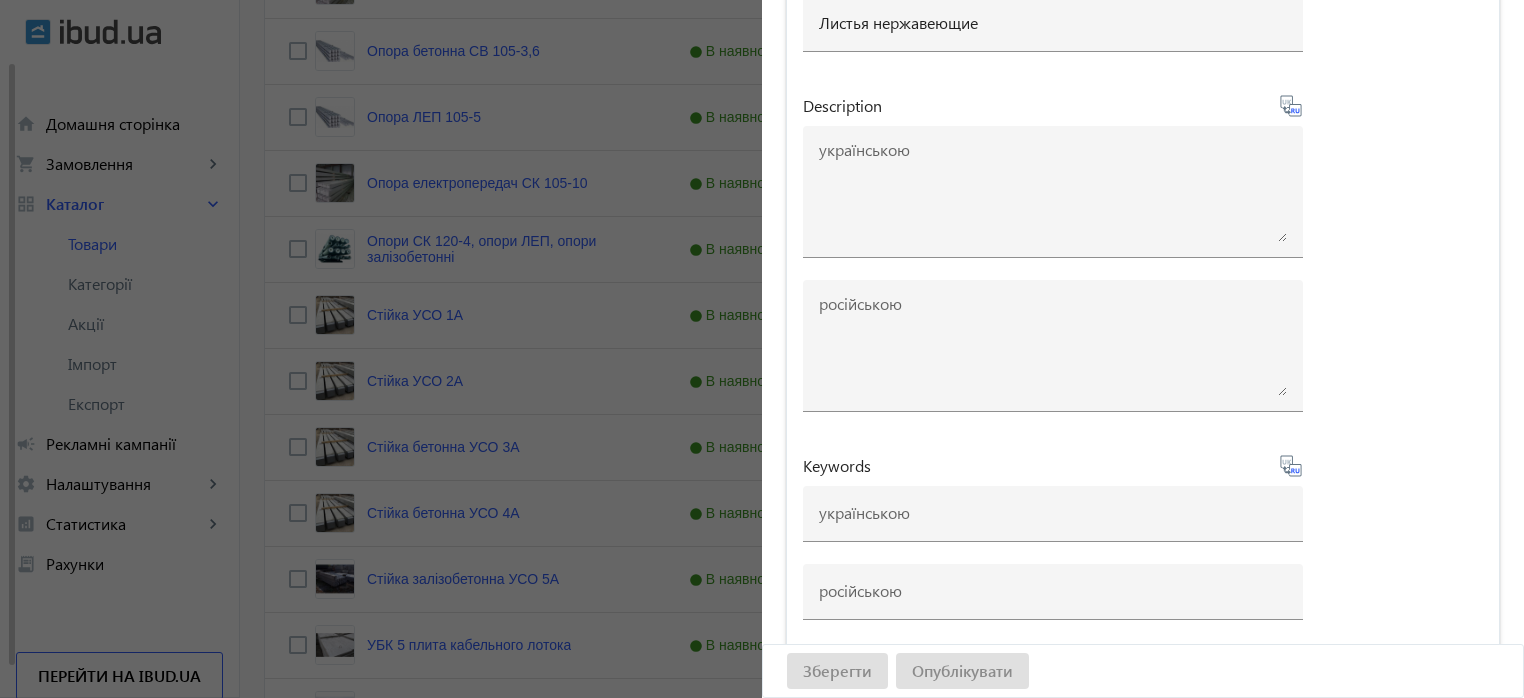 click on "Зберегти   Опублікувати" 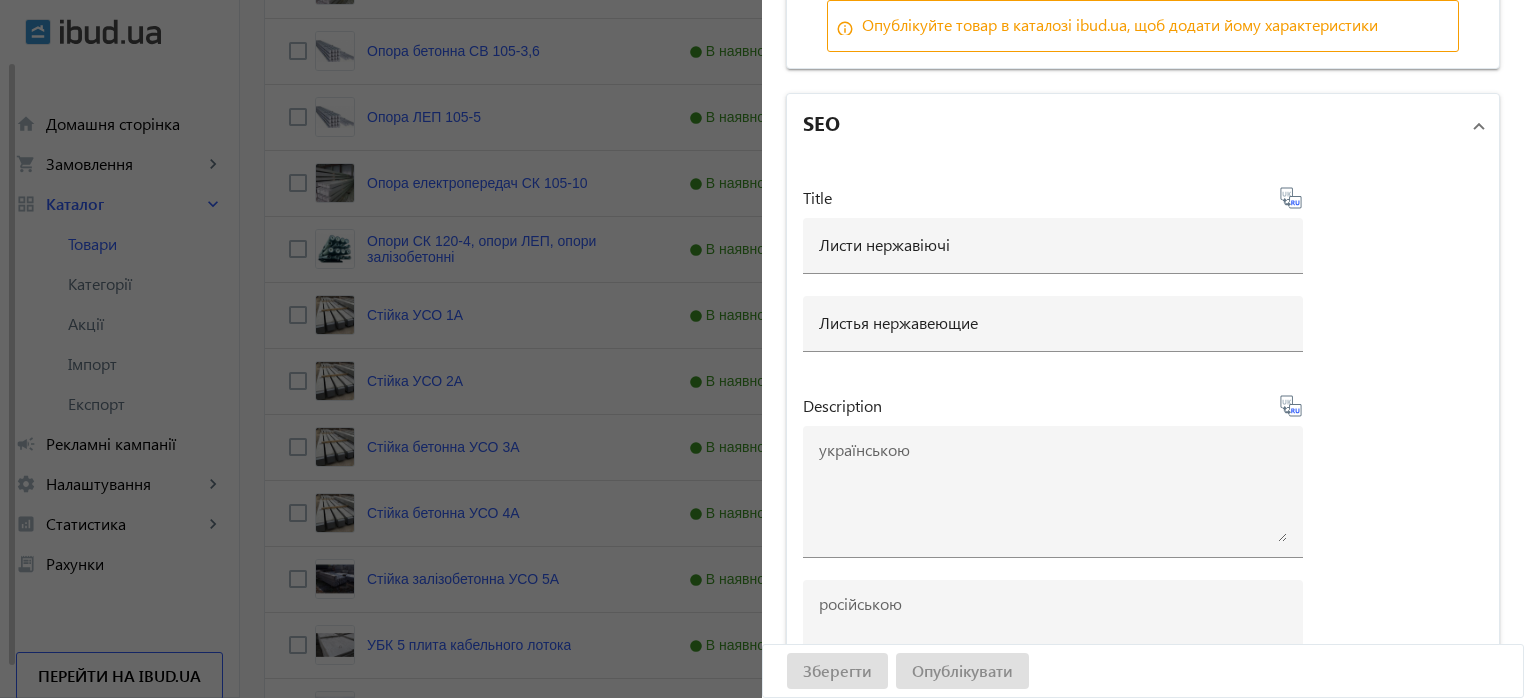 scroll, scrollTop: 1960, scrollLeft: 0, axis: vertical 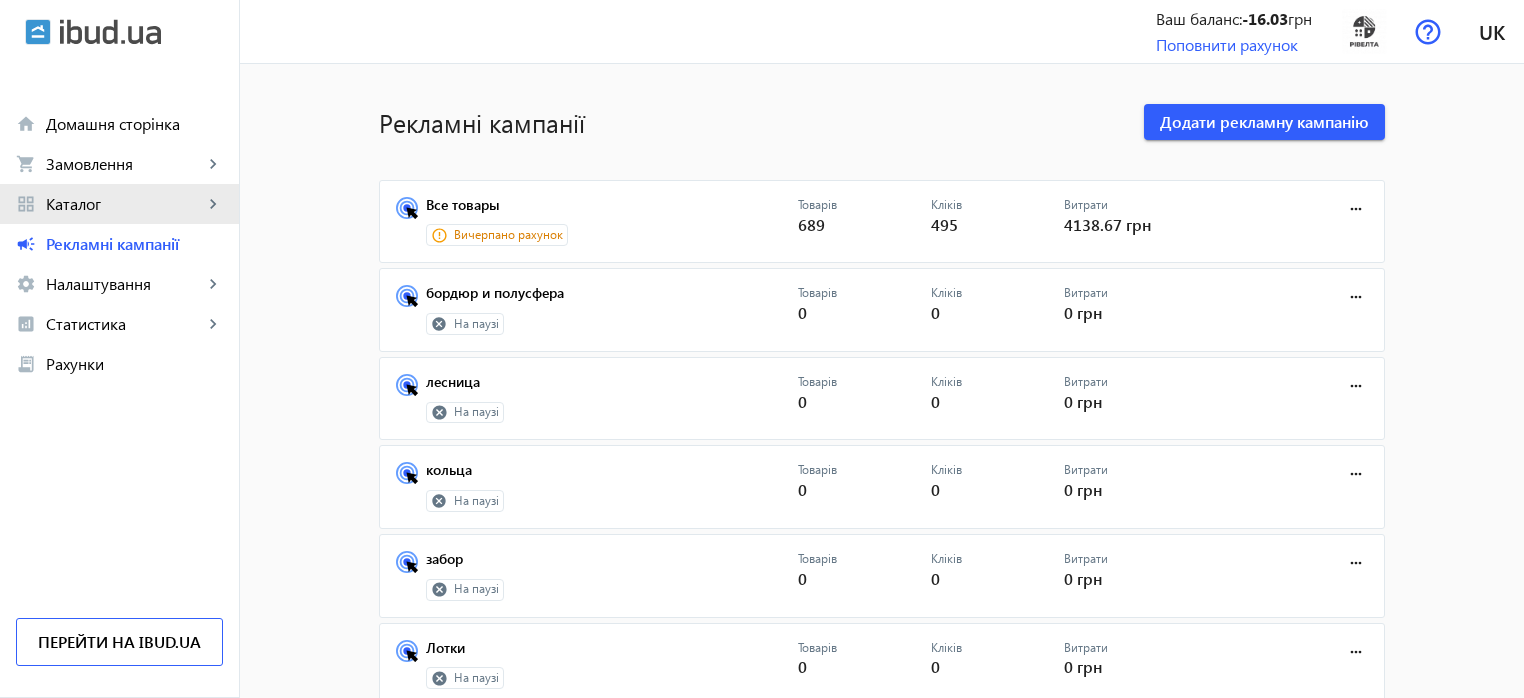 click on "grid_view Каталог keyboard_arrow_right" 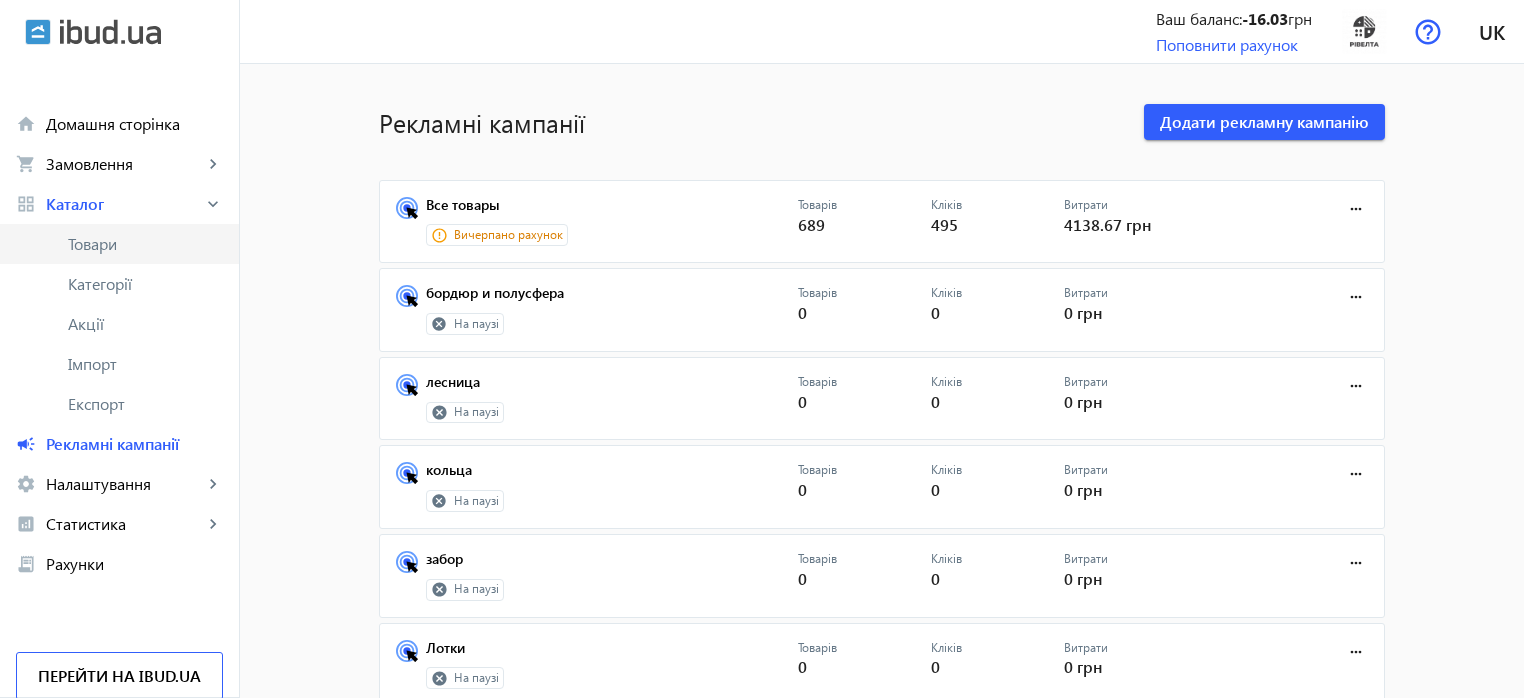 click on "Товари" 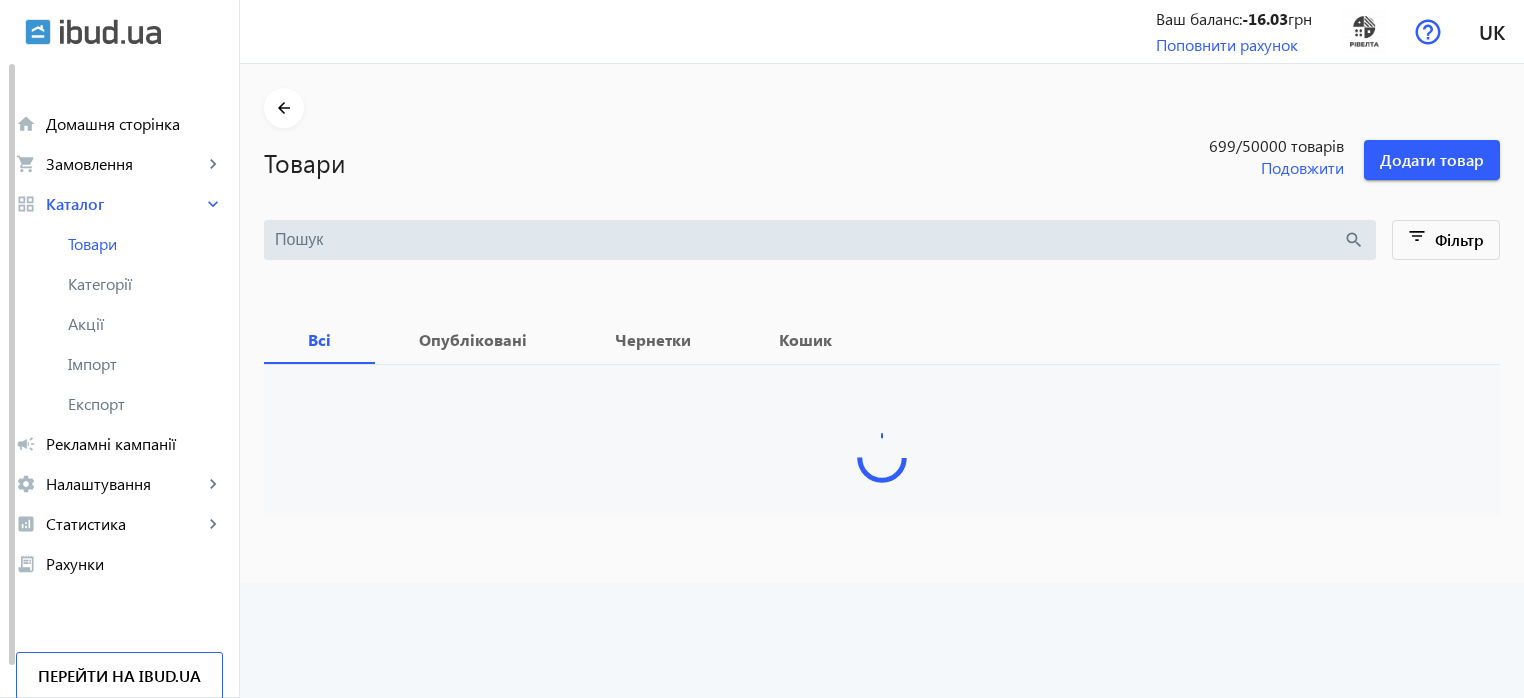 type 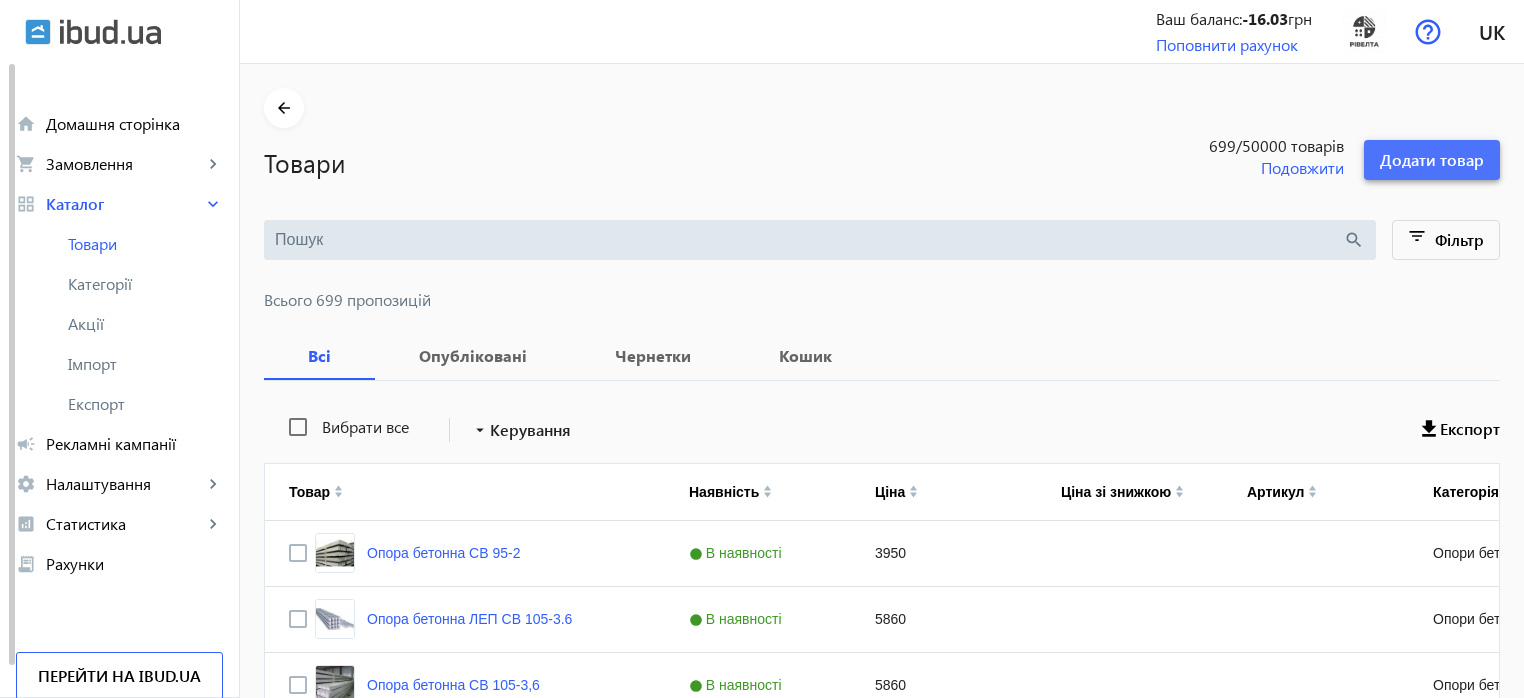 click on "Додати товар" 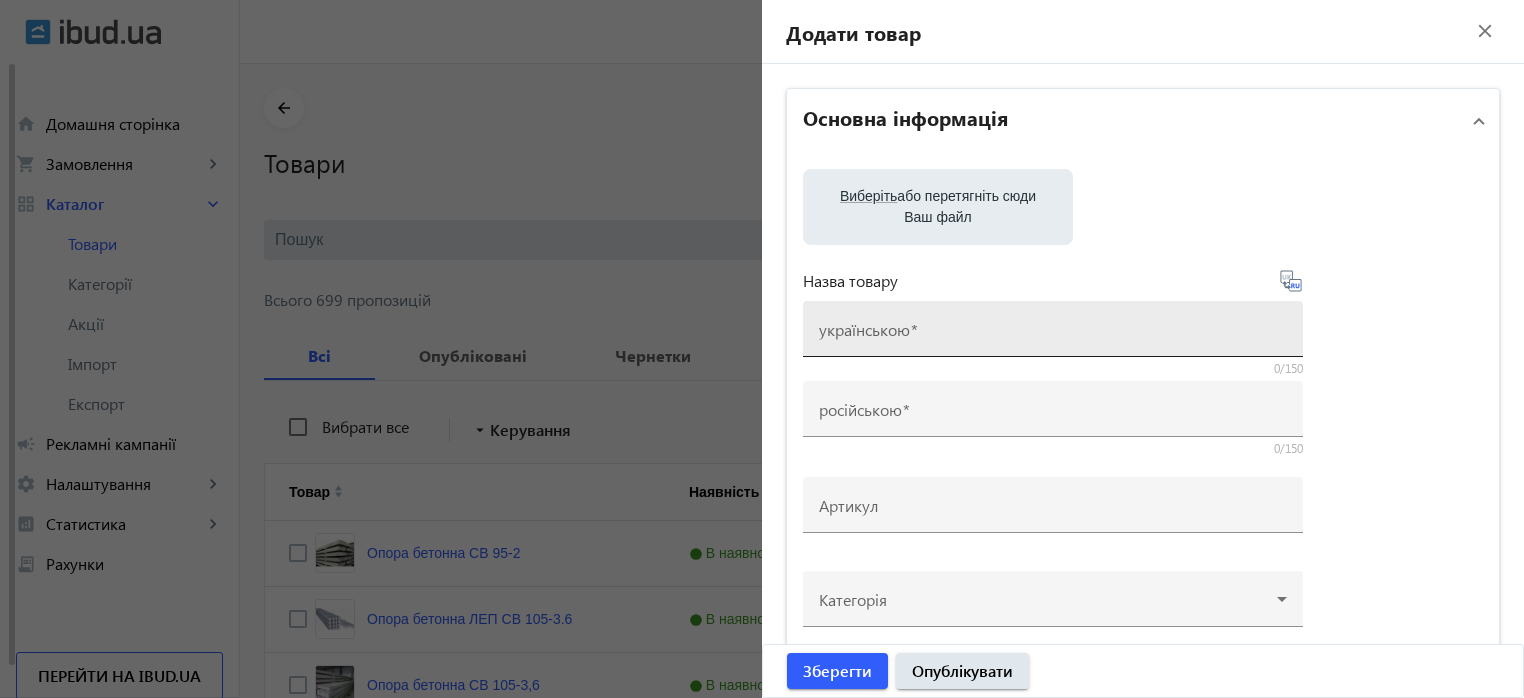click on "українською" at bounding box center [864, 329] 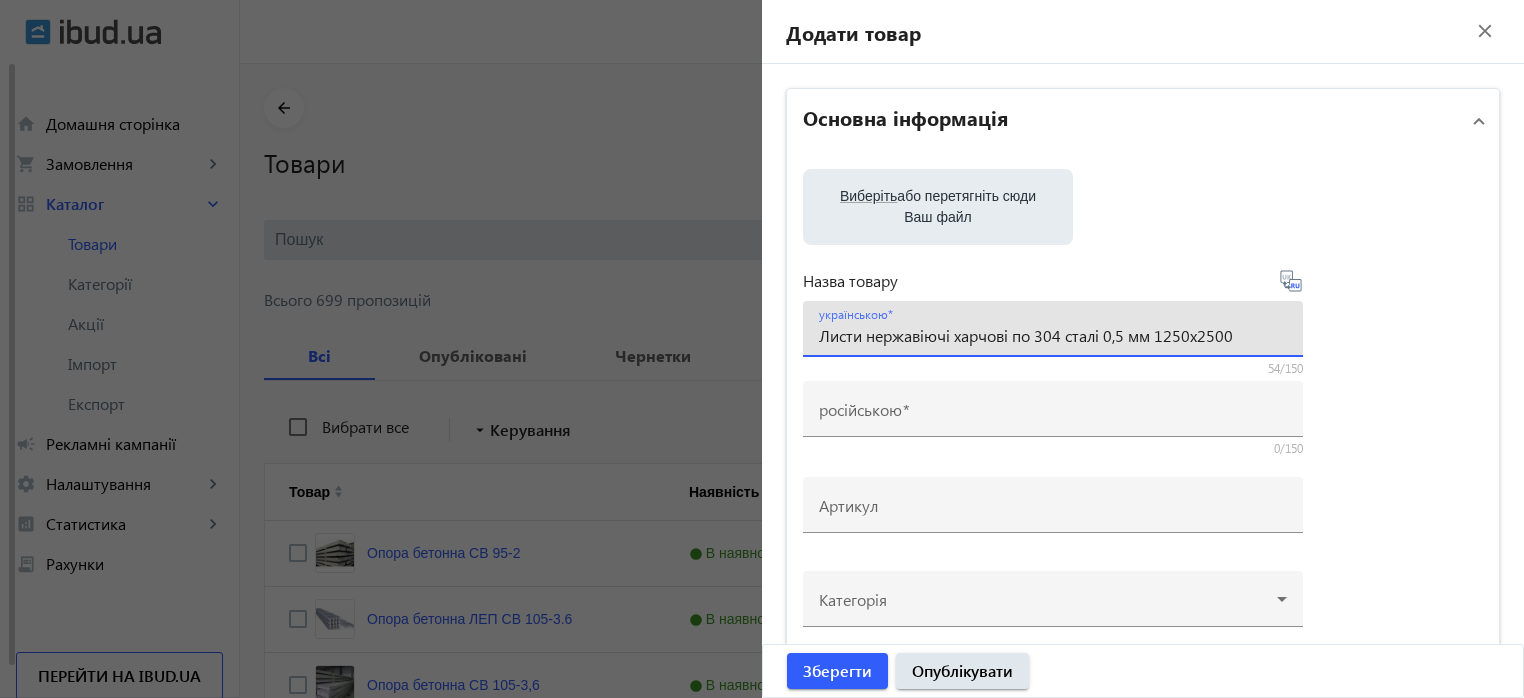 type on "Листи нержавіючі харчові по 304 сталі 0,5 мм 1250х2500" 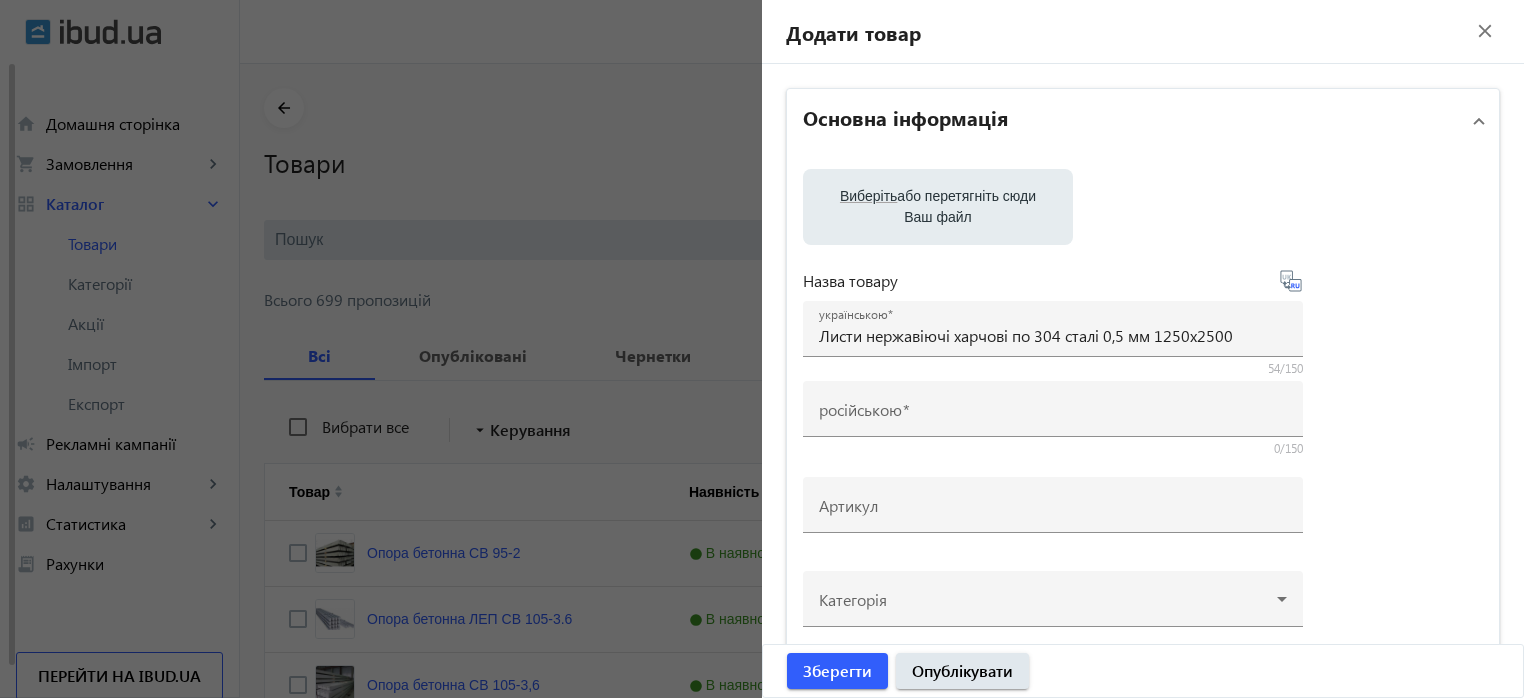 click 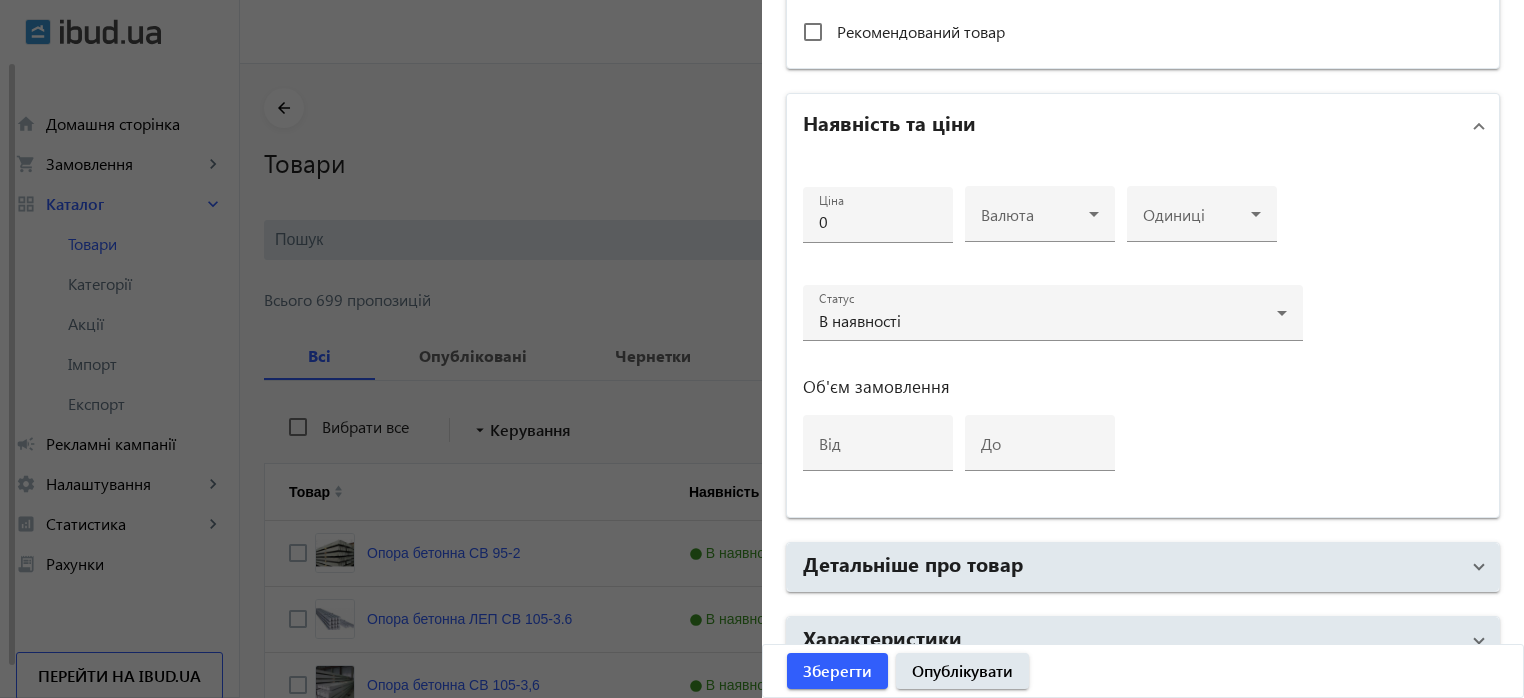 scroll, scrollTop: 789, scrollLeft: 0, axis: vertical 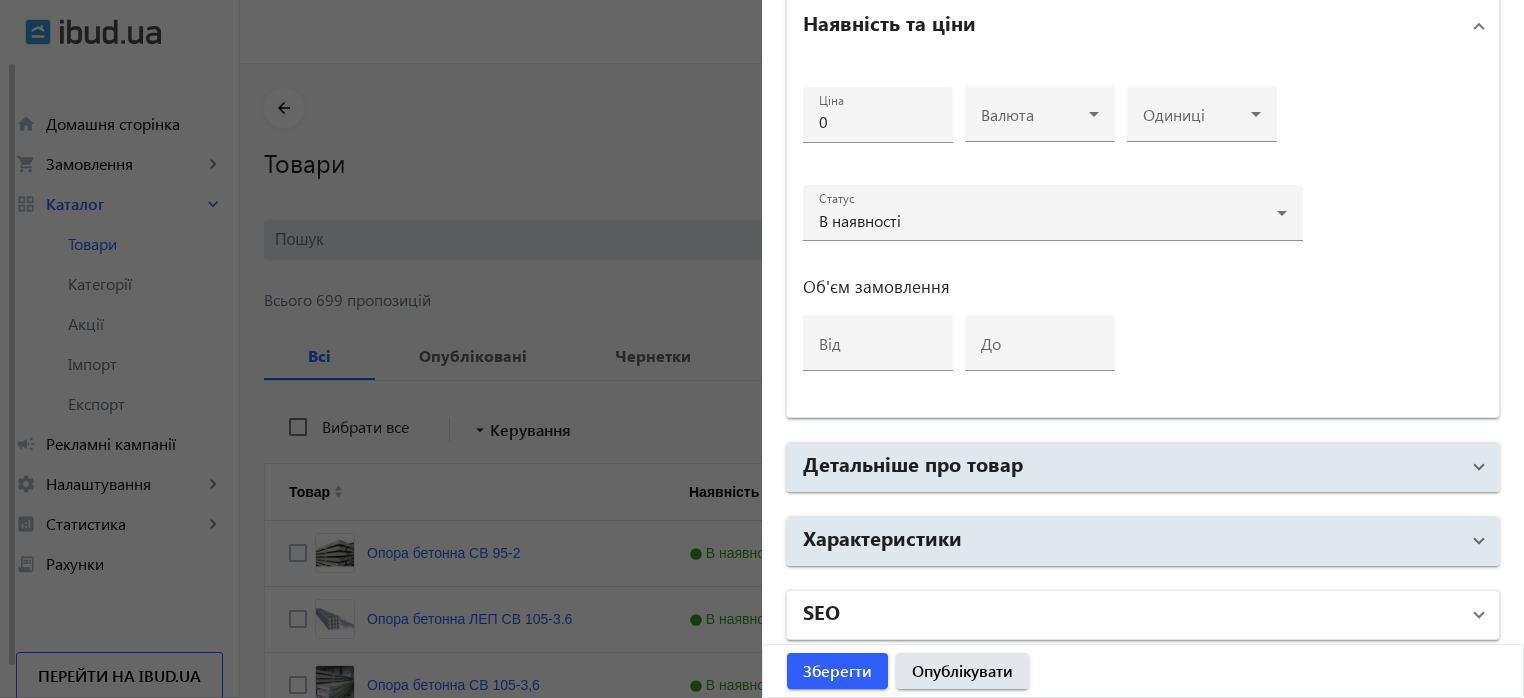 click on "SEO" at bounding box center [821, 611] 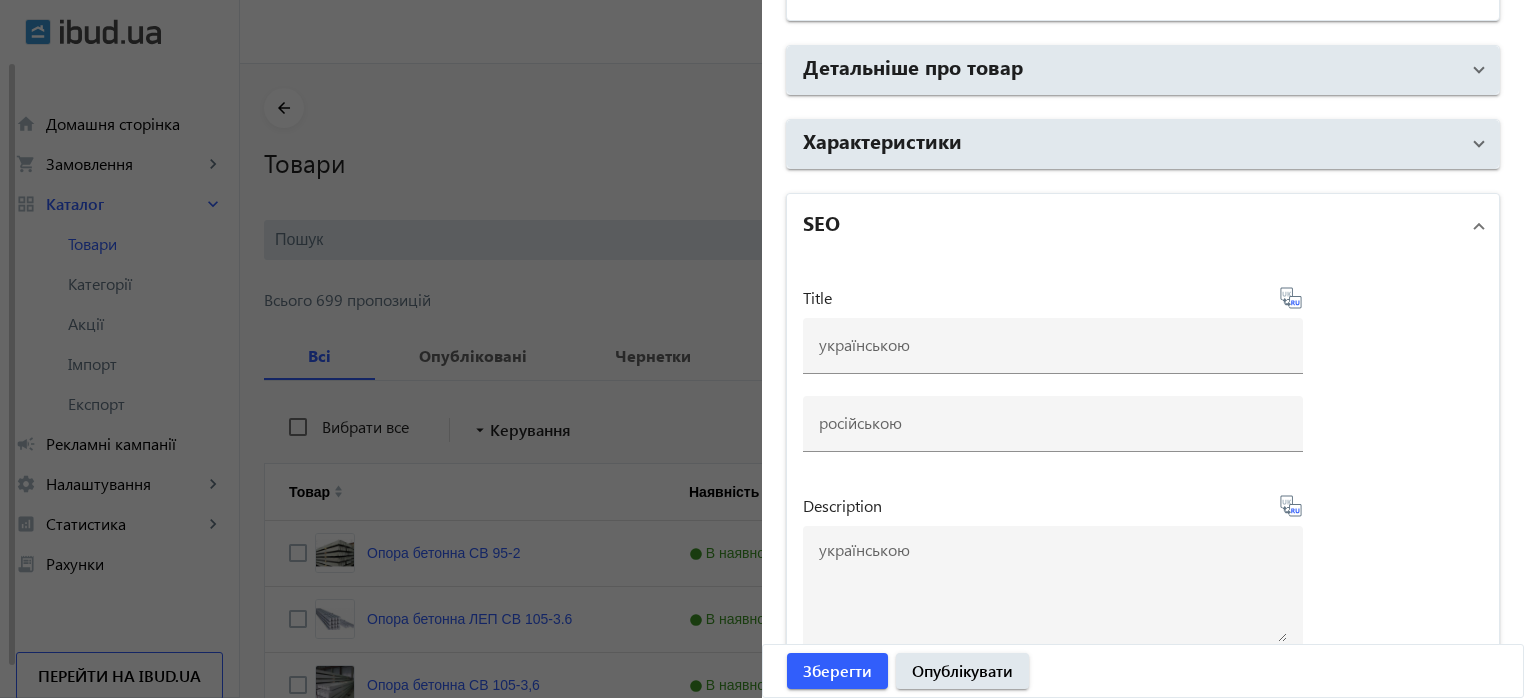 scroll, scrollTop: 1289, scrollLeft: 0, axis: vertical 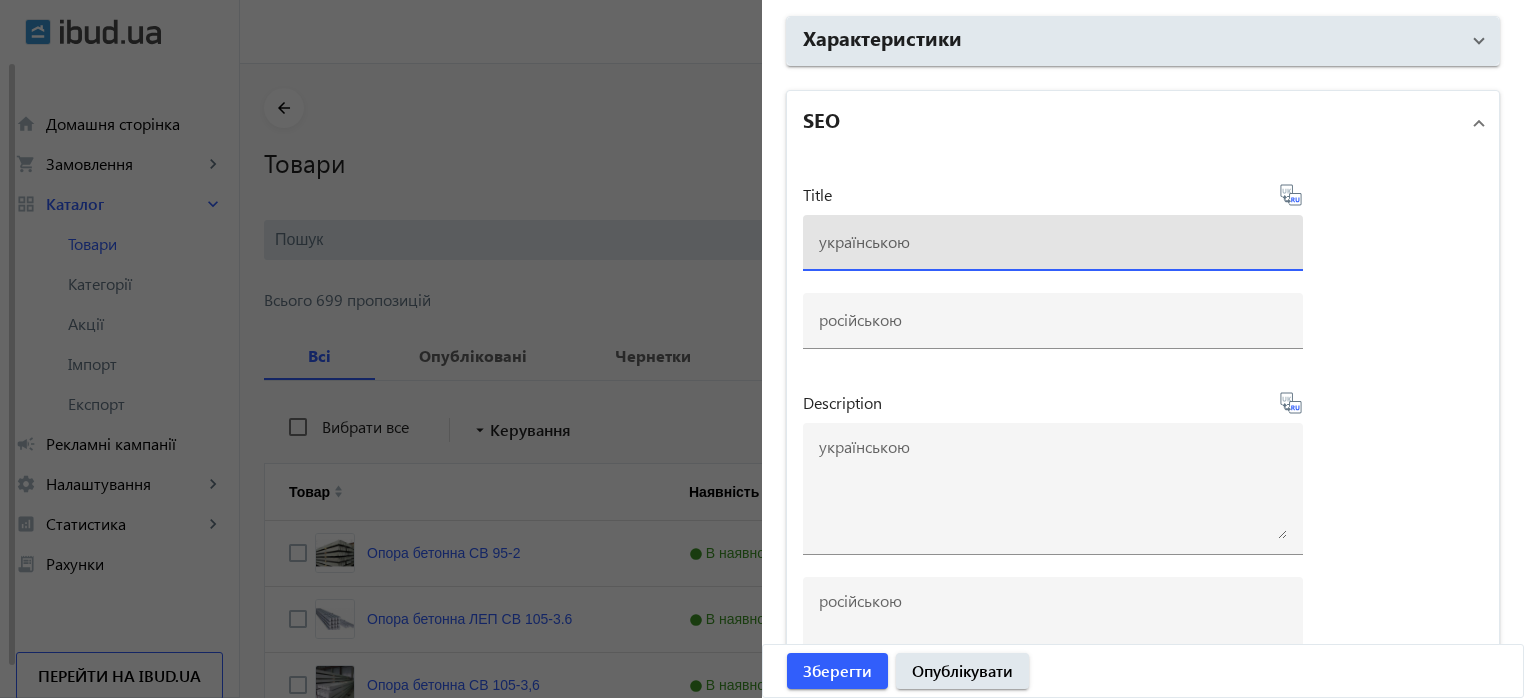 click at bounding box center [1053, 241] 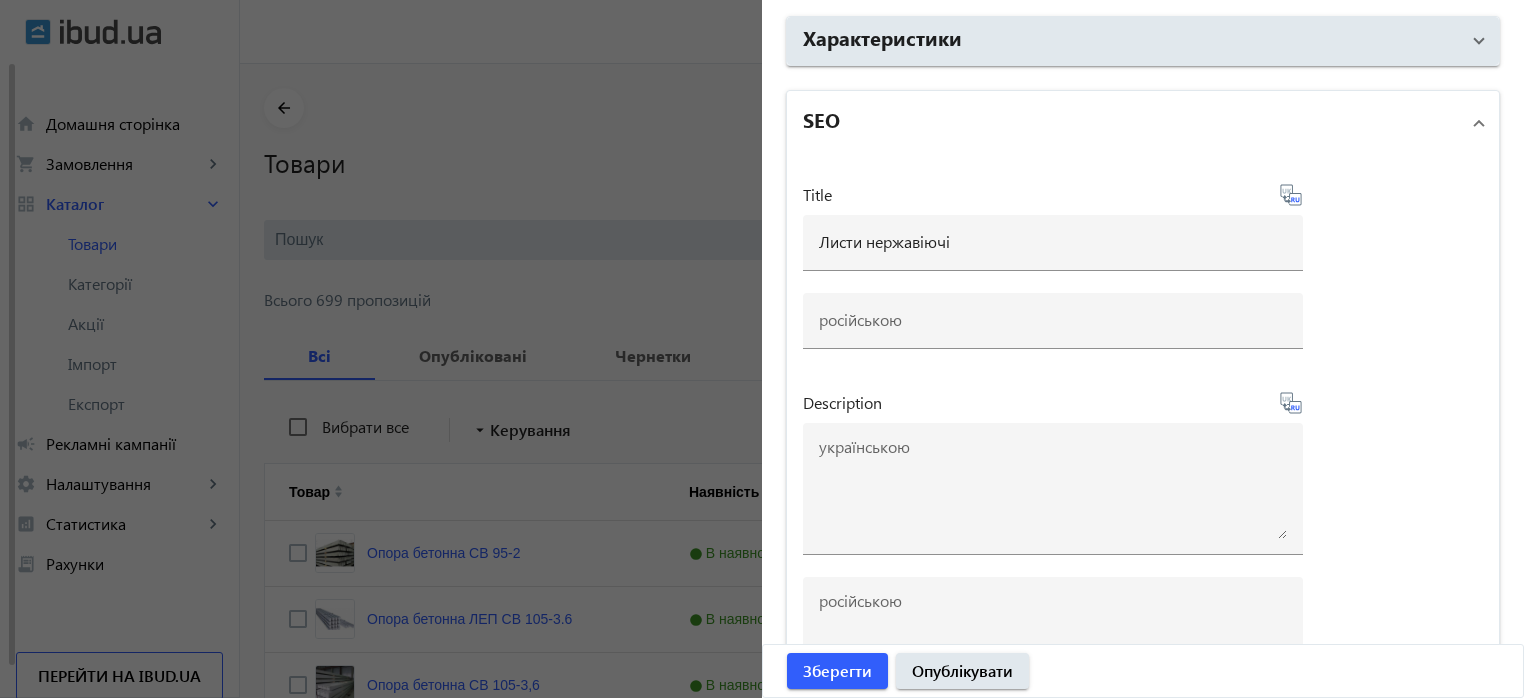 click 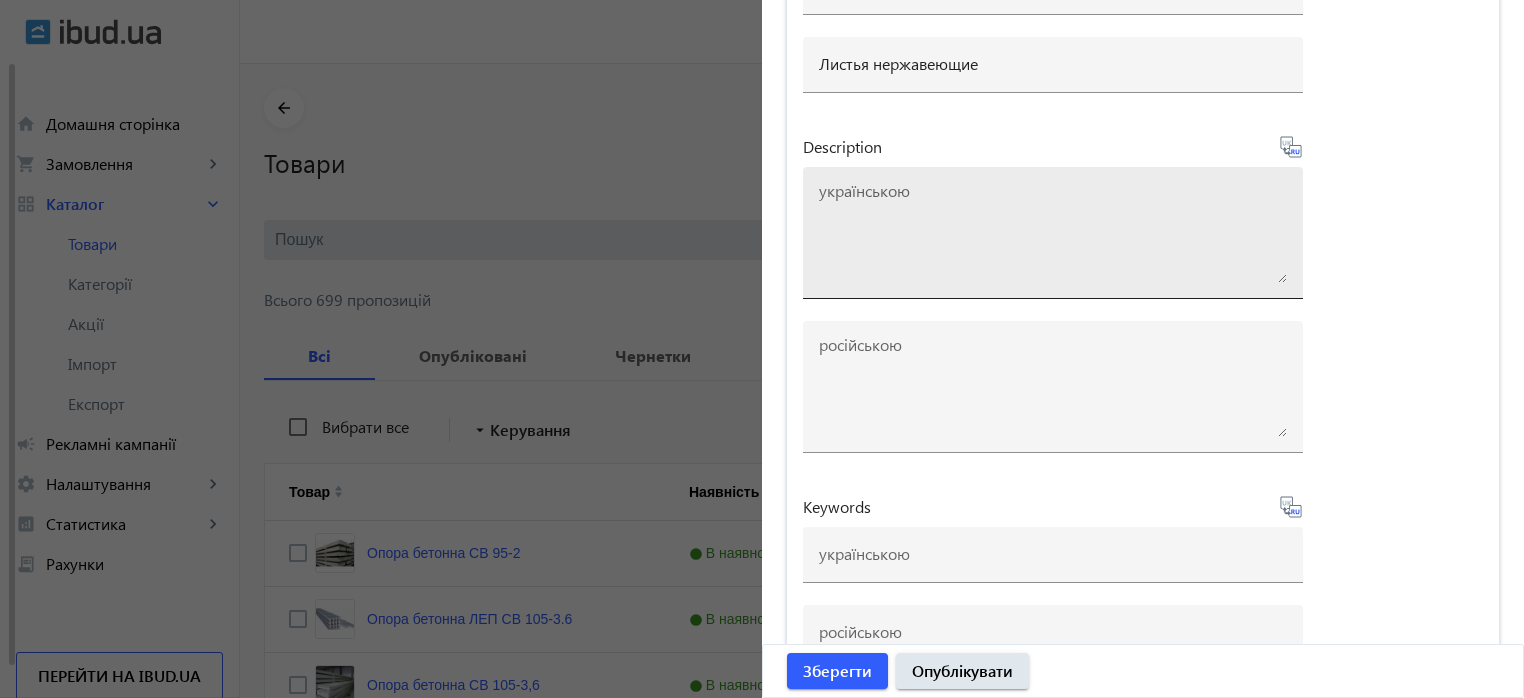 scroll, scrollTop: 1587, scrollLeft: 0, axis: vertical 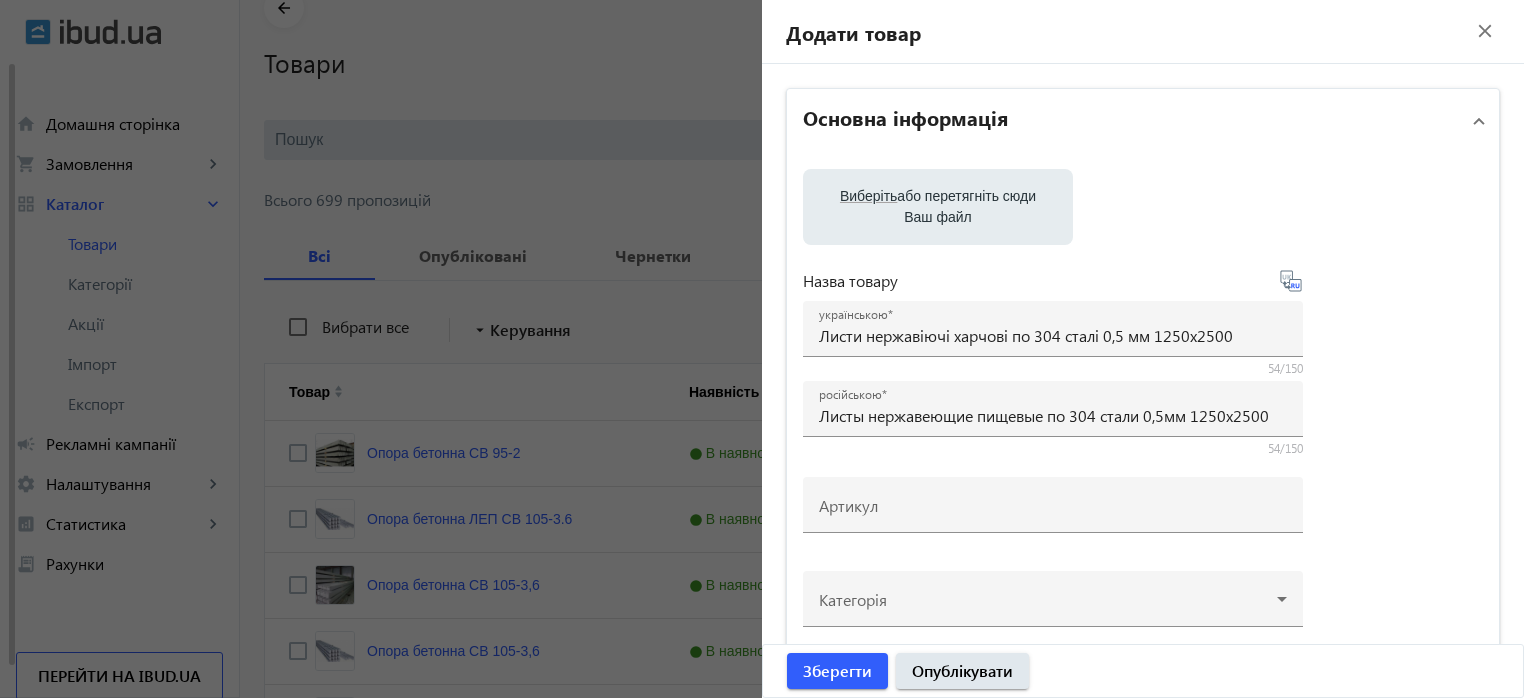 click on "Виберіть" at bounding box center [868, 196] 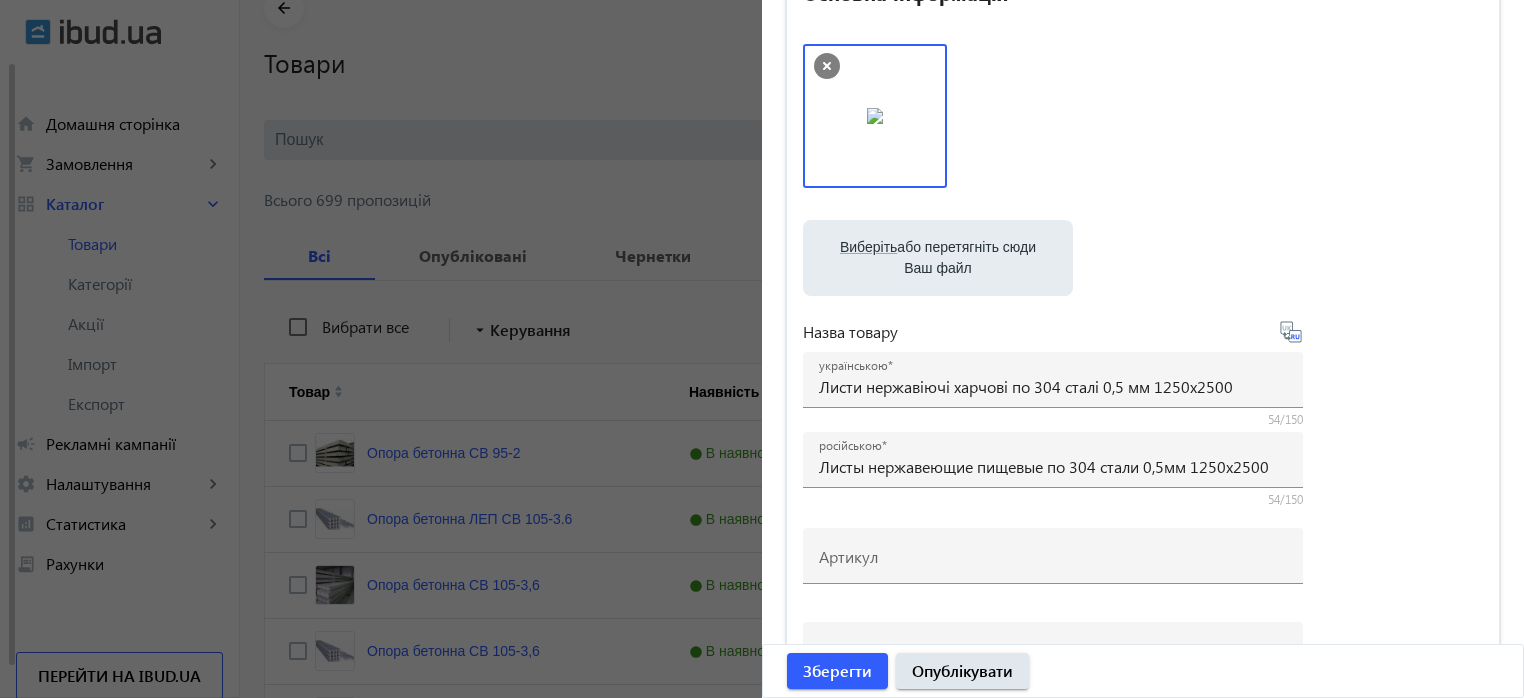 scroll, scrollTop: 200, scrollLeft: 0, axis: vertical 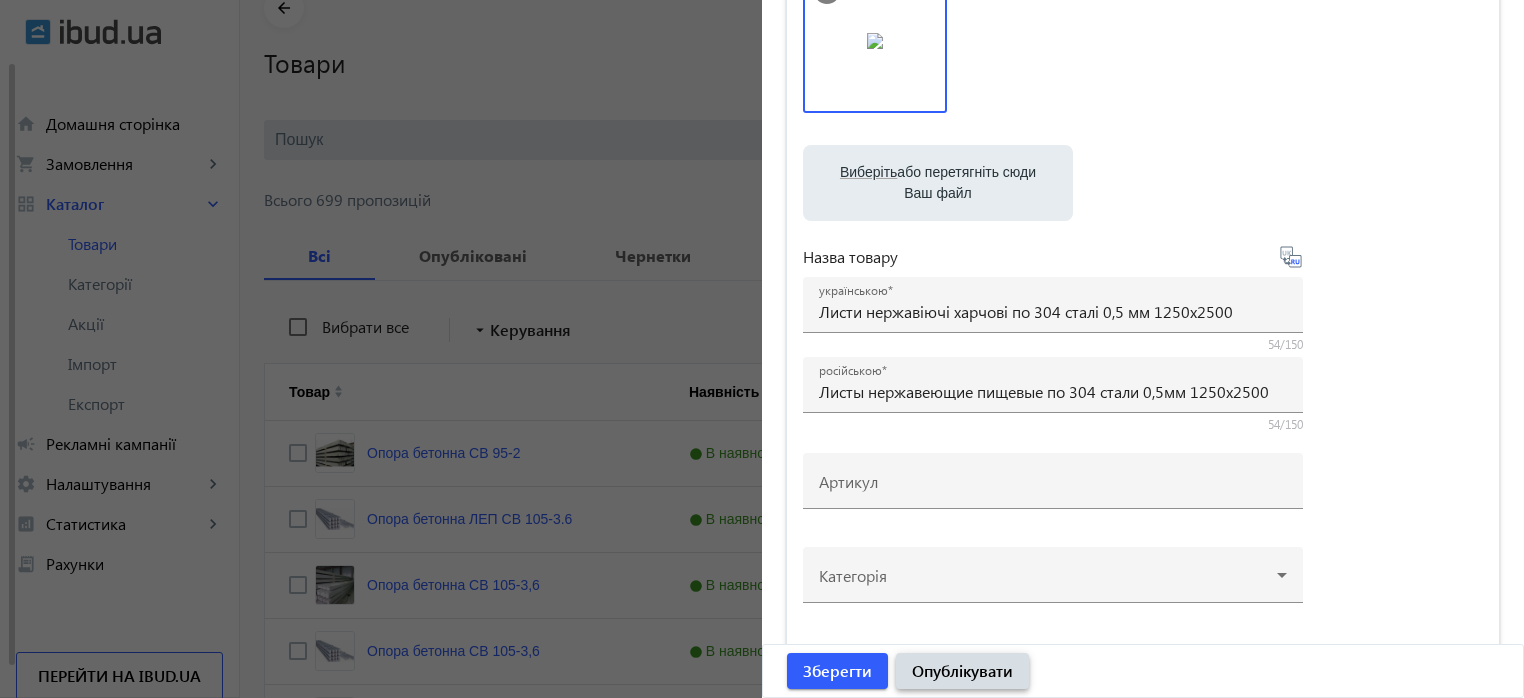 click on "Опублікувати" 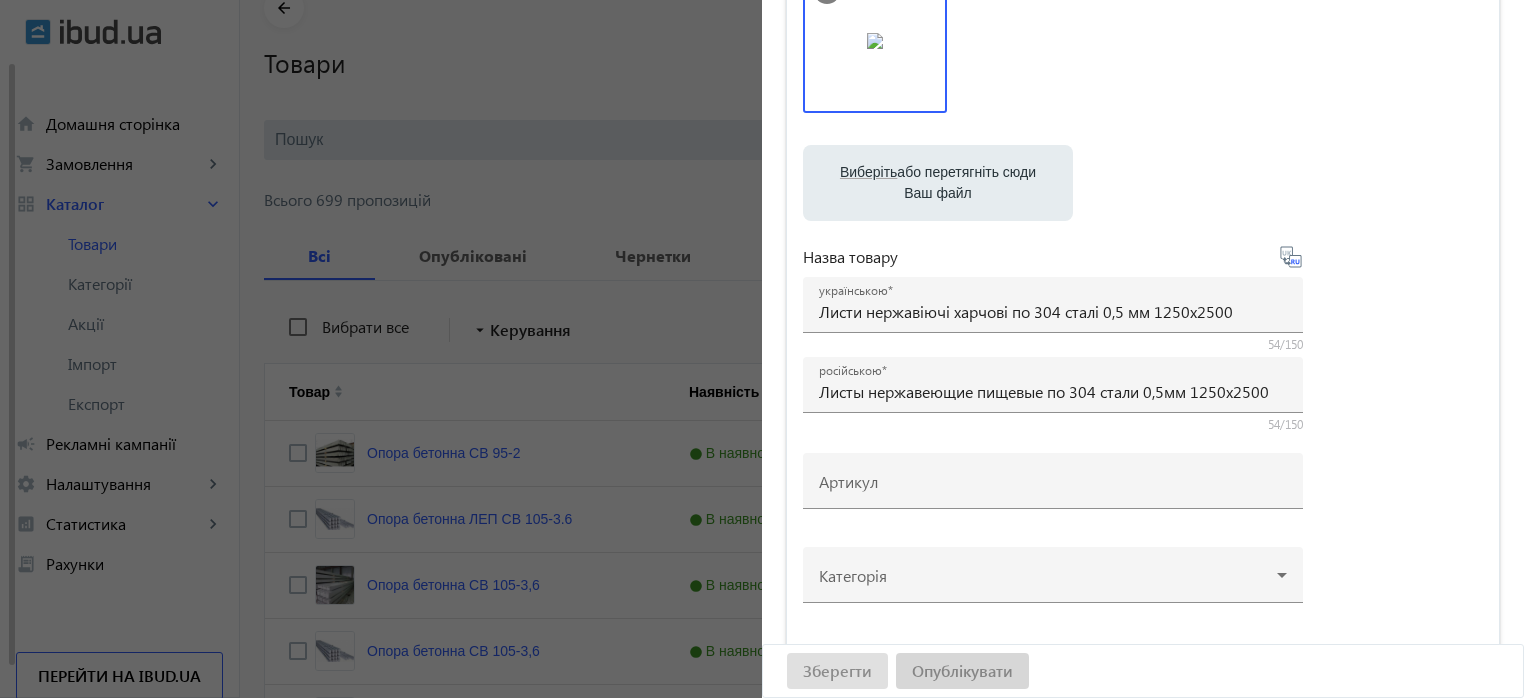 scroll, scrollTop: 0, scrollLeft: 0, axis: both 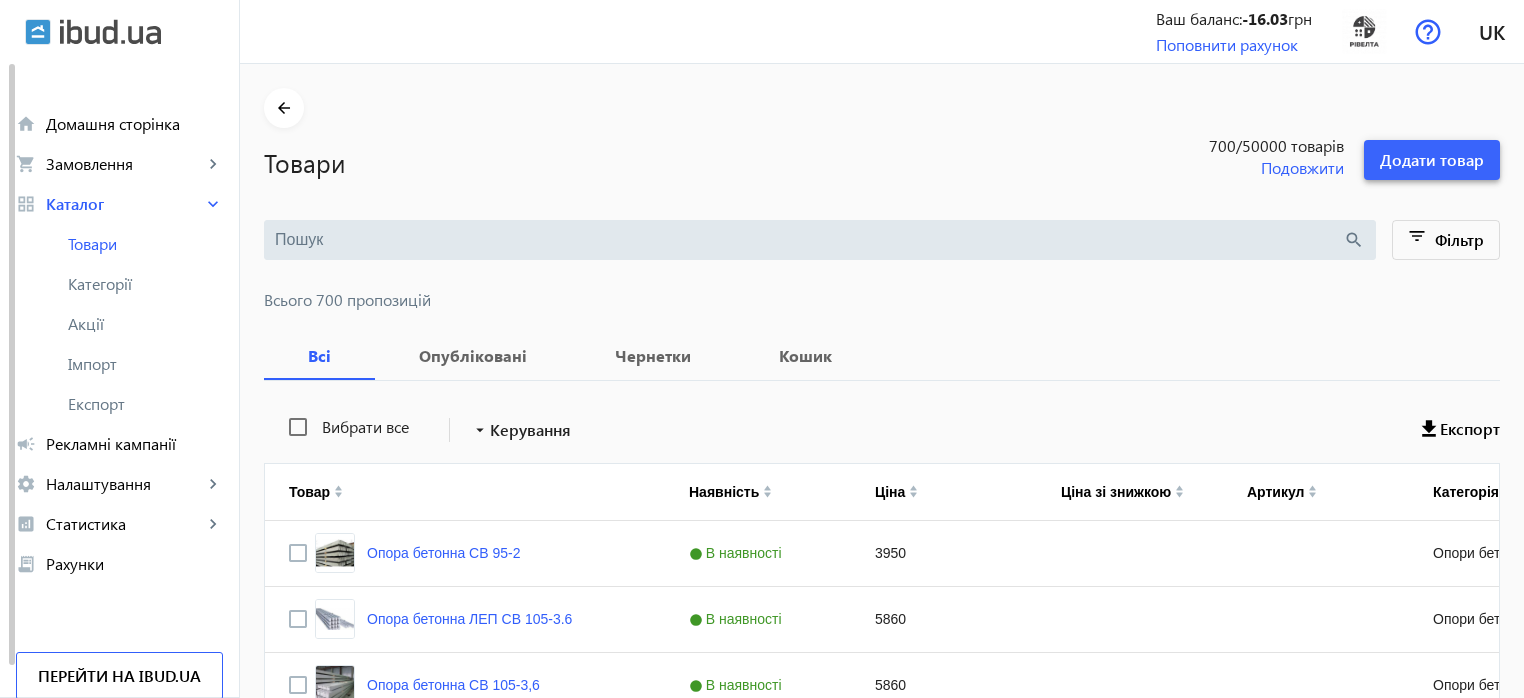 click on "Додати товар" 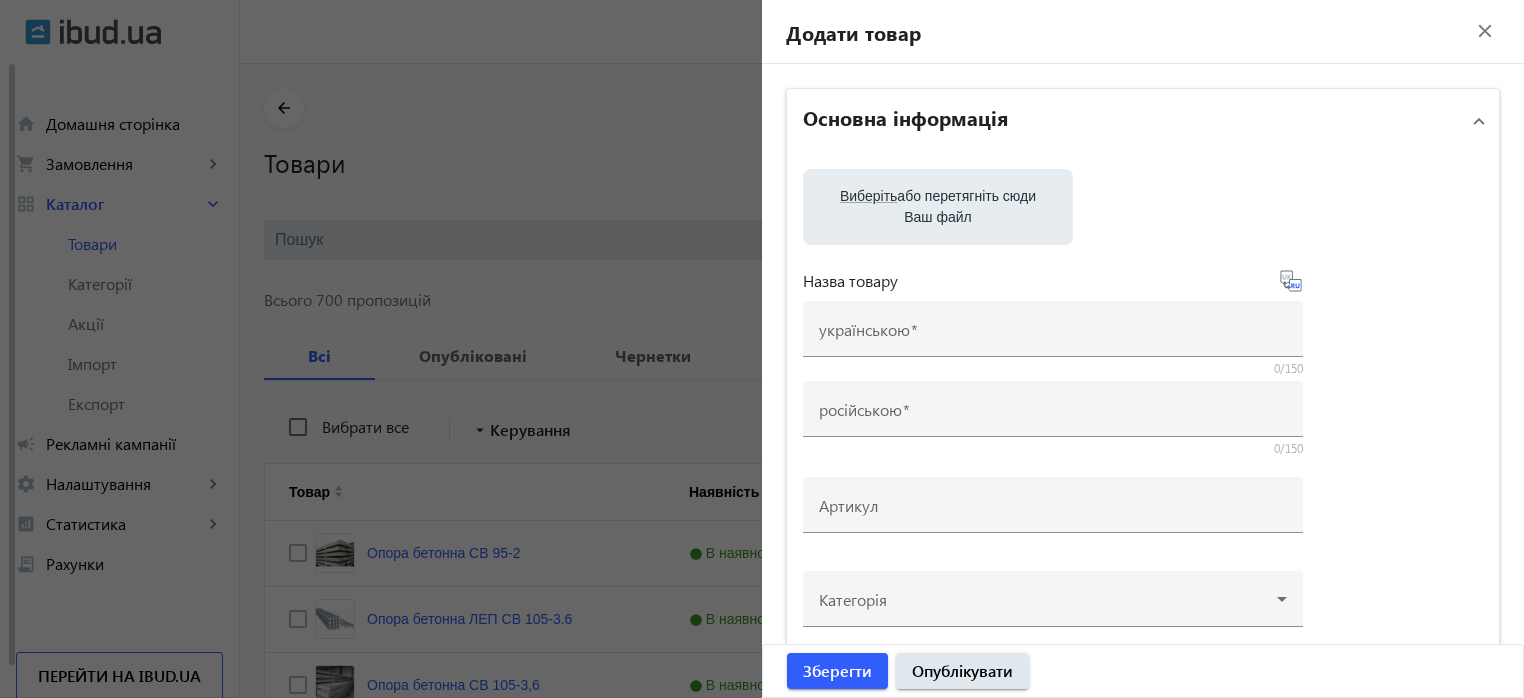 click on "Виберіть" at bounding box center (868, 196) 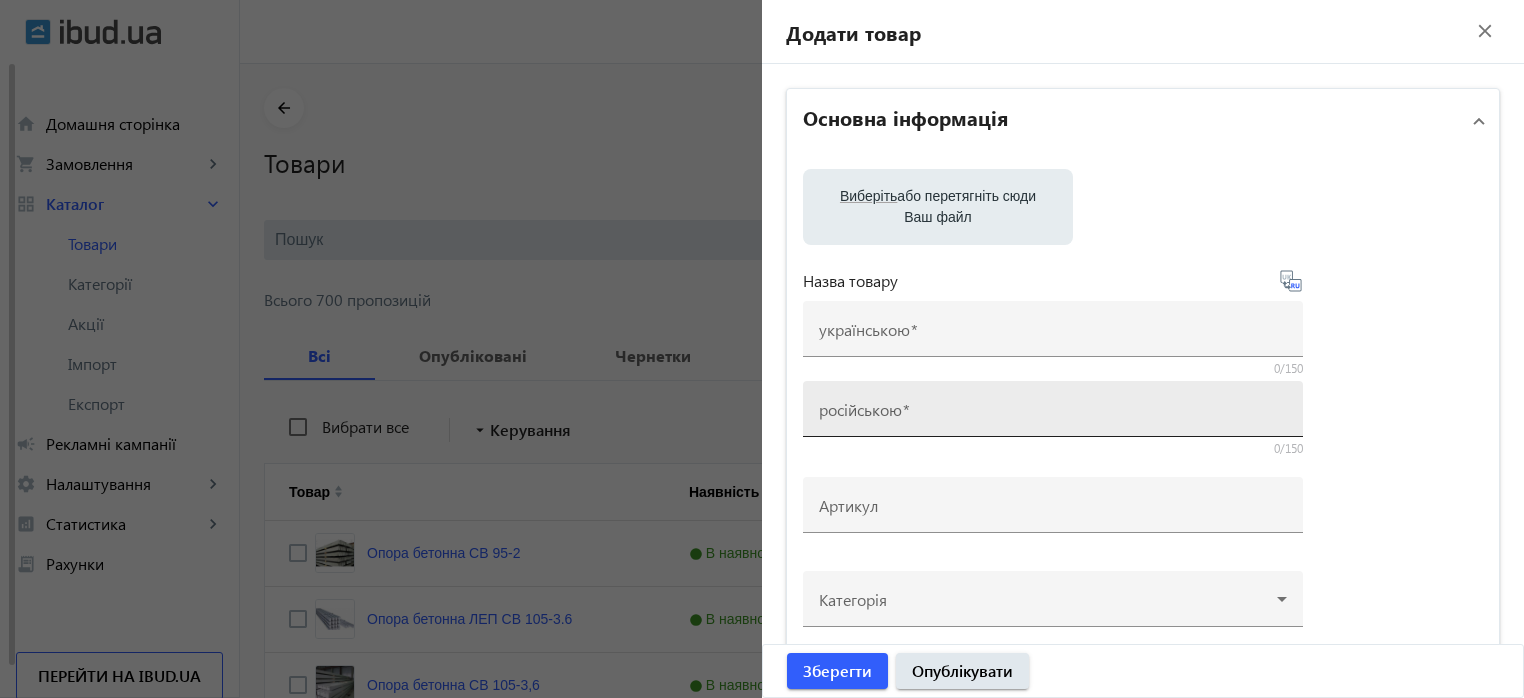type 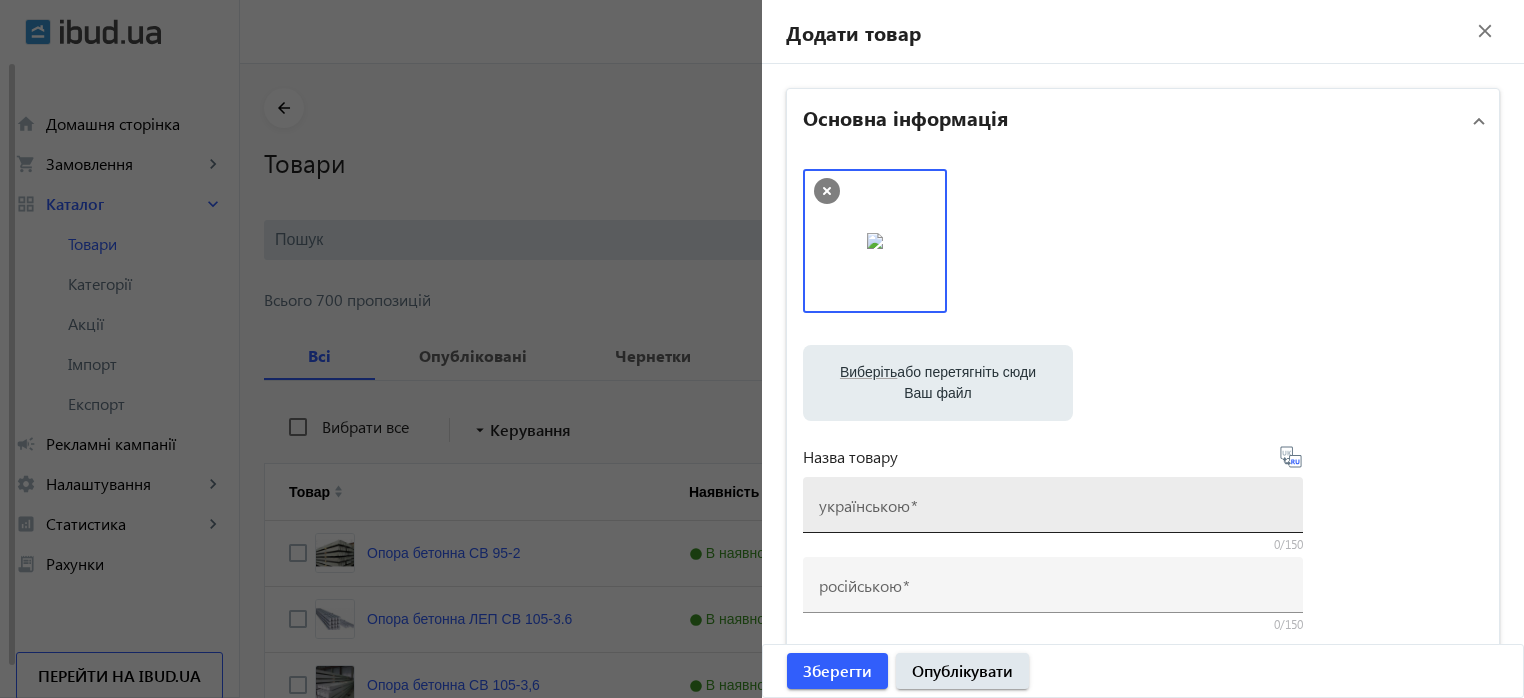 click on "українською" at bounding box center [864, 505] 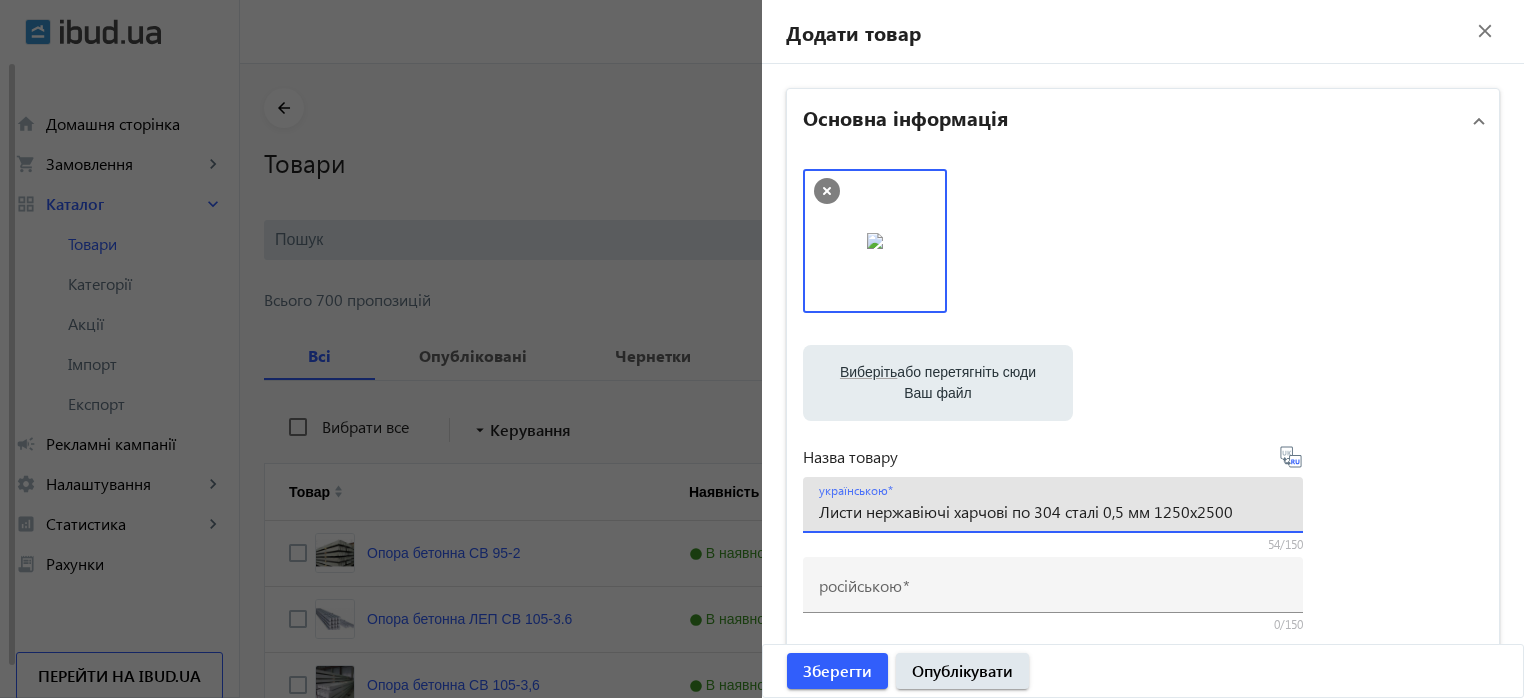 click on "Листи нержавіючі харчові по 304 сталі 0,5 мм 1250х2500" at bounding box center [1053, 511] 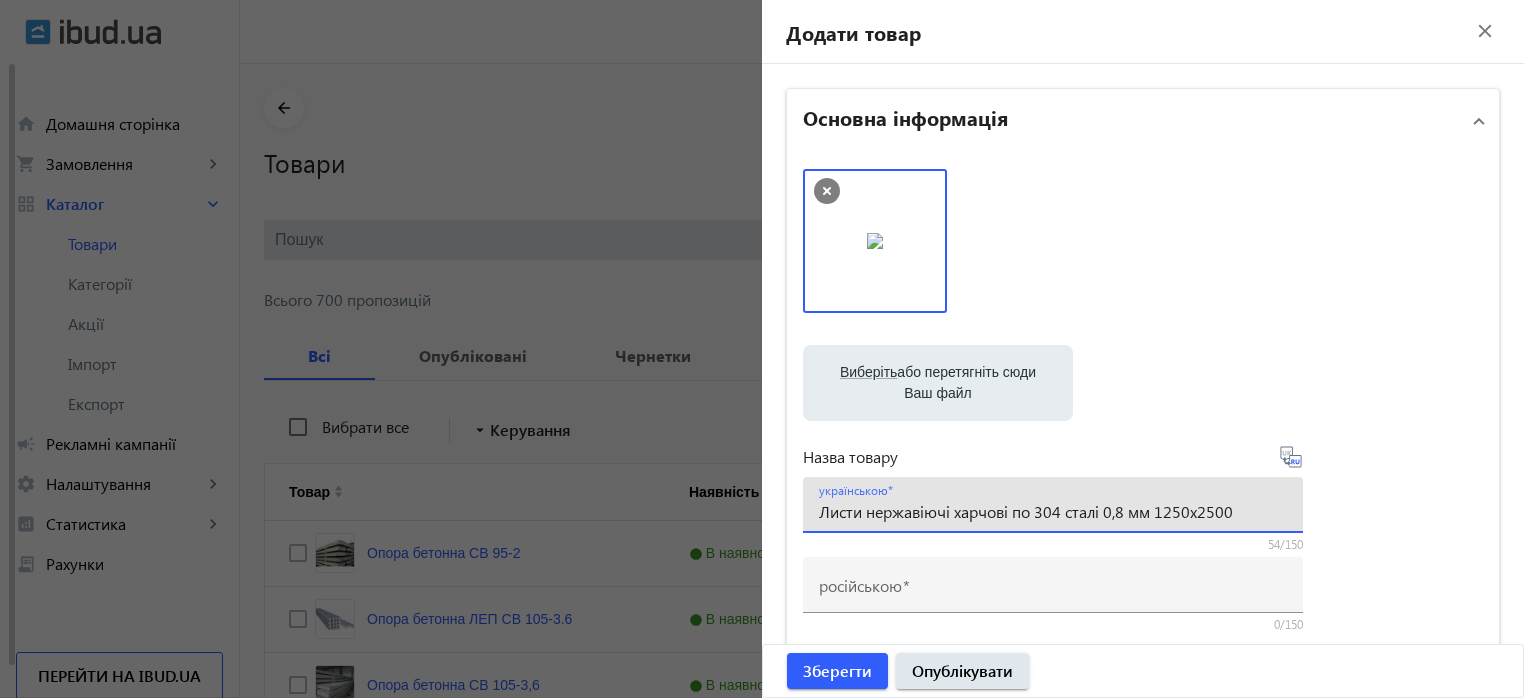 click on "Листи нержавіючі харчові по 304 сталі 0,8 мм 1250х2500" at bounding box center (1053, 511) 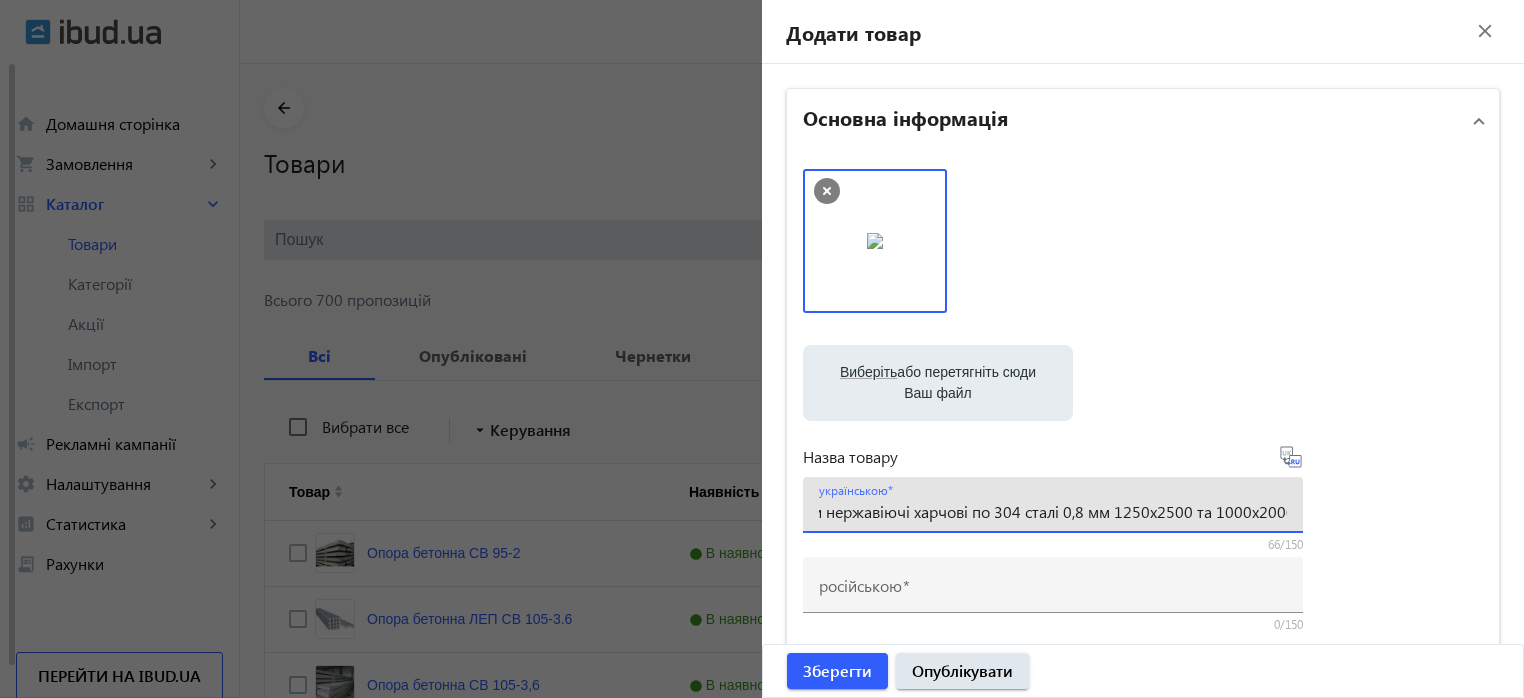 scroll, scrollTop: 0, scrollLeft: 49, axis: horizontal 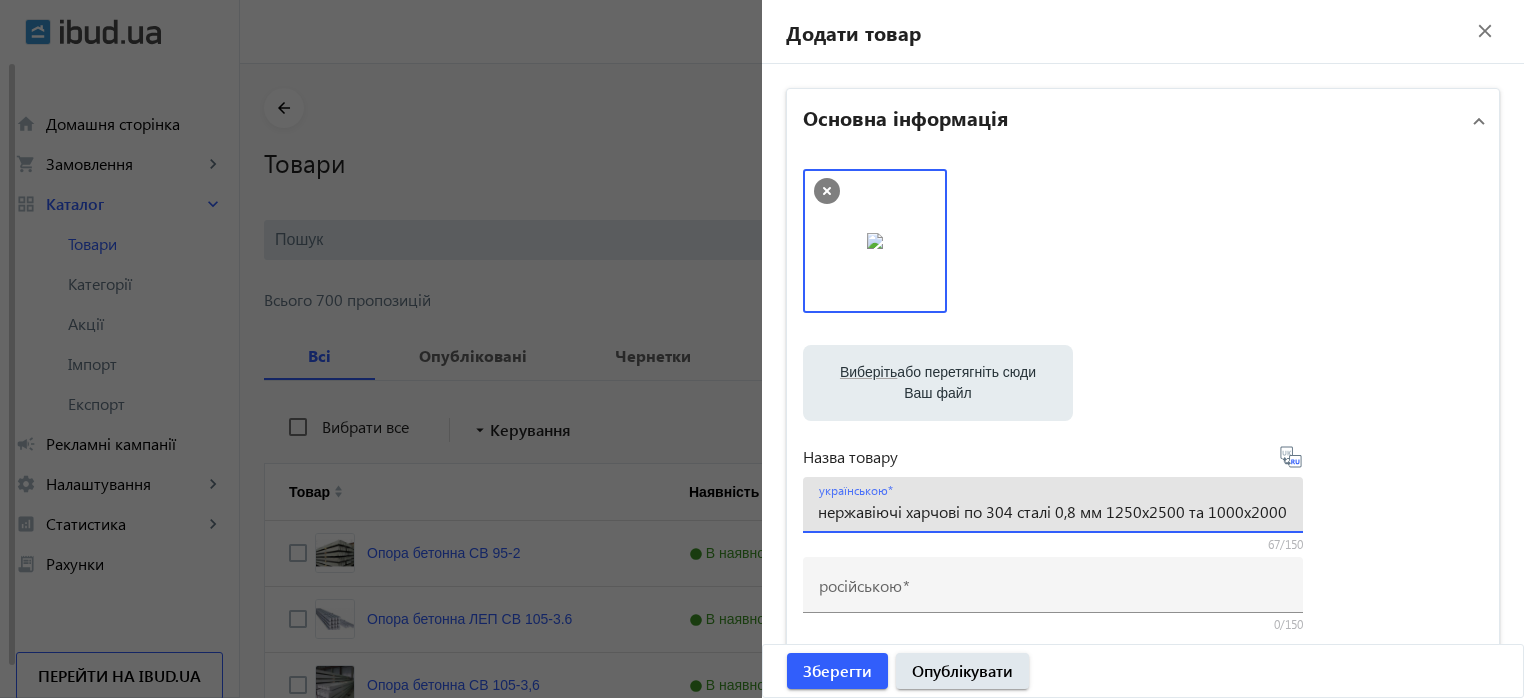 type on "Листи нержавіючі харчові по 304 сталі 0,8 мм 1250х2500 та 1000х2000" 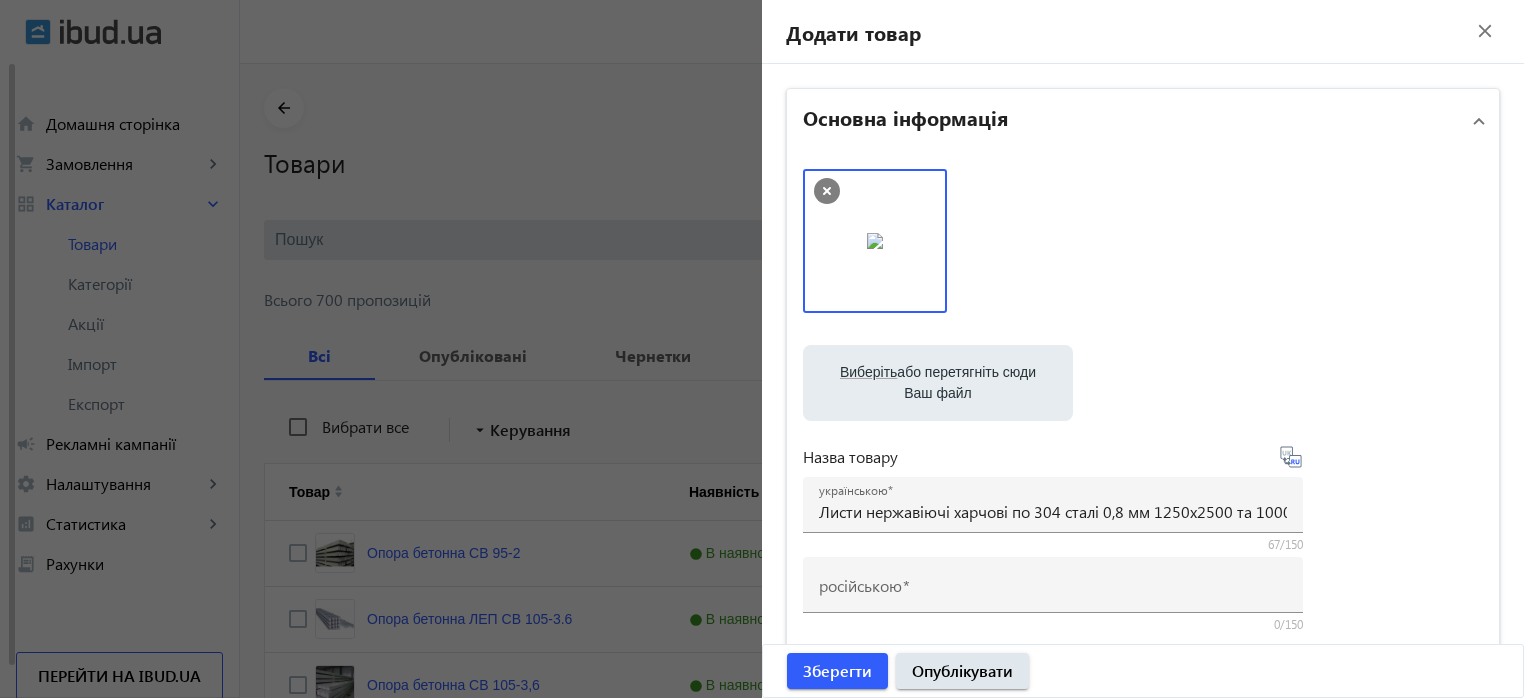 type on "Листья нержавеющие пищевые по 304 стали 0,8 мм 1250х2500 и 1000х2000" 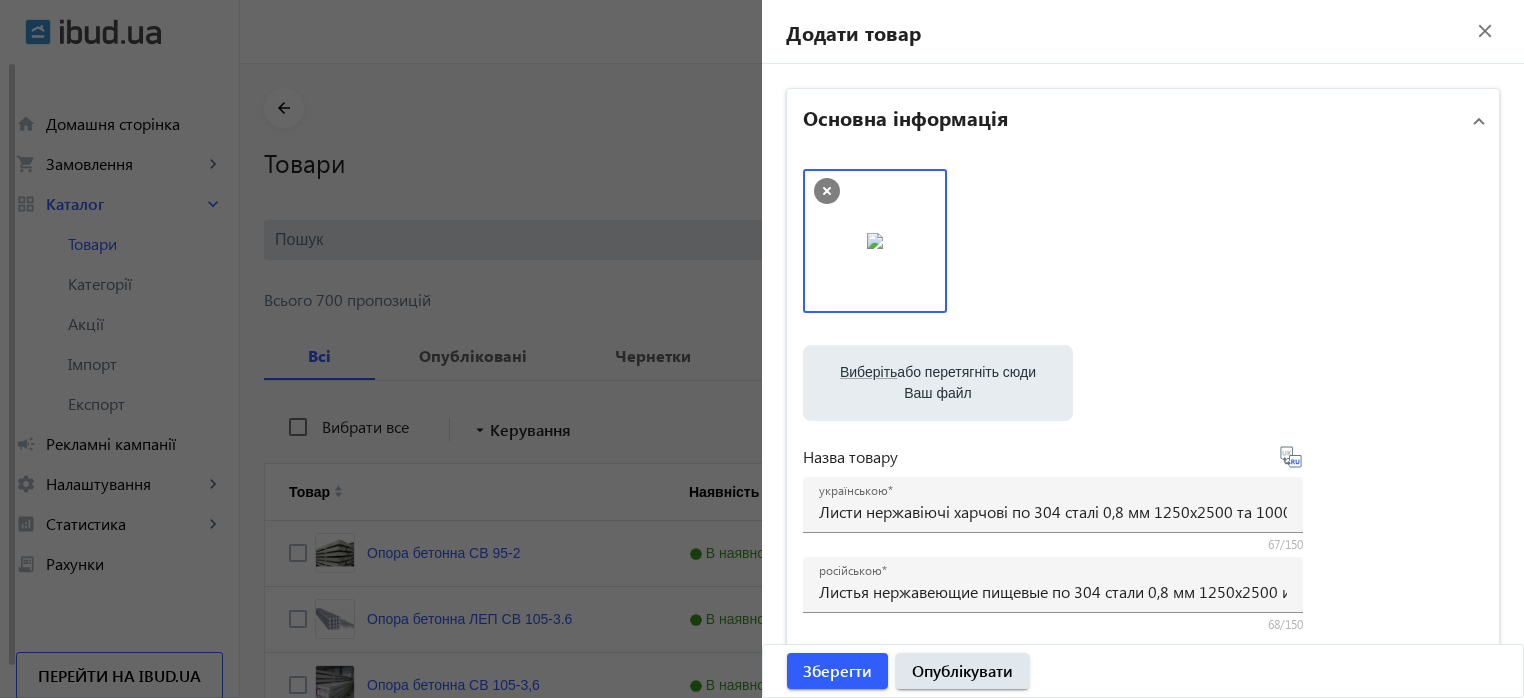 scroll, scrollTop: 200, scrollLeft: 0, axis: vertical 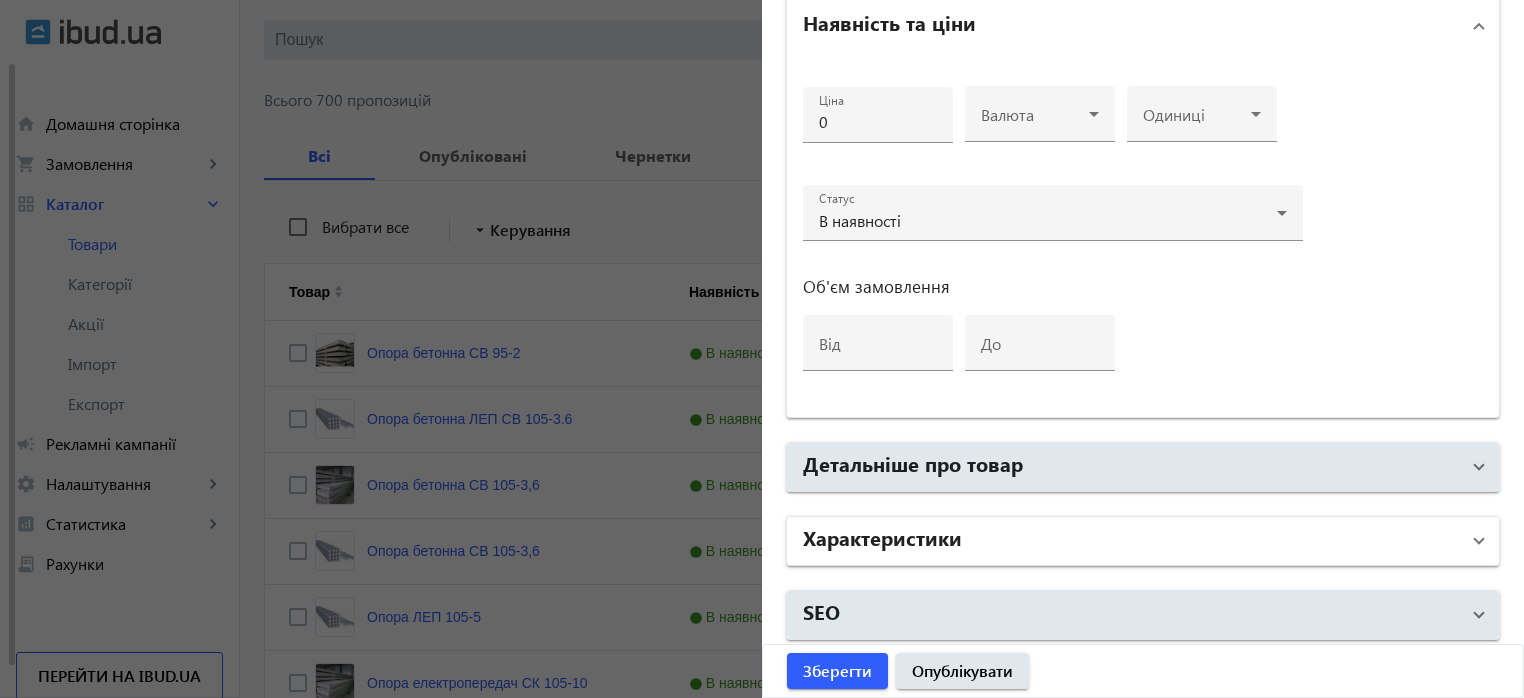 click on "Характеристики" at bounding box center [1131, 541] 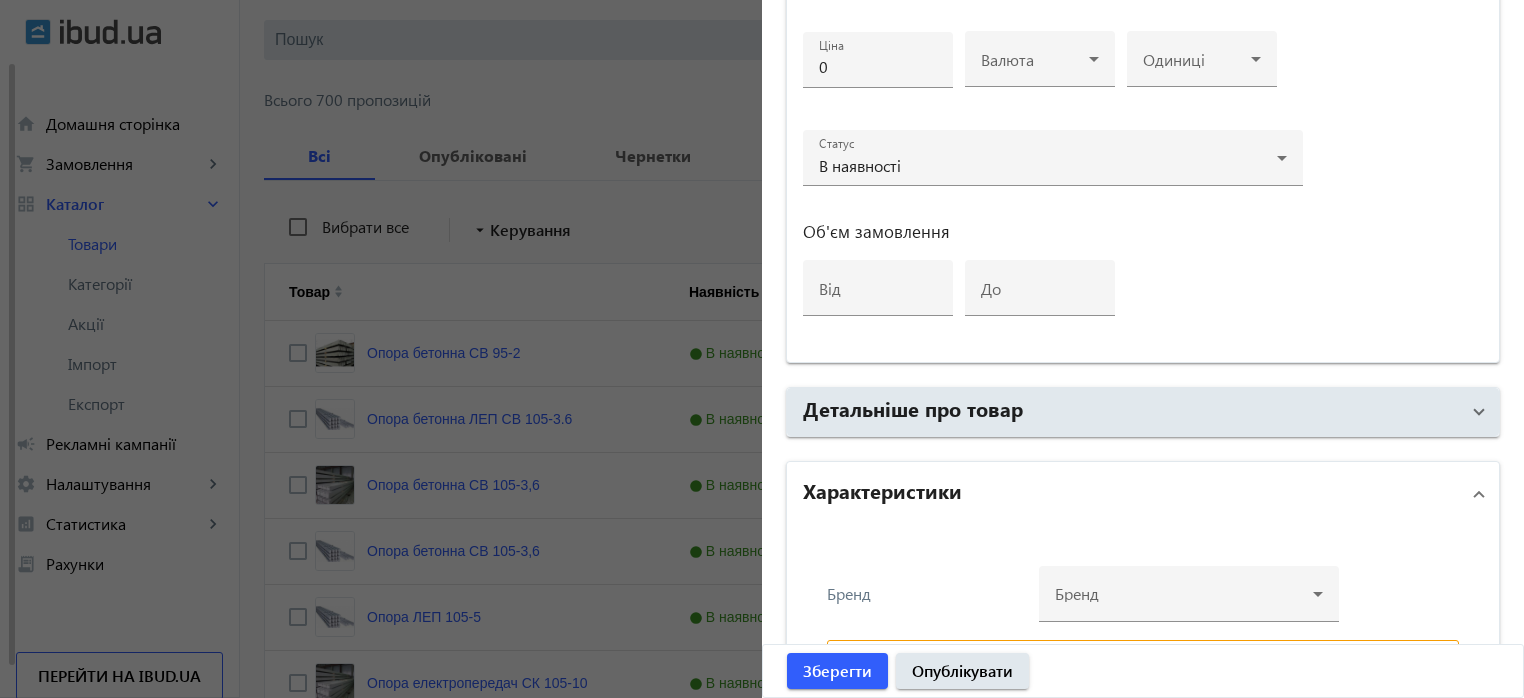 scroll, scrollTop: 1163, scrollLeft: 0, axis: vertical 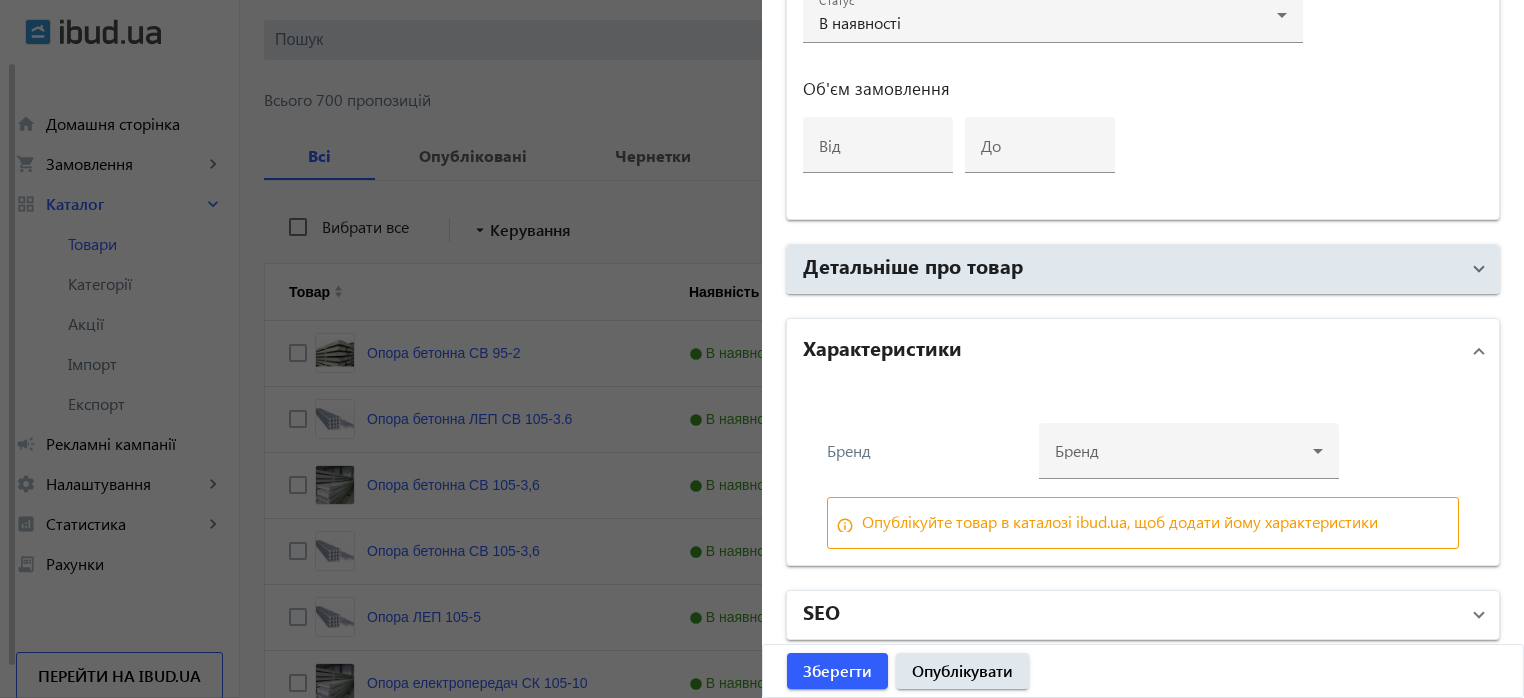 click on "SEO" at bounding box center (821, 611) 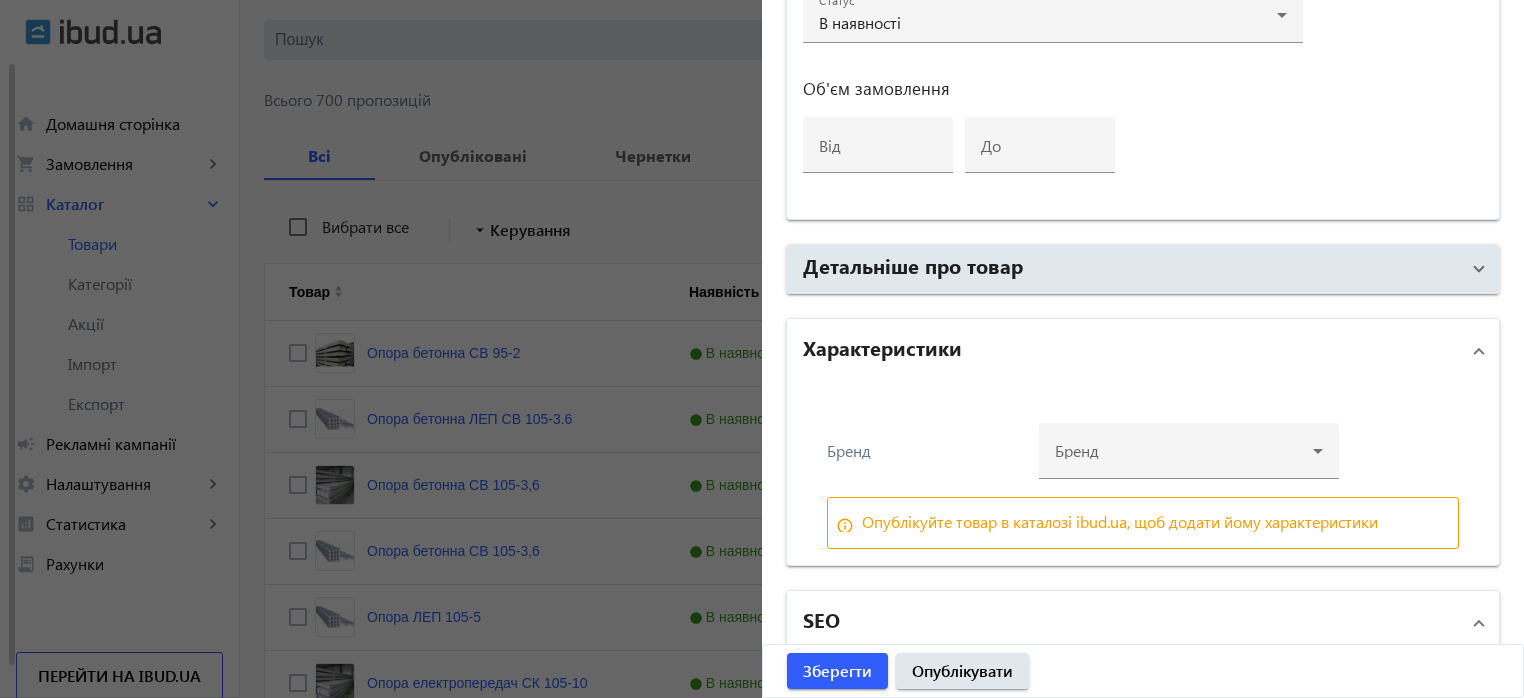 click on "SEO" at bounding box center [821, 619] 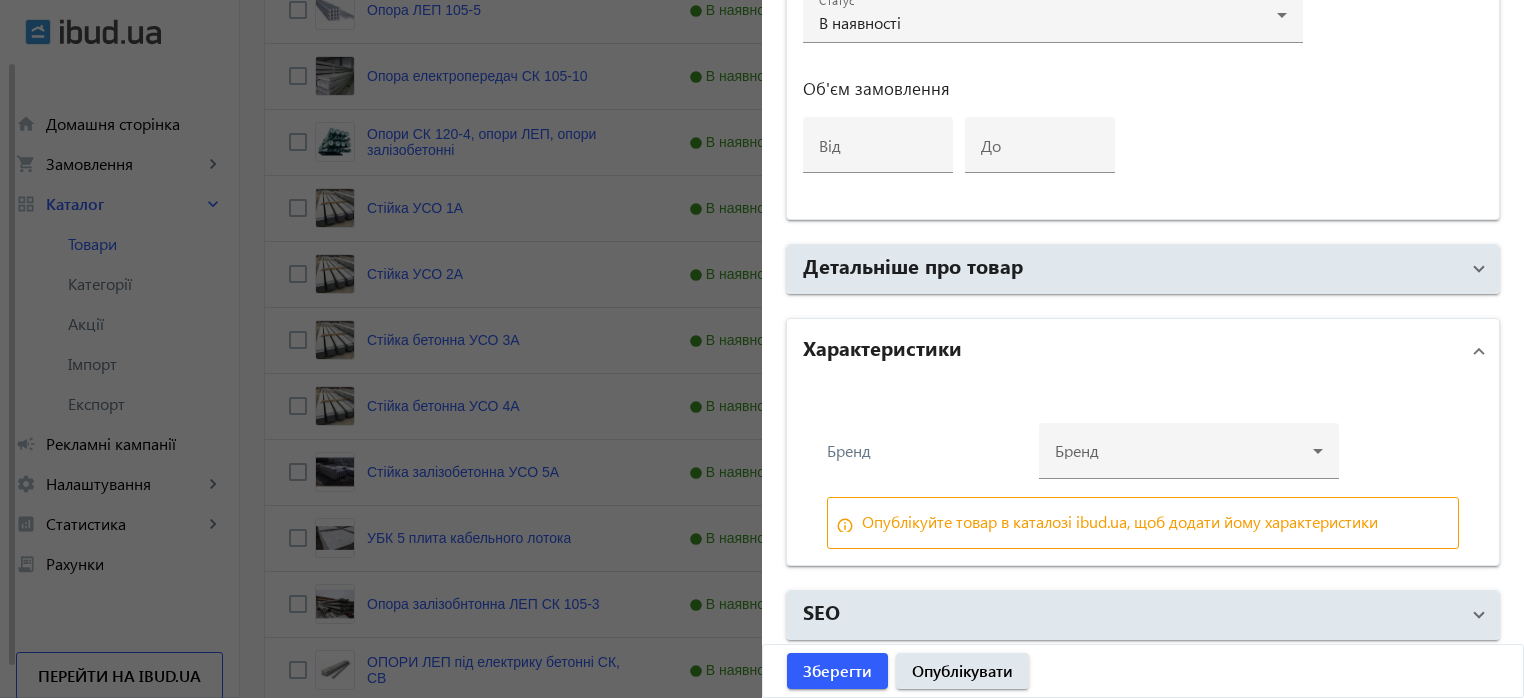 scroll, scrollTop: 1000, scrollLeft: 0, axis: vertical 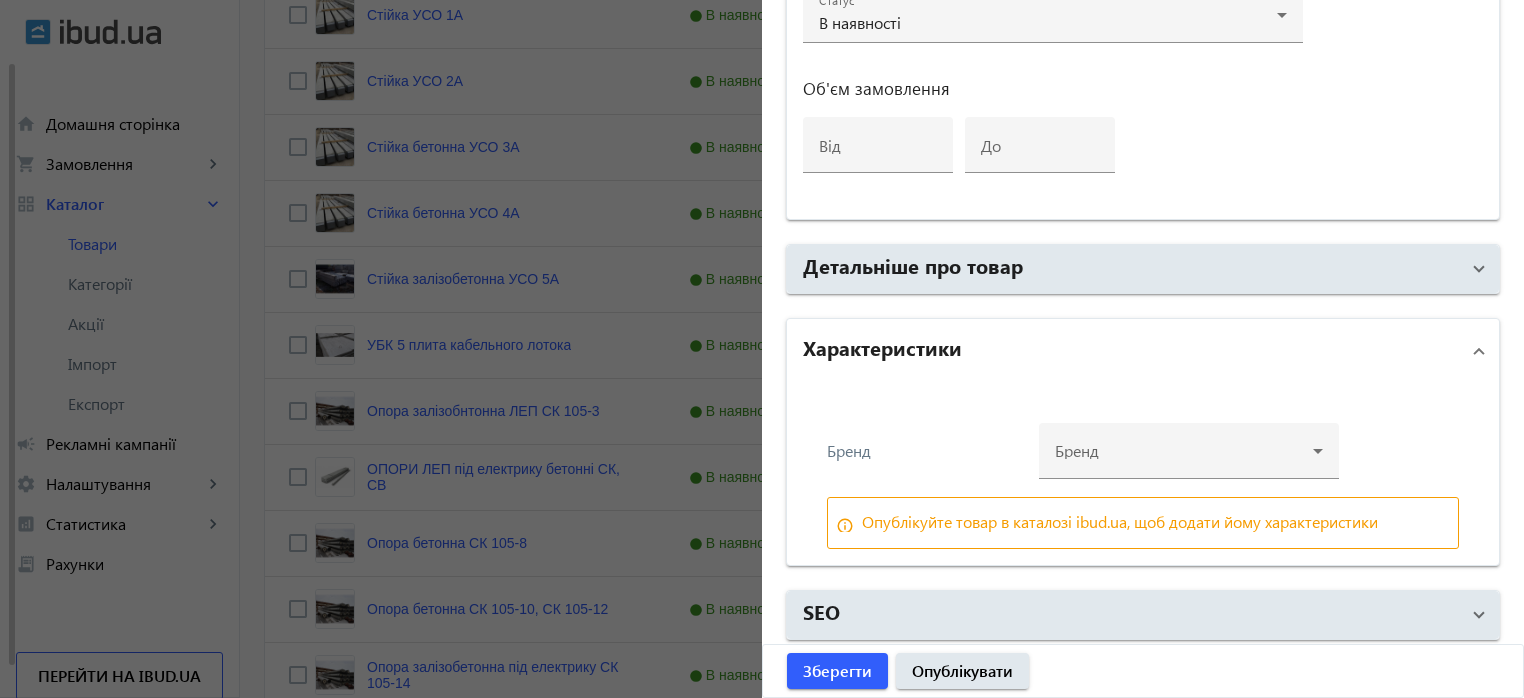 click on "Характеристики" at bounding box center (1139, 351) 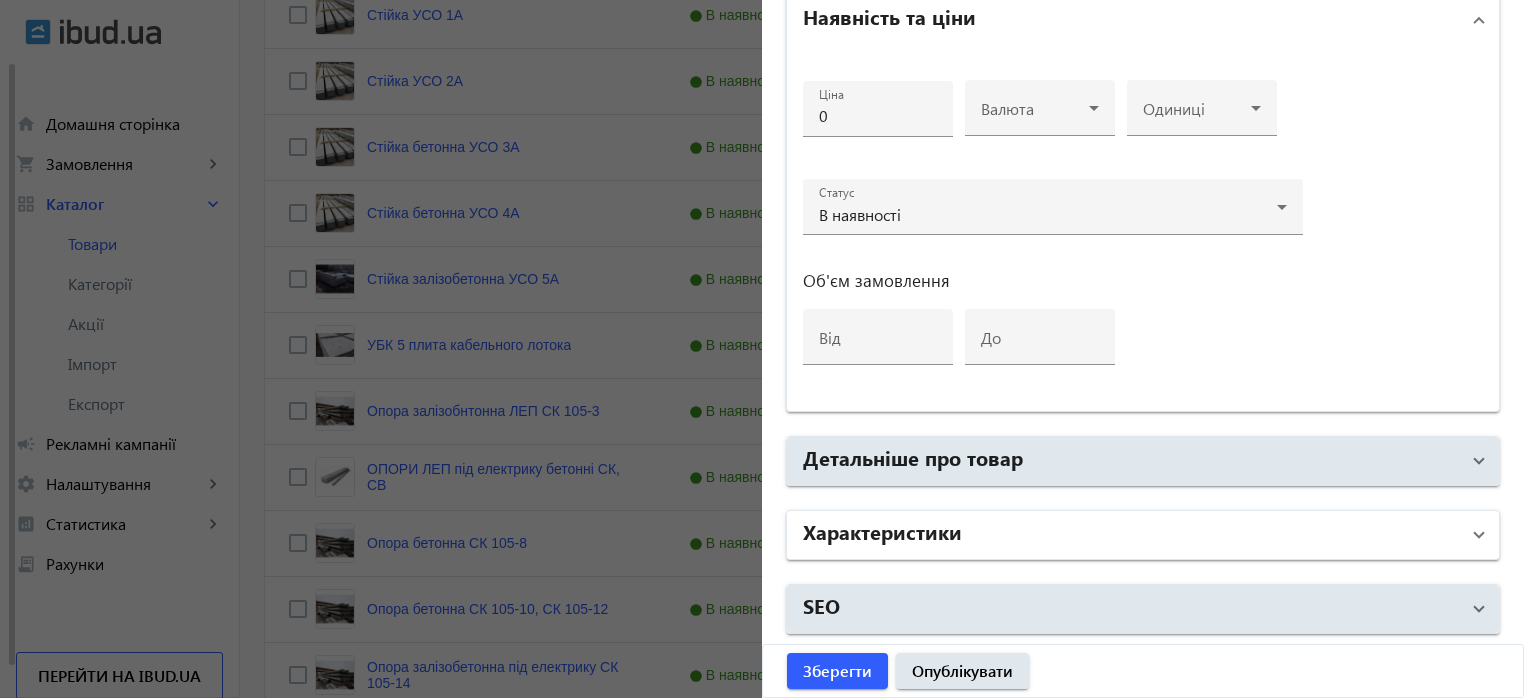scroll, scrollTop: 965, scrollLeft: 0, axis: vertical 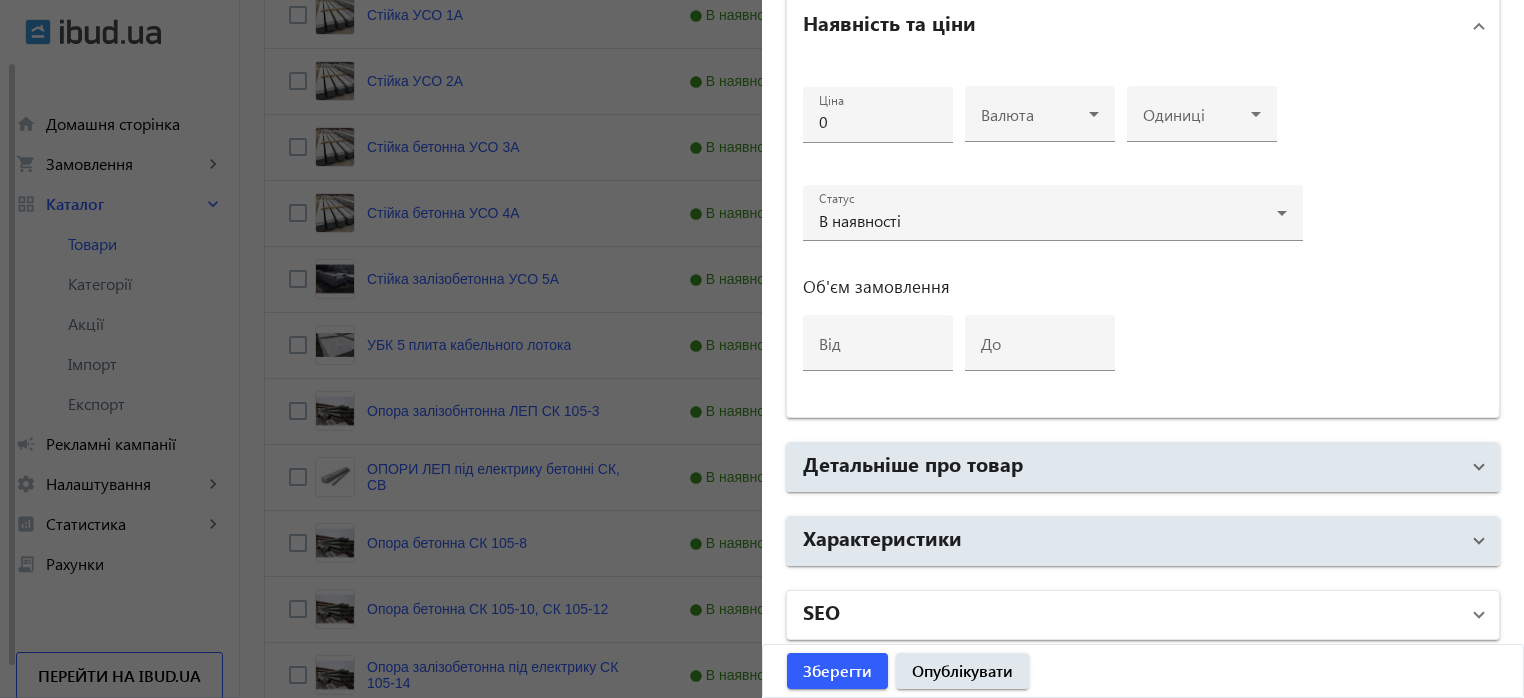 click on "SEO" at bounding box center (1131, 615) 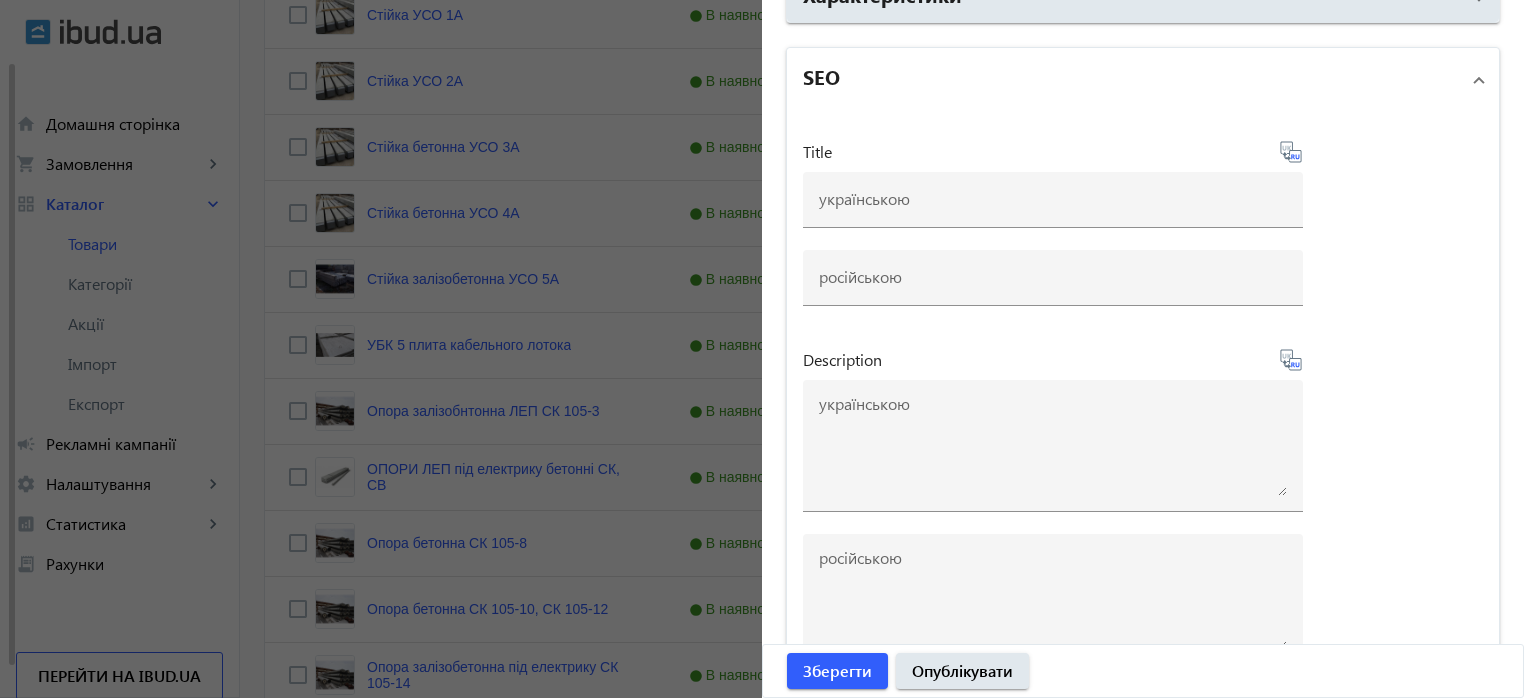 scroll, scrollTop: 1565, scrollLeft: 0, axis: vertical 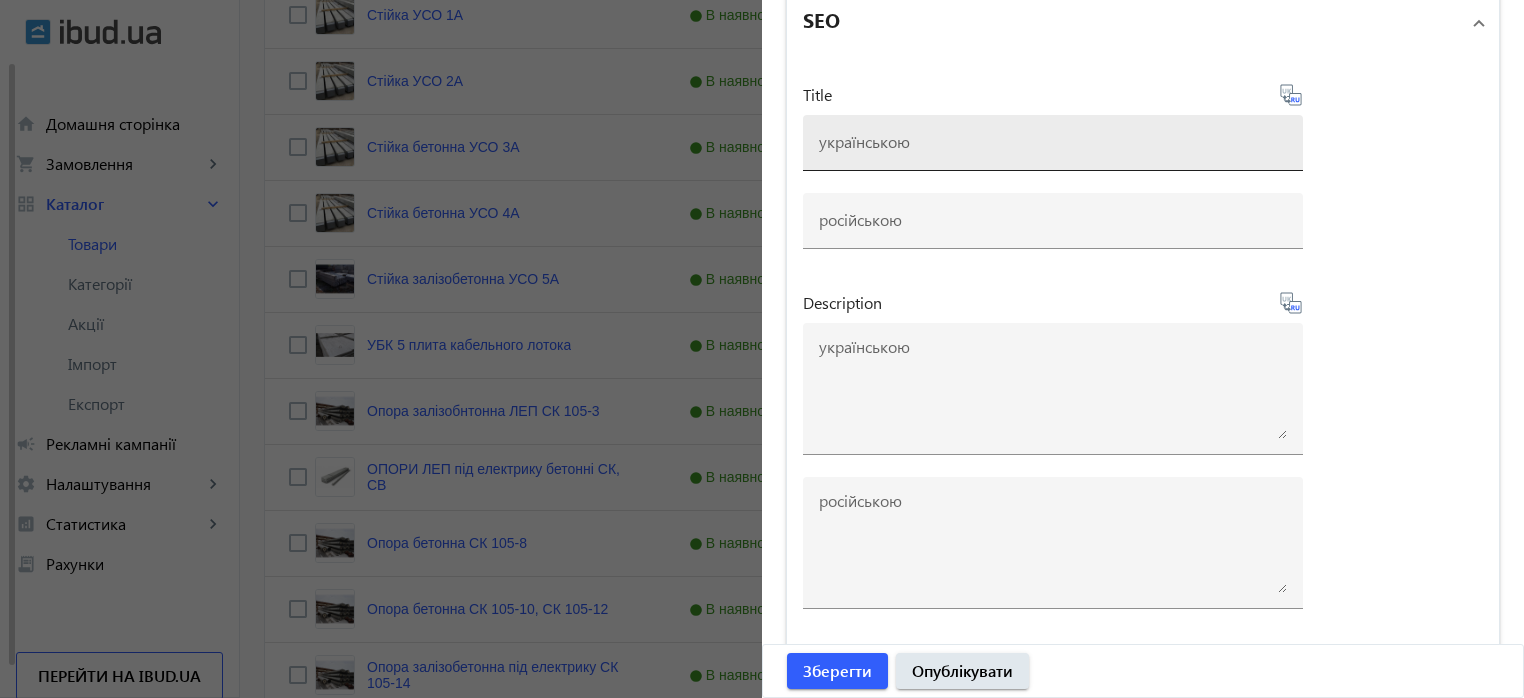 click at bounding box center (1053, 141) 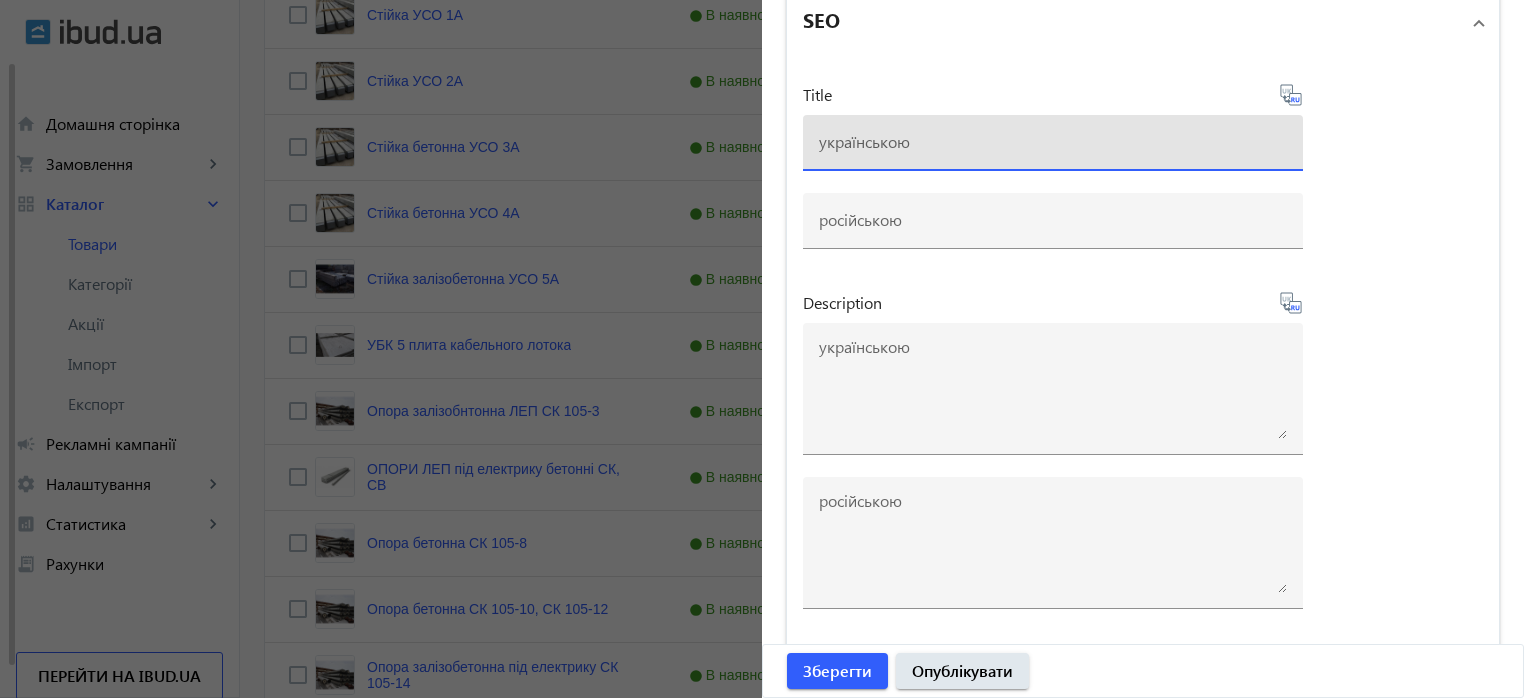 type on "Листи нержавіючі" 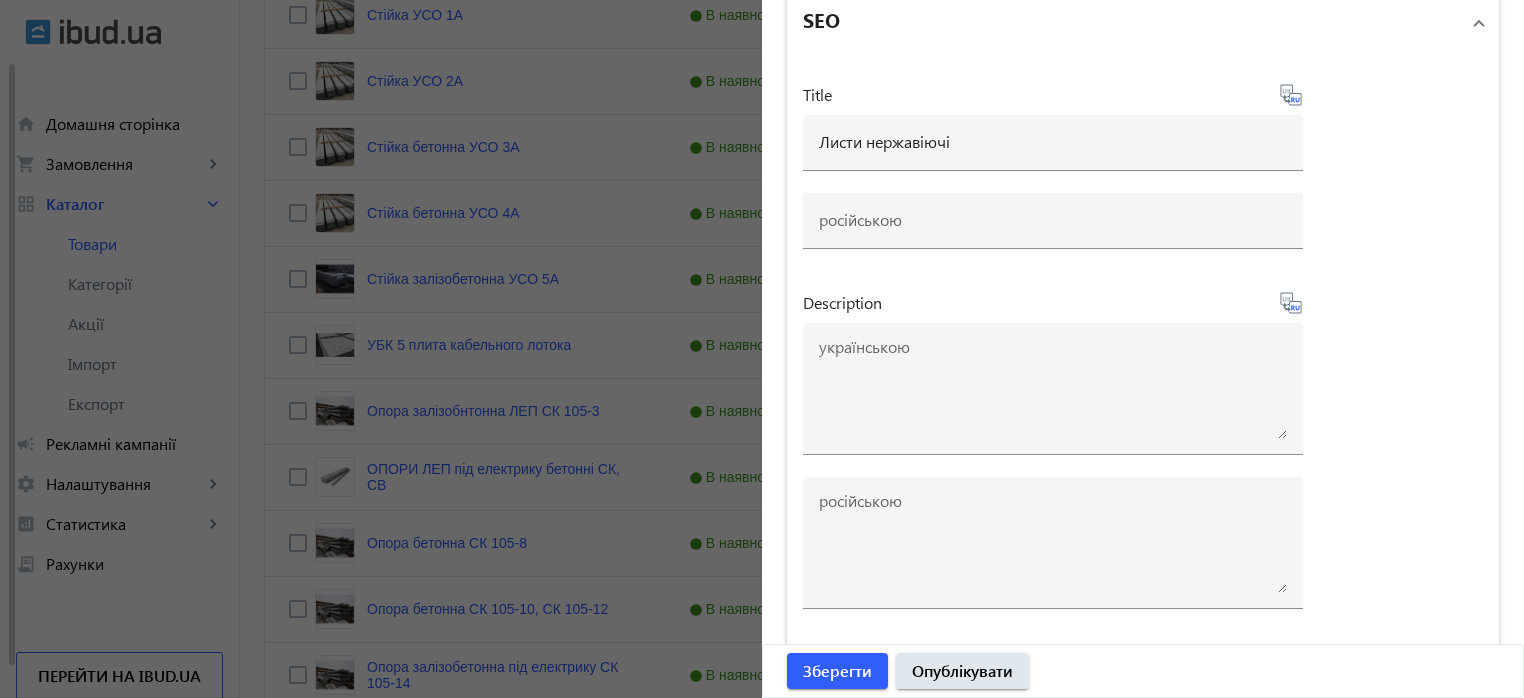 click 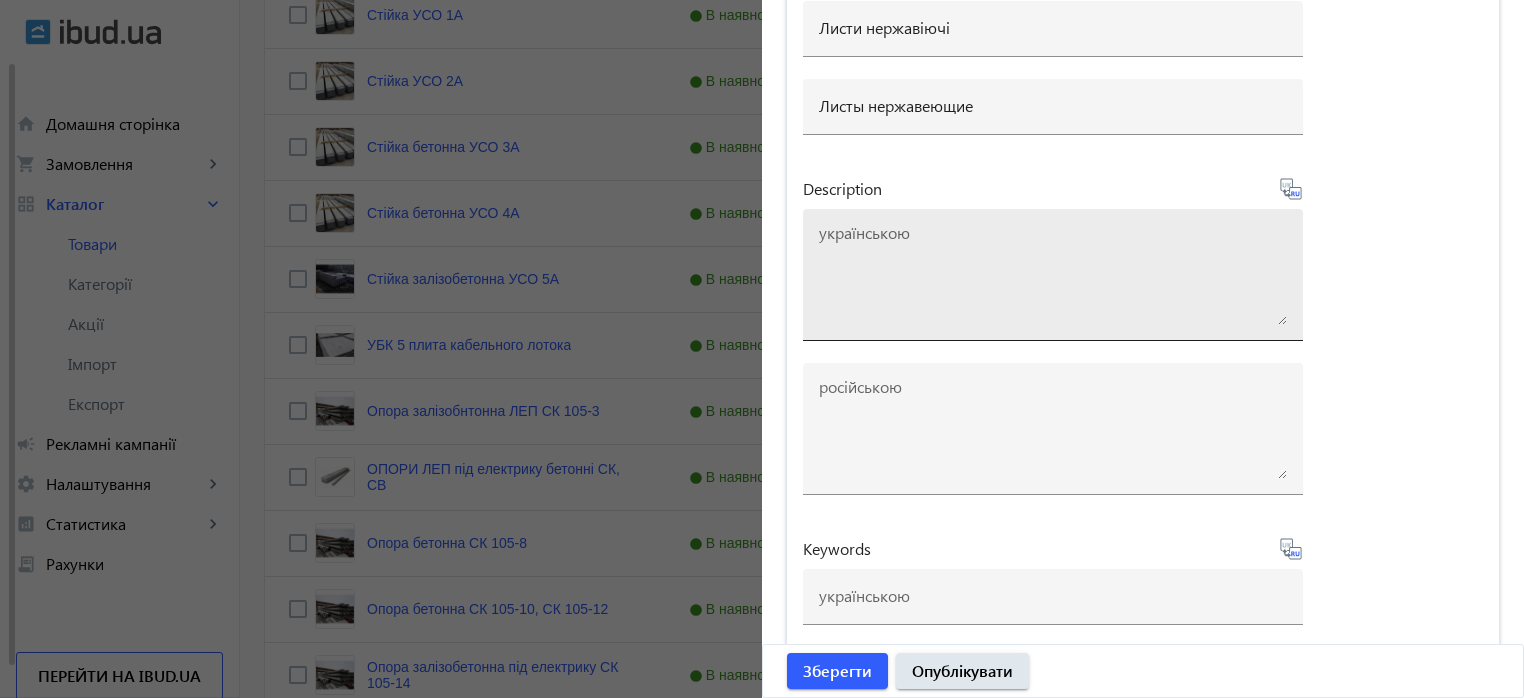 scroll, scrollTop: 1763, scrollLeft: 0, axis: vertical 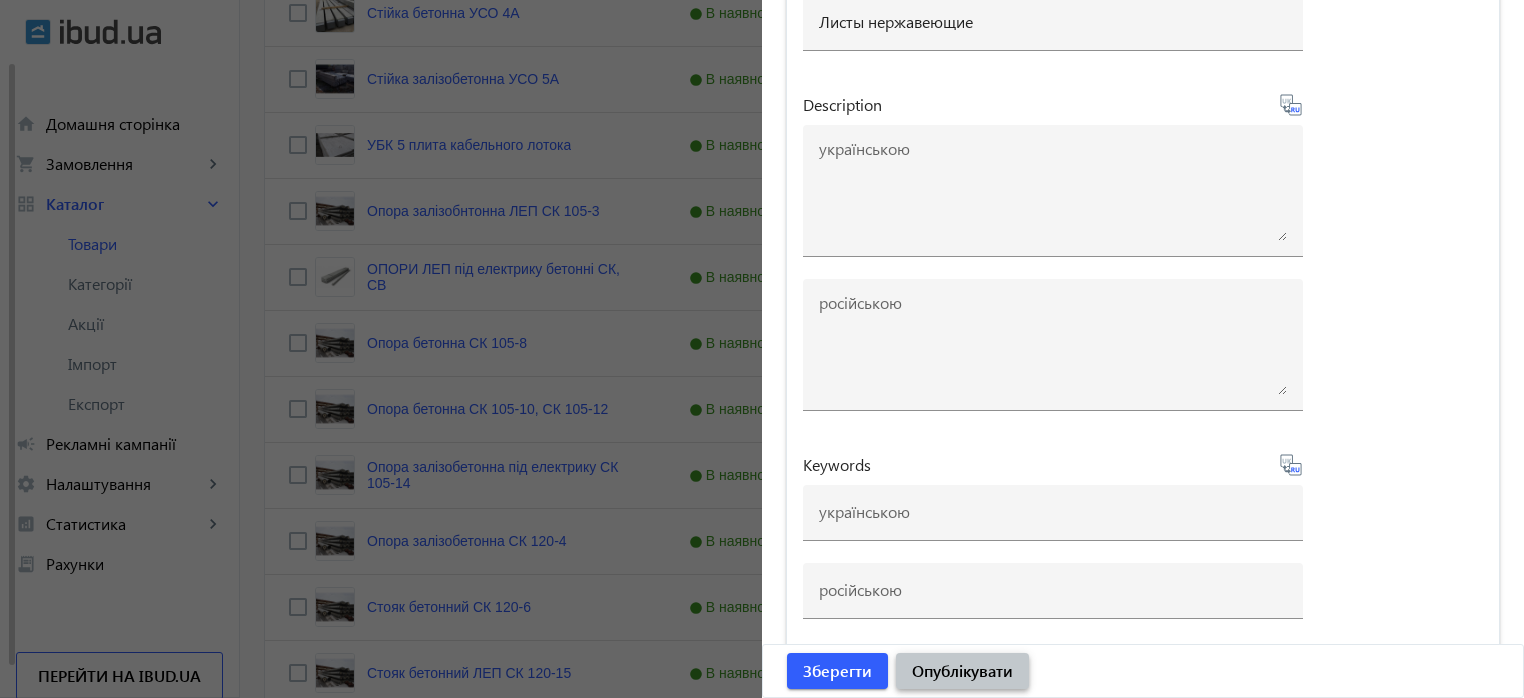 click on "Опублікувати" 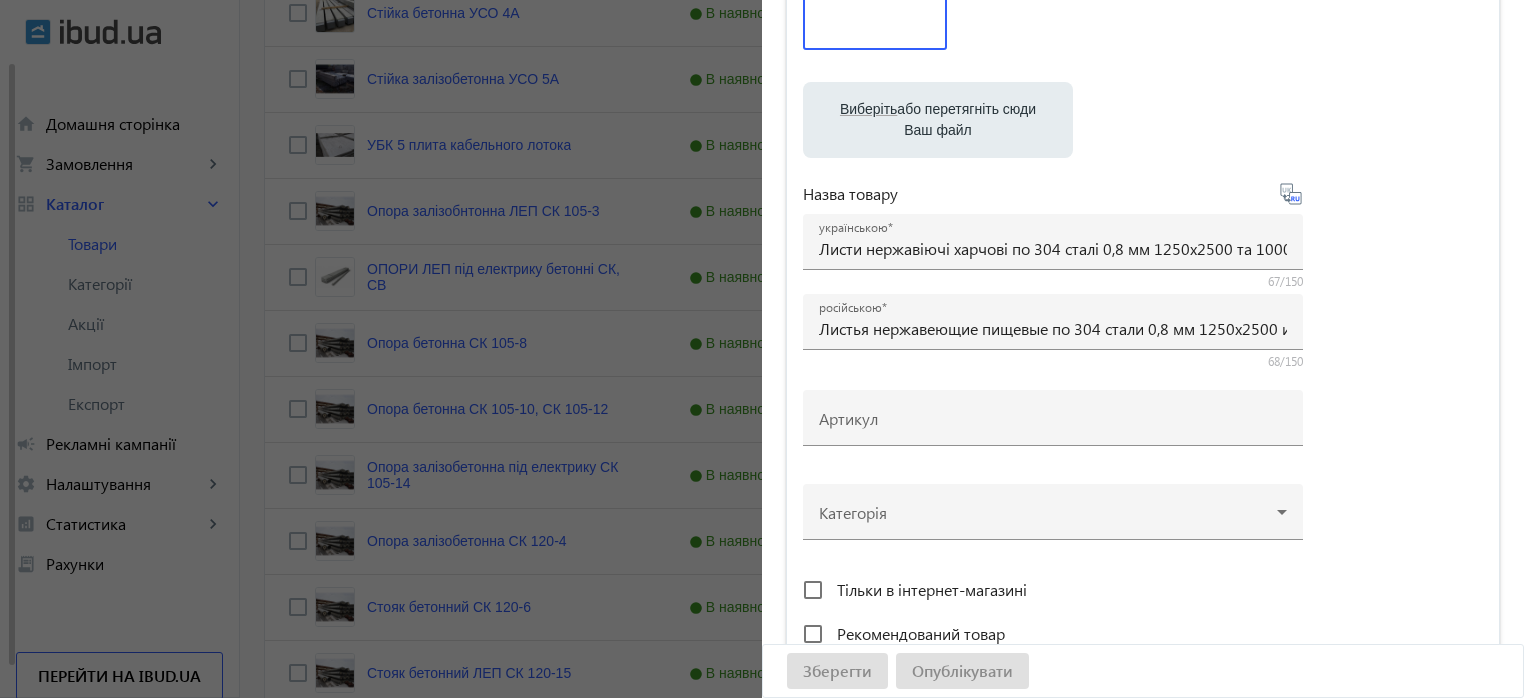 scroll, scrollTop: 0, scrollLeft: 0, axis: both 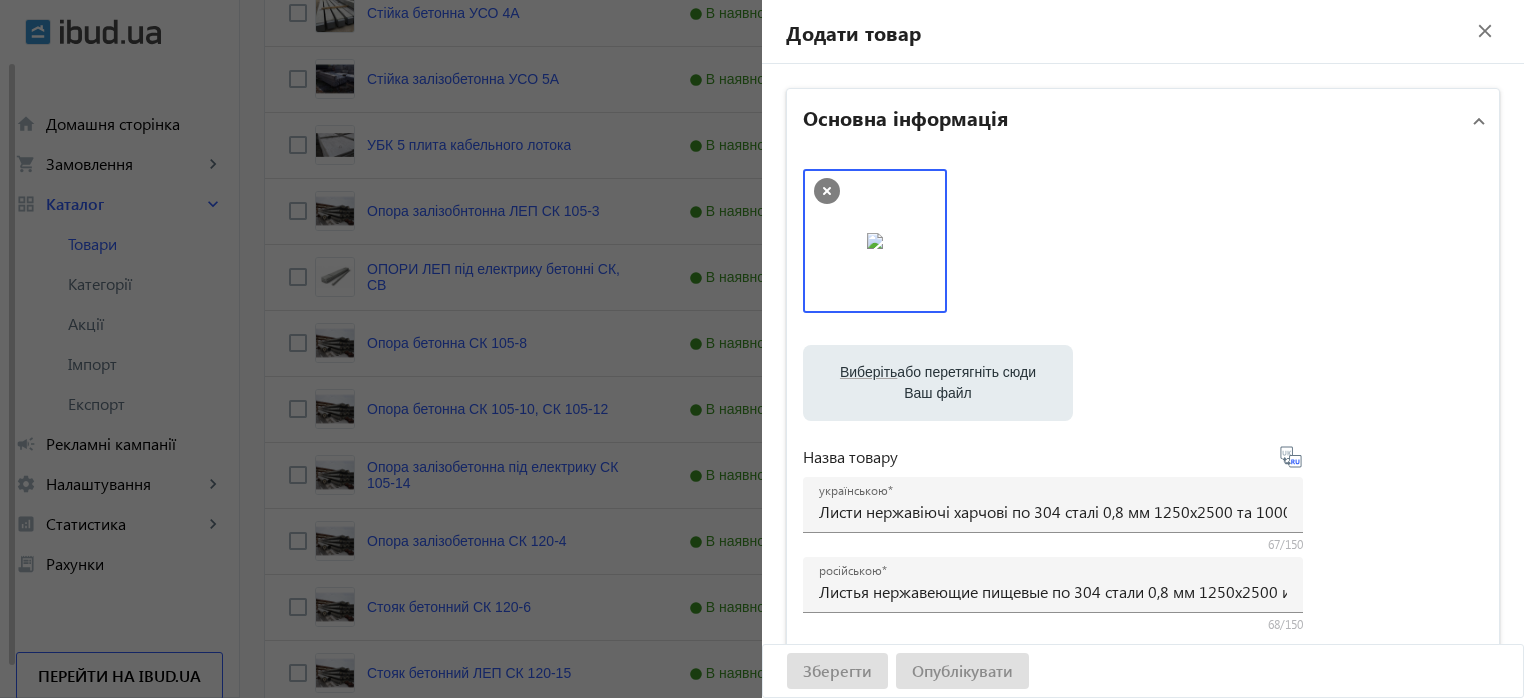 click at bounding box center (1143, 251) 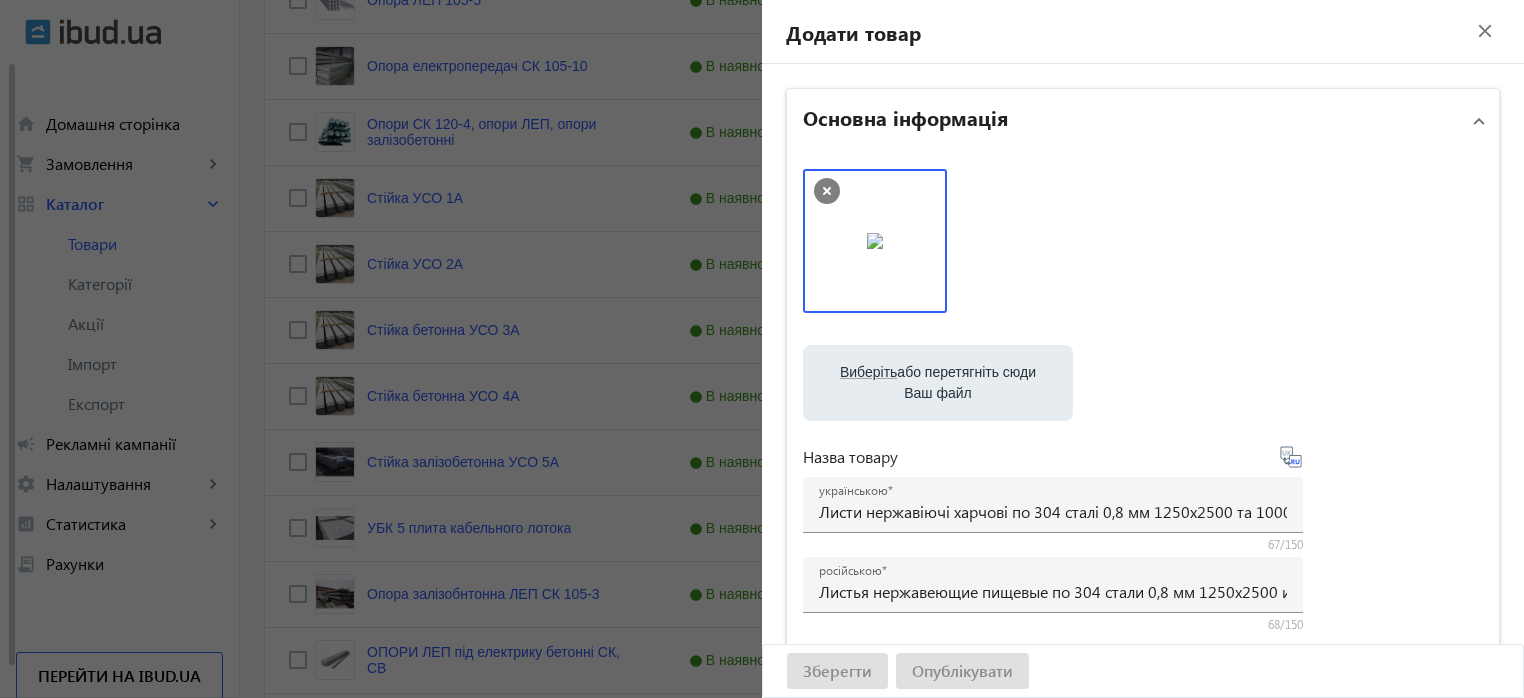 scroll, scrollTop: 700, scrollLeft: 0, axis: vertical 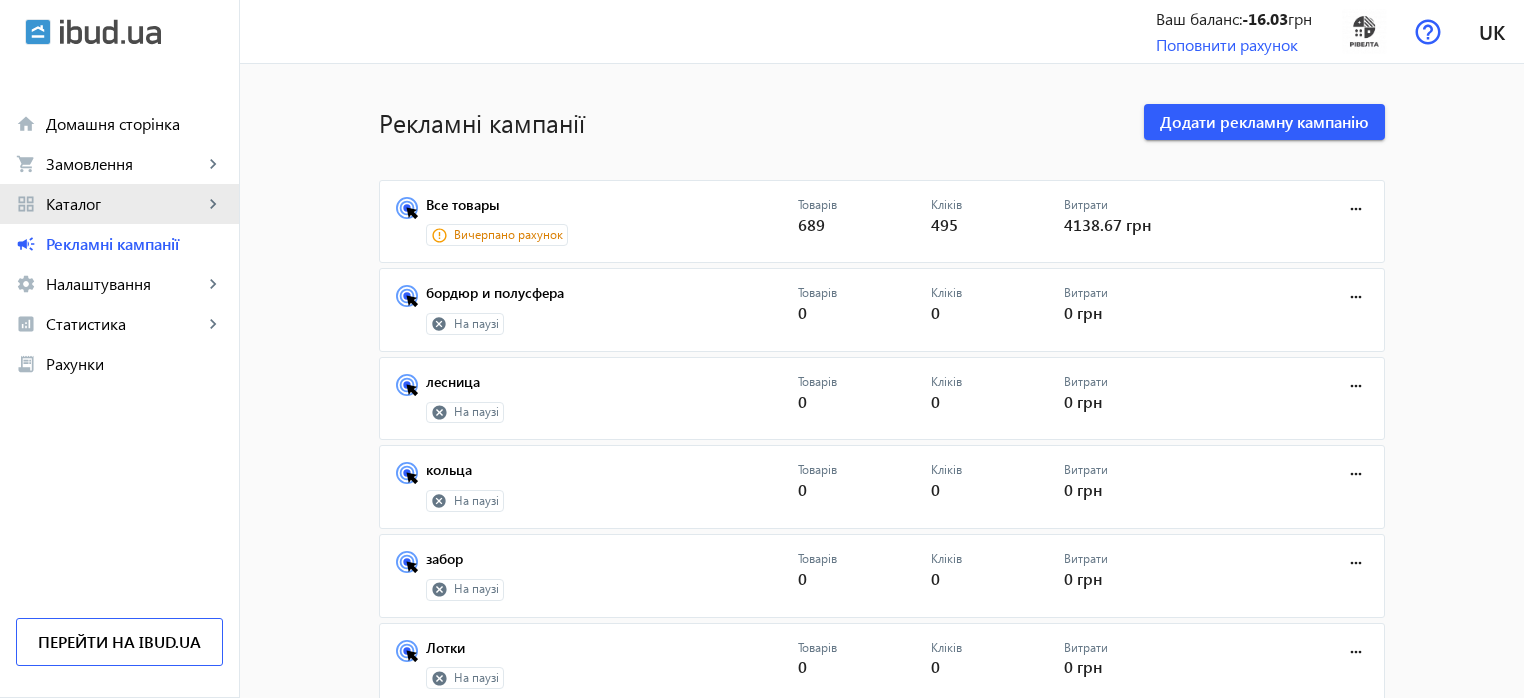 click on "Каталог" 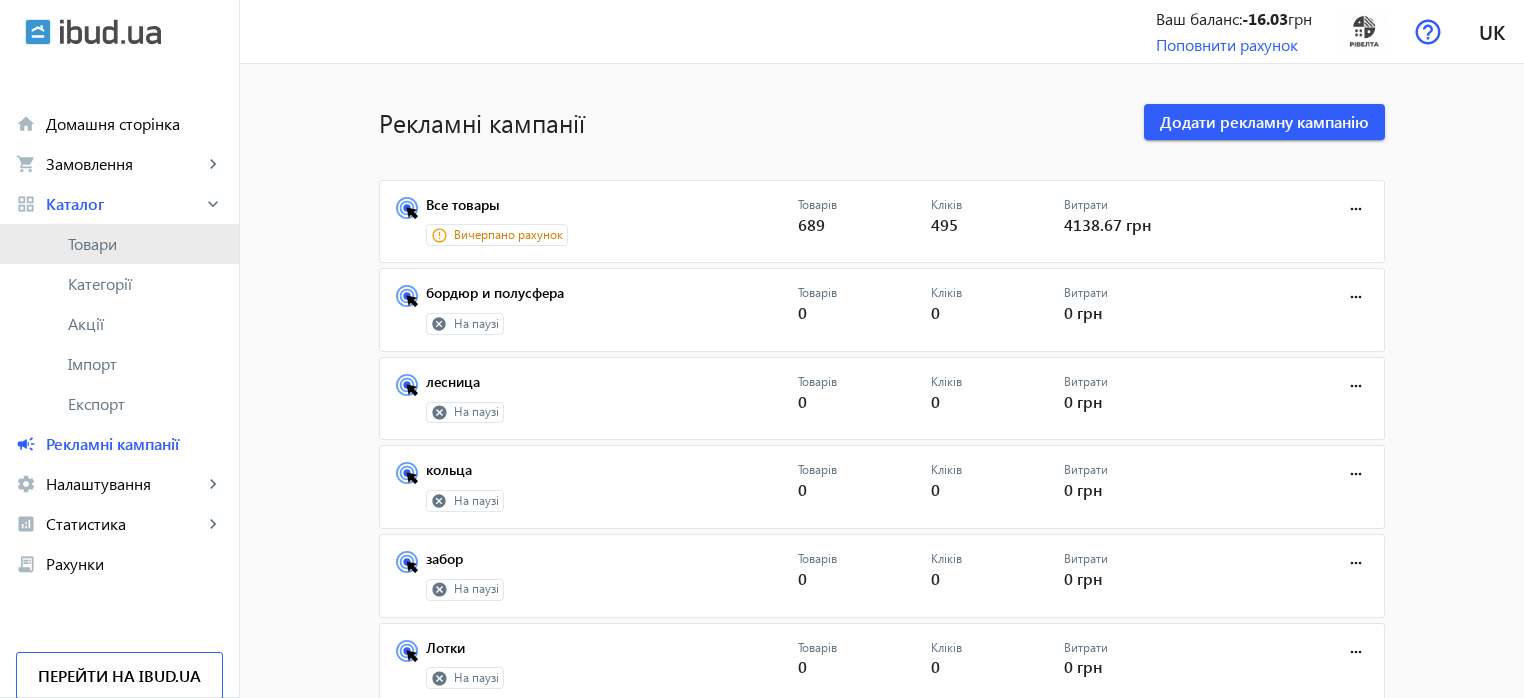 click on "Товари" 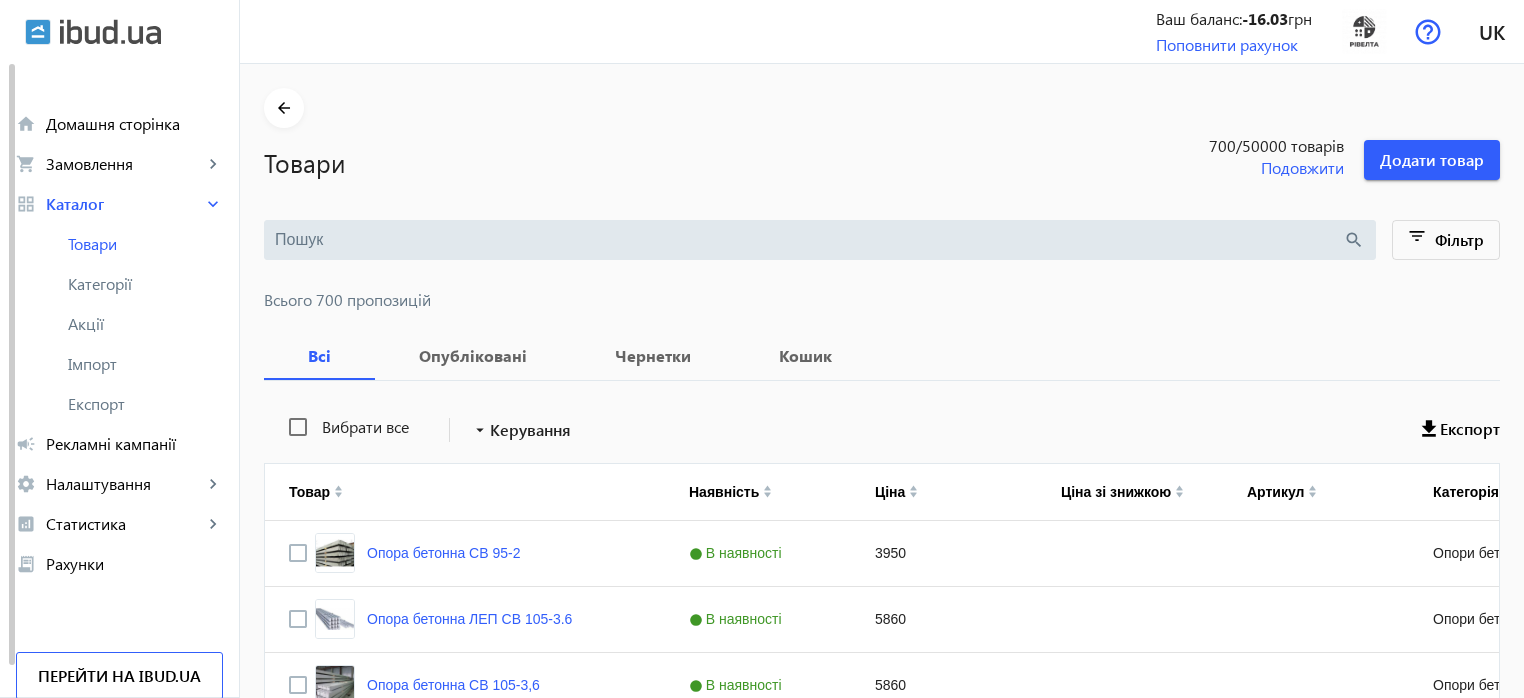 type 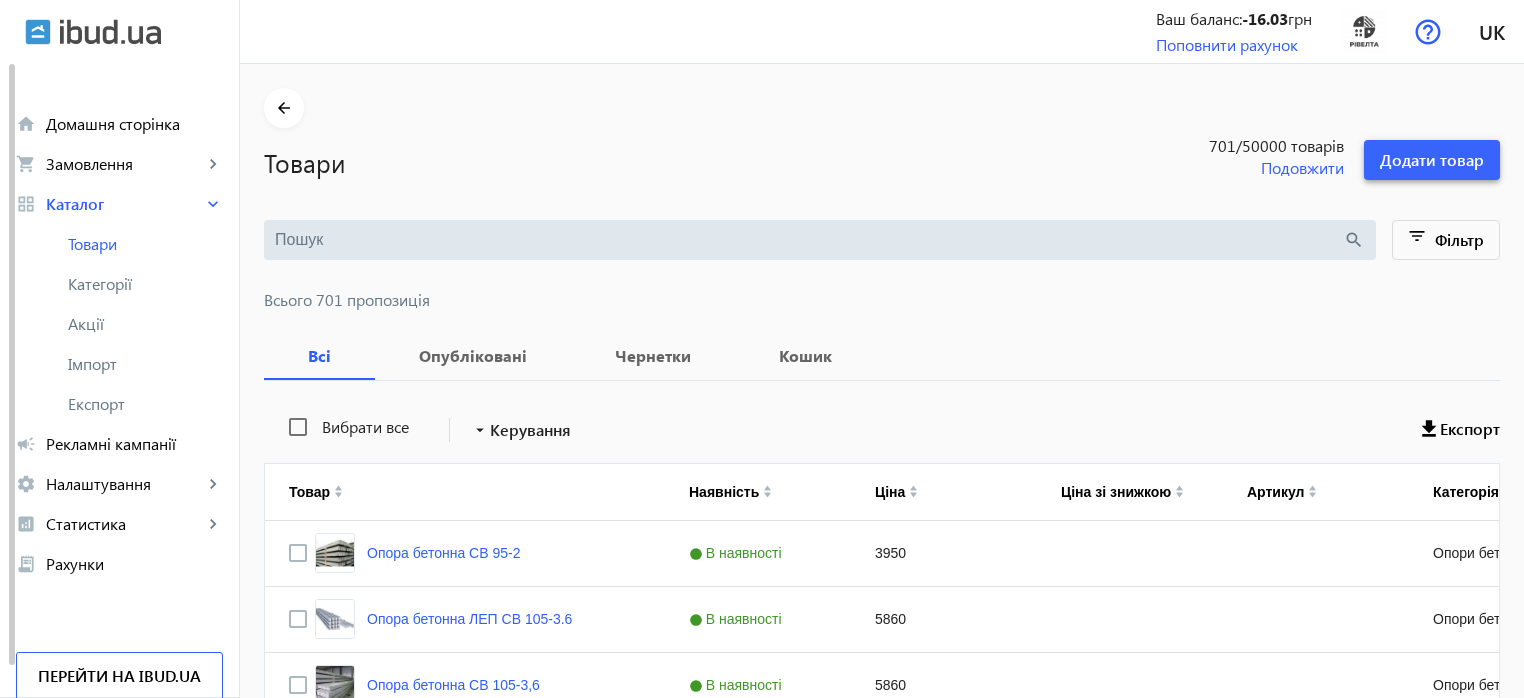 click on "Додати товар" 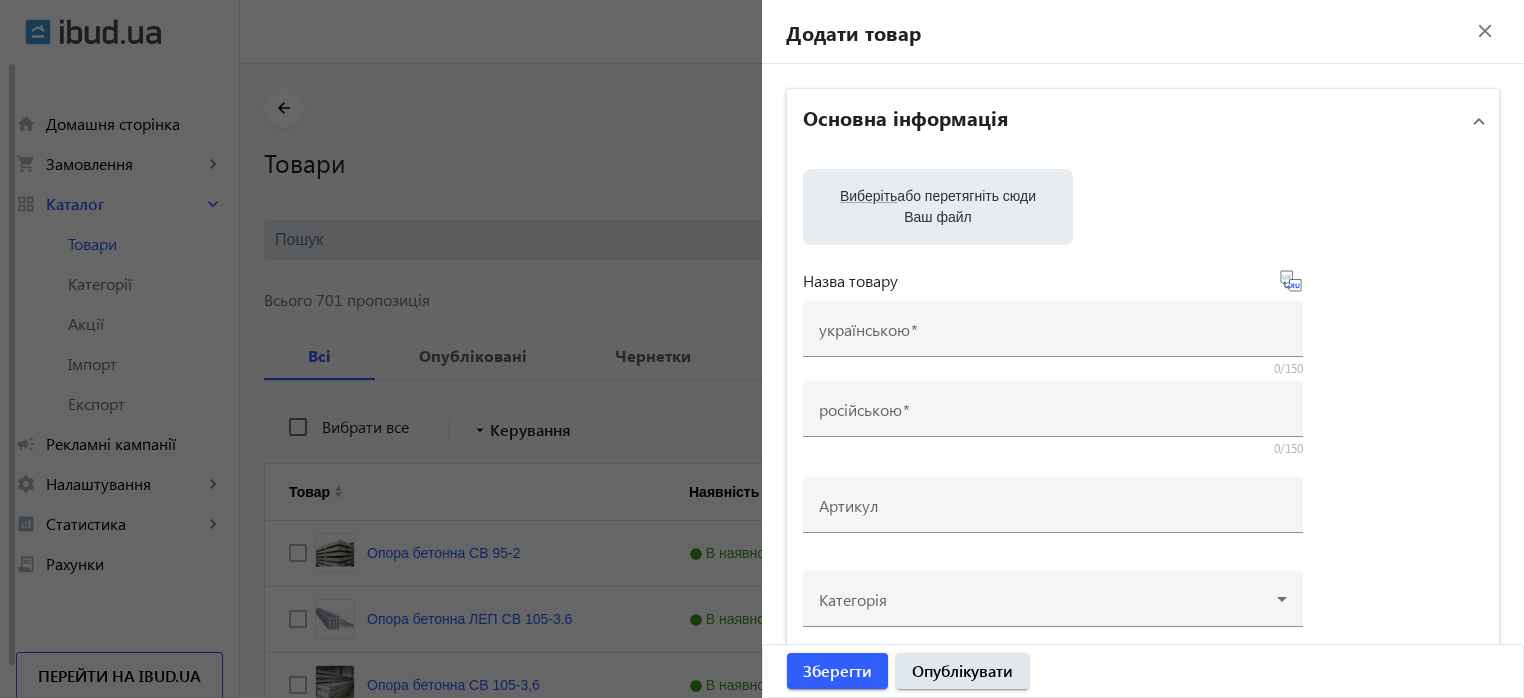 click on "Виберіть  або перетягніть сюди Ваш файл" at bounding box center (938, 207) 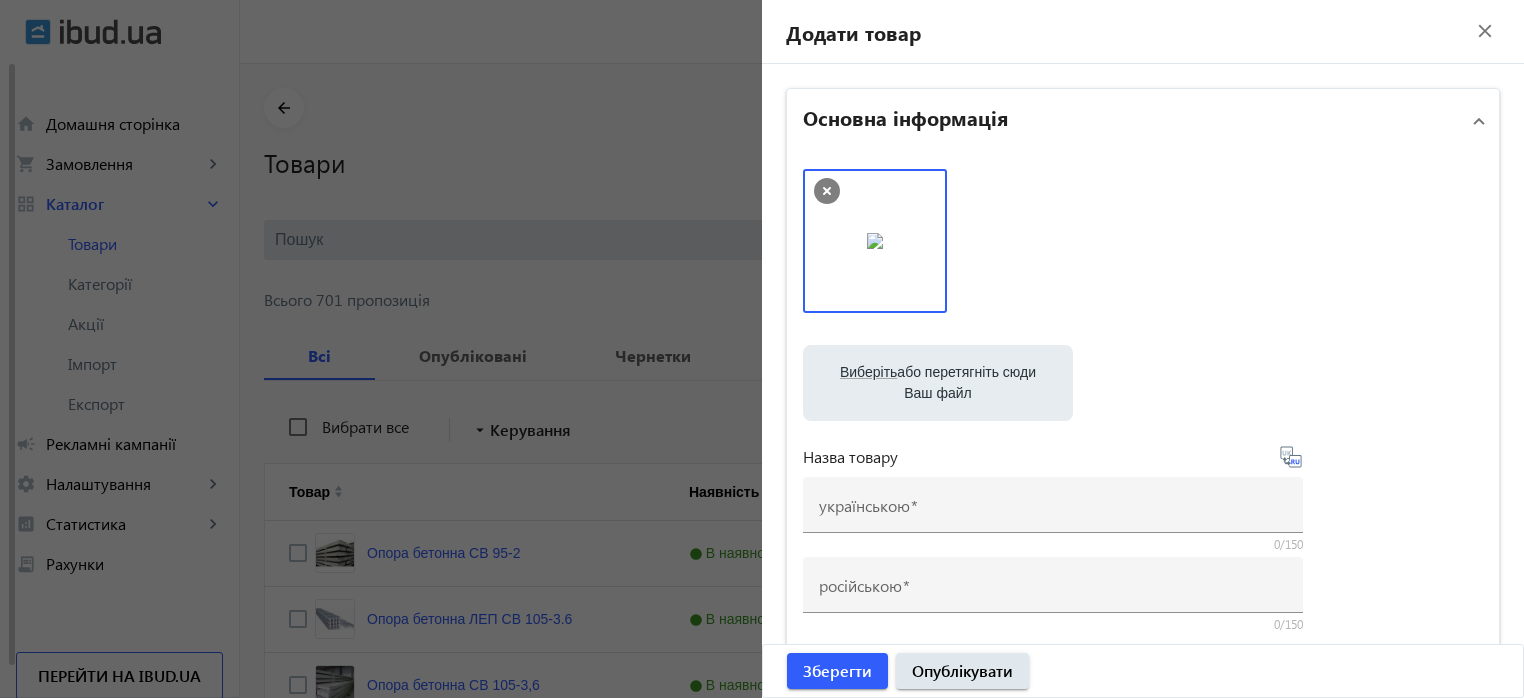 click 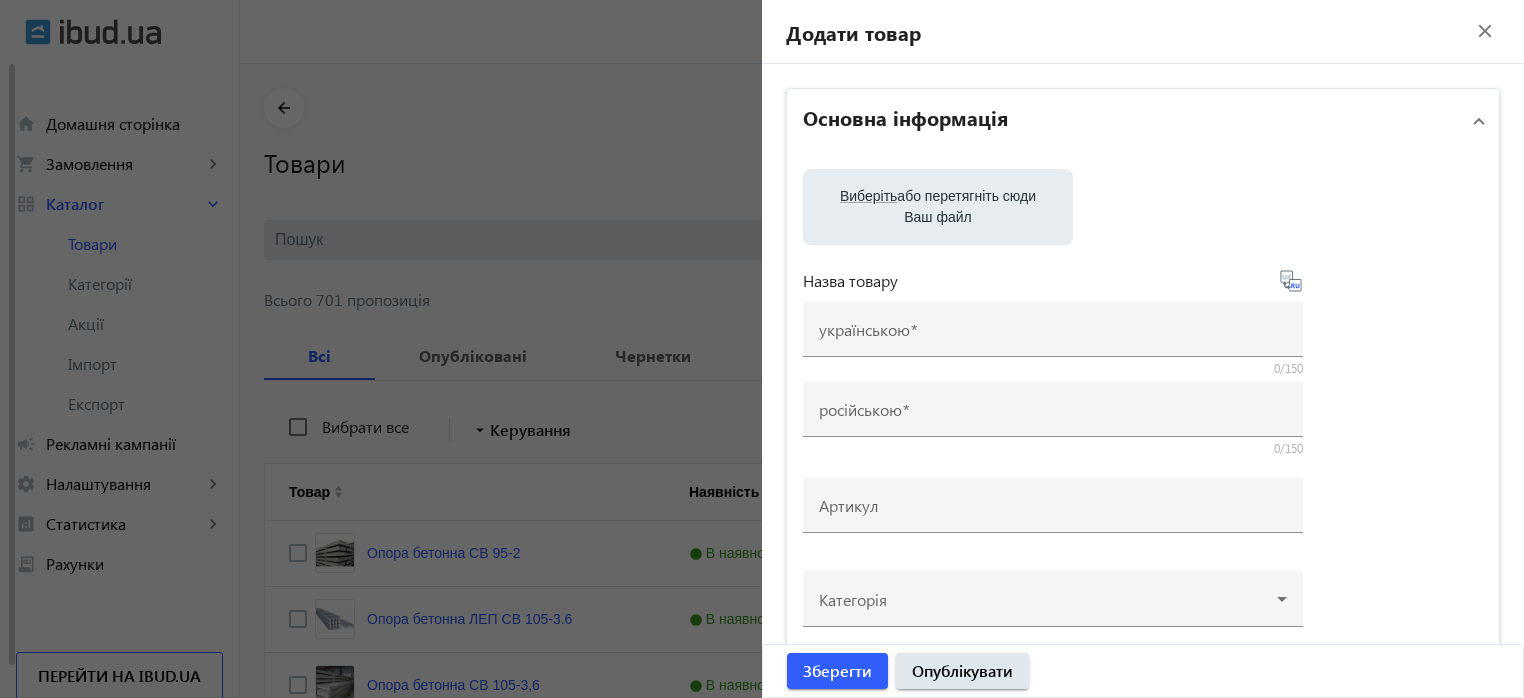 click on "Виберіть  або перетягніть сюди Ваш файл" at bounding box center (938, 207) 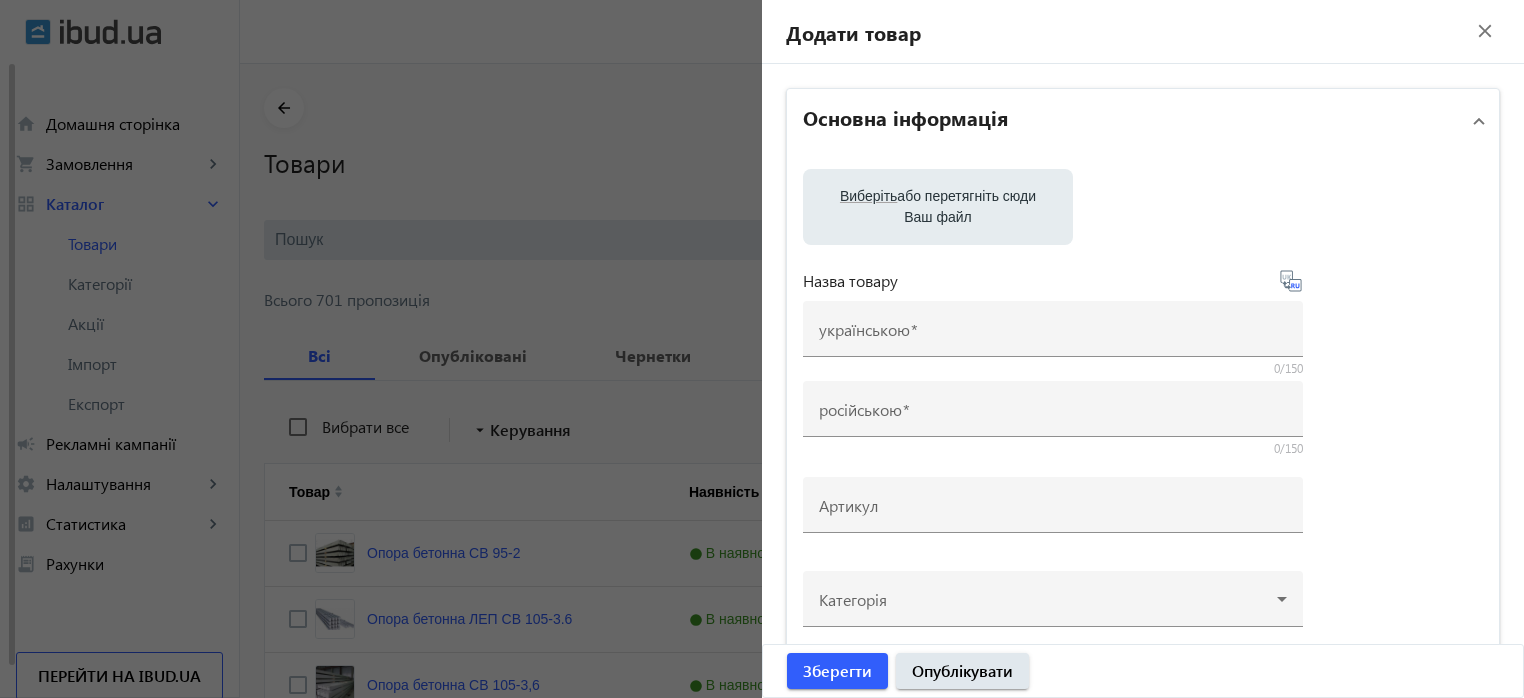type on "C:\fakepath\3651.jpg" 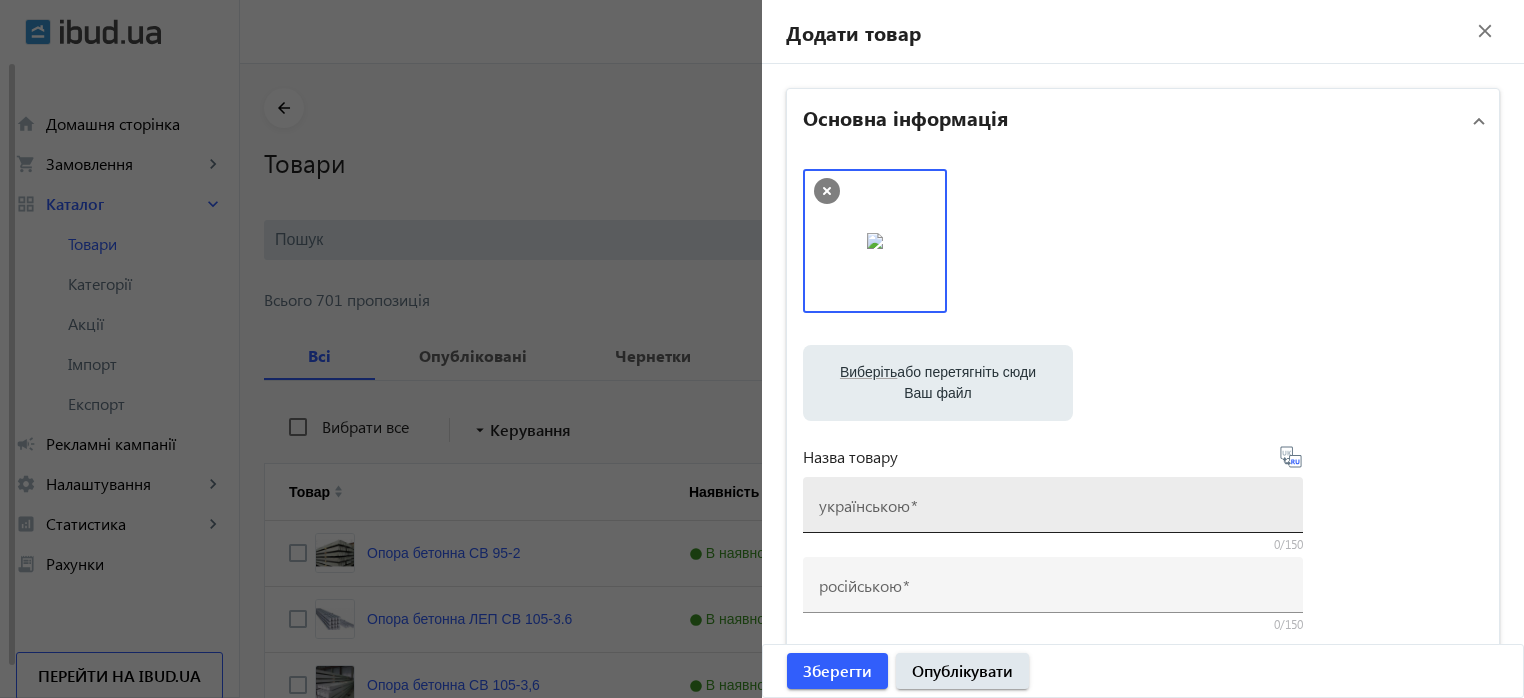 click on "українською" at bounding box center (864, 505) 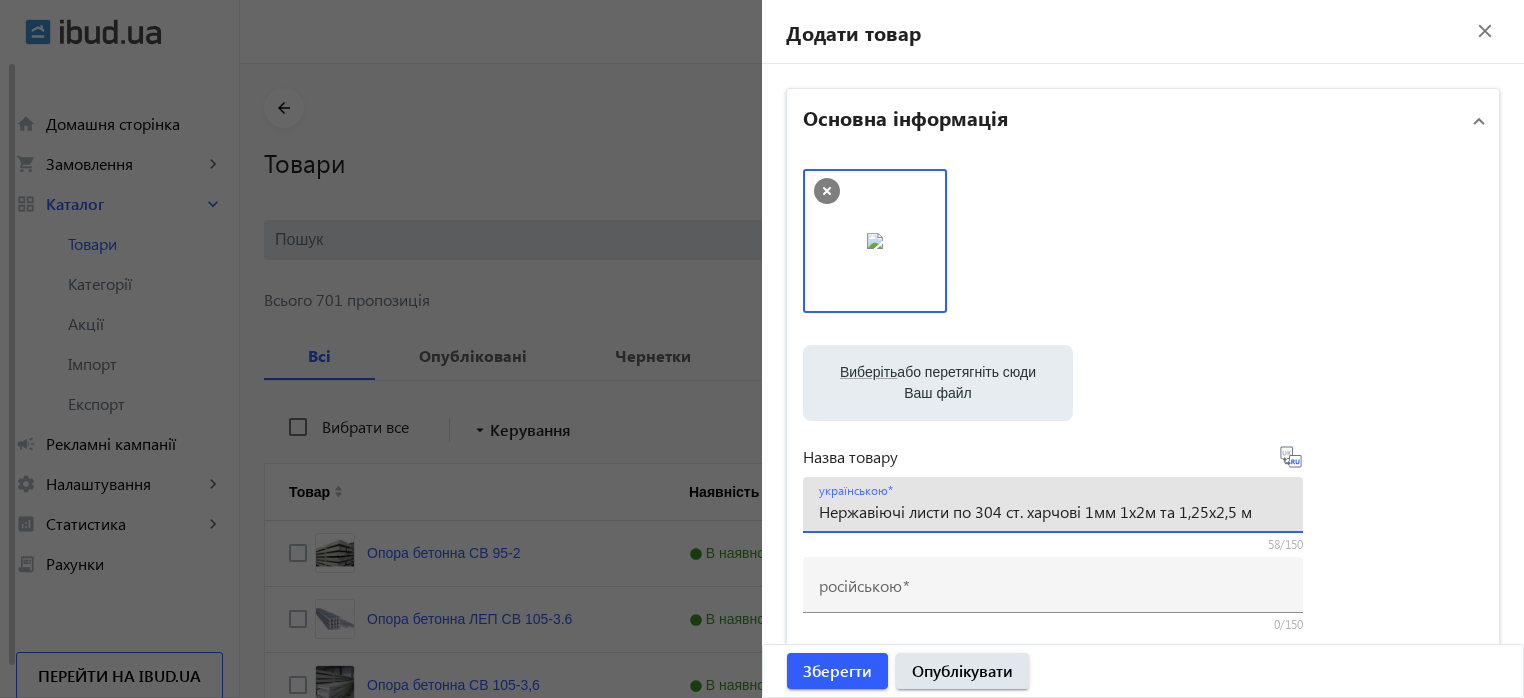 type on "Нержавіючі листи по 304 ст. харчові 1мм 1х2м та 1,25х2,5 м" 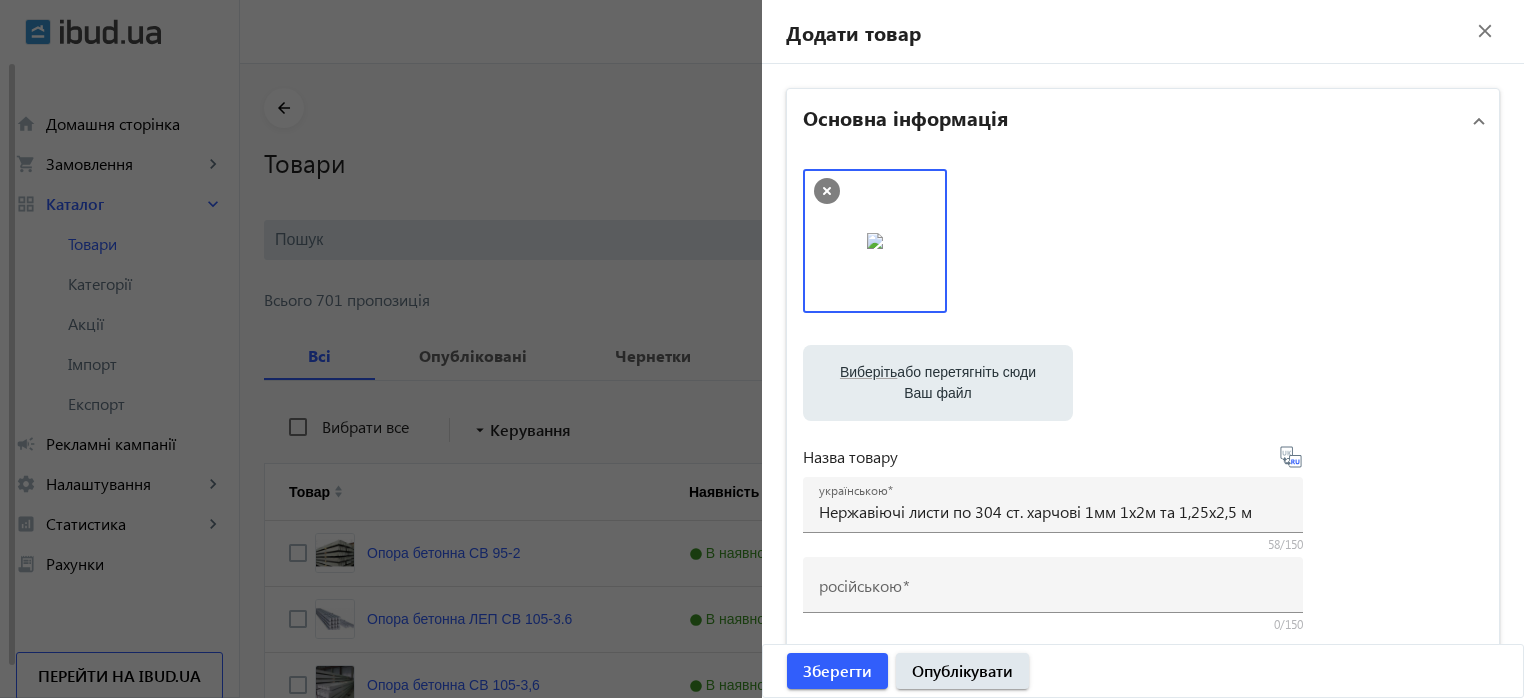 click 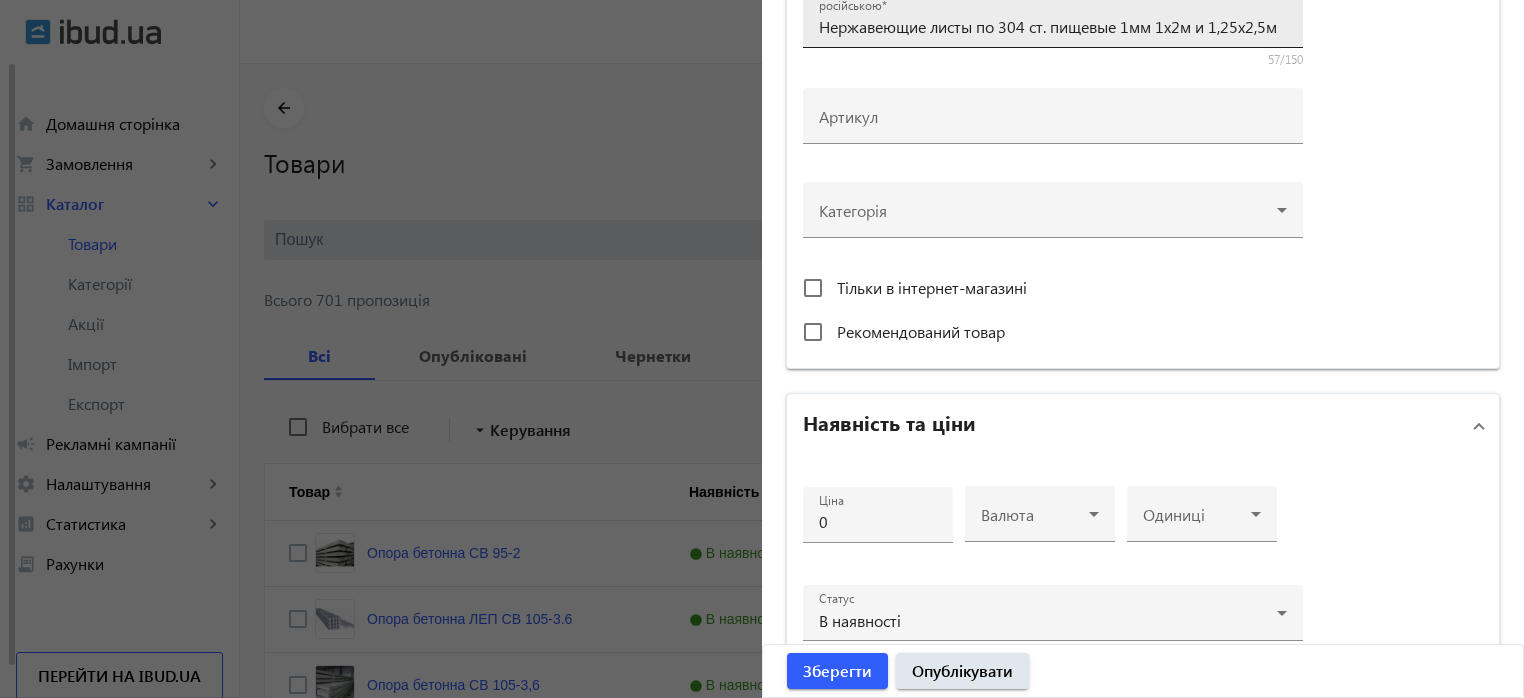 scroll, scrollTop: 600, scrollLeft: 0, axis: vertical 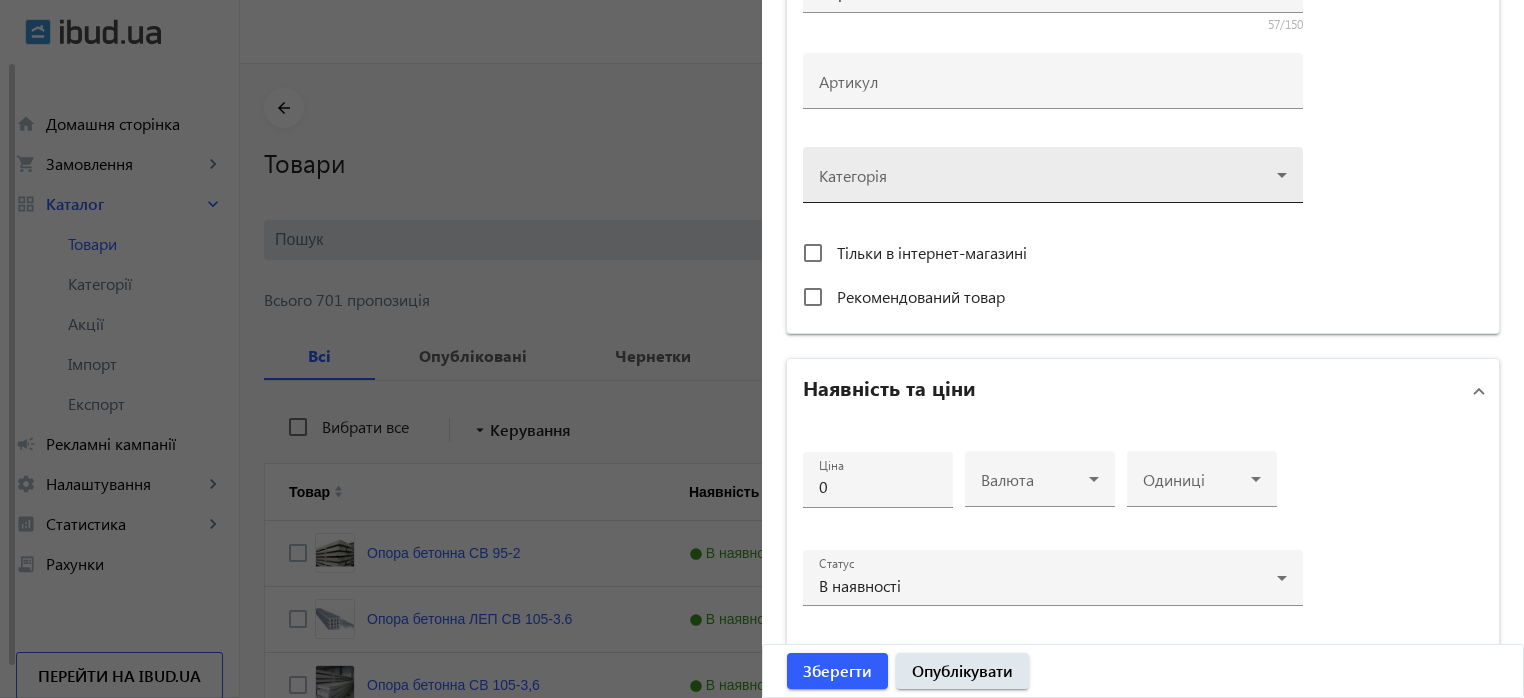 click 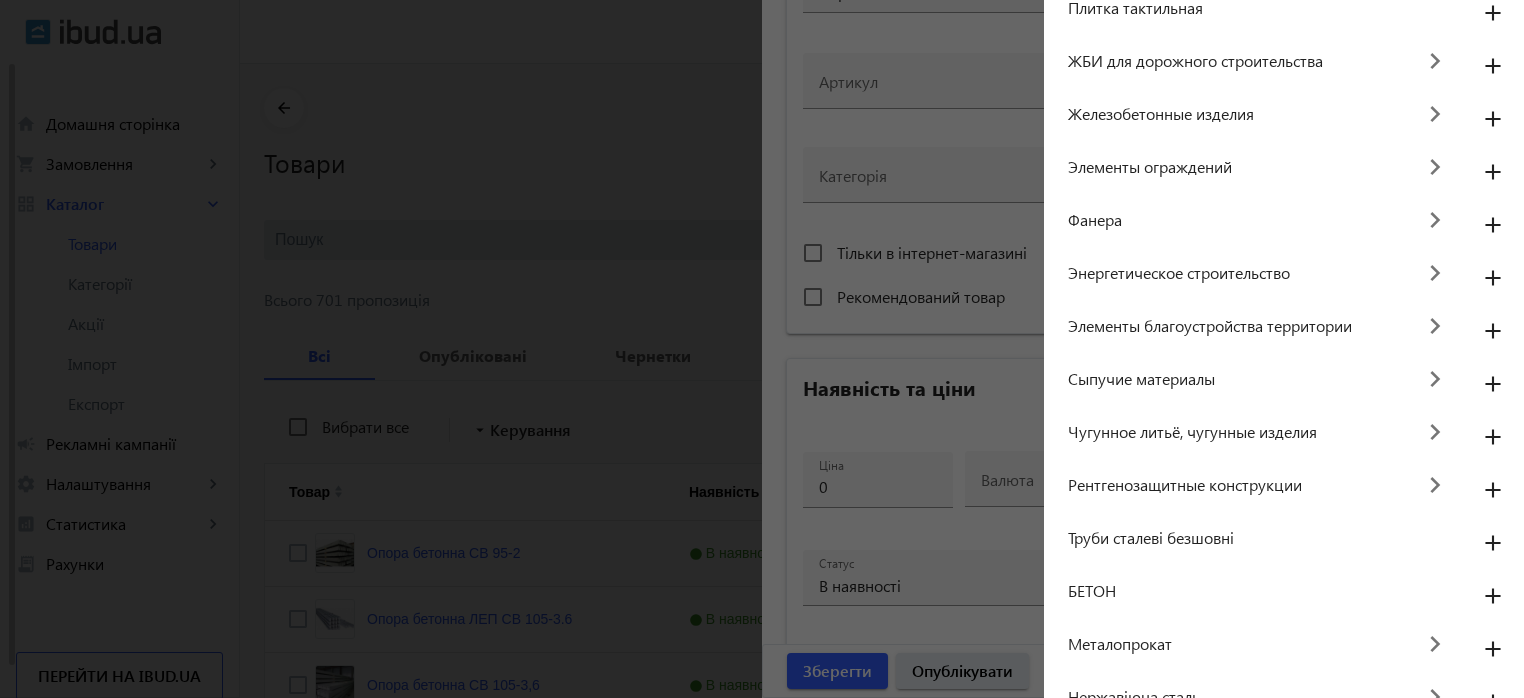 scroll, scrollTop: 160, scrollLeft: 0, axis: vertical 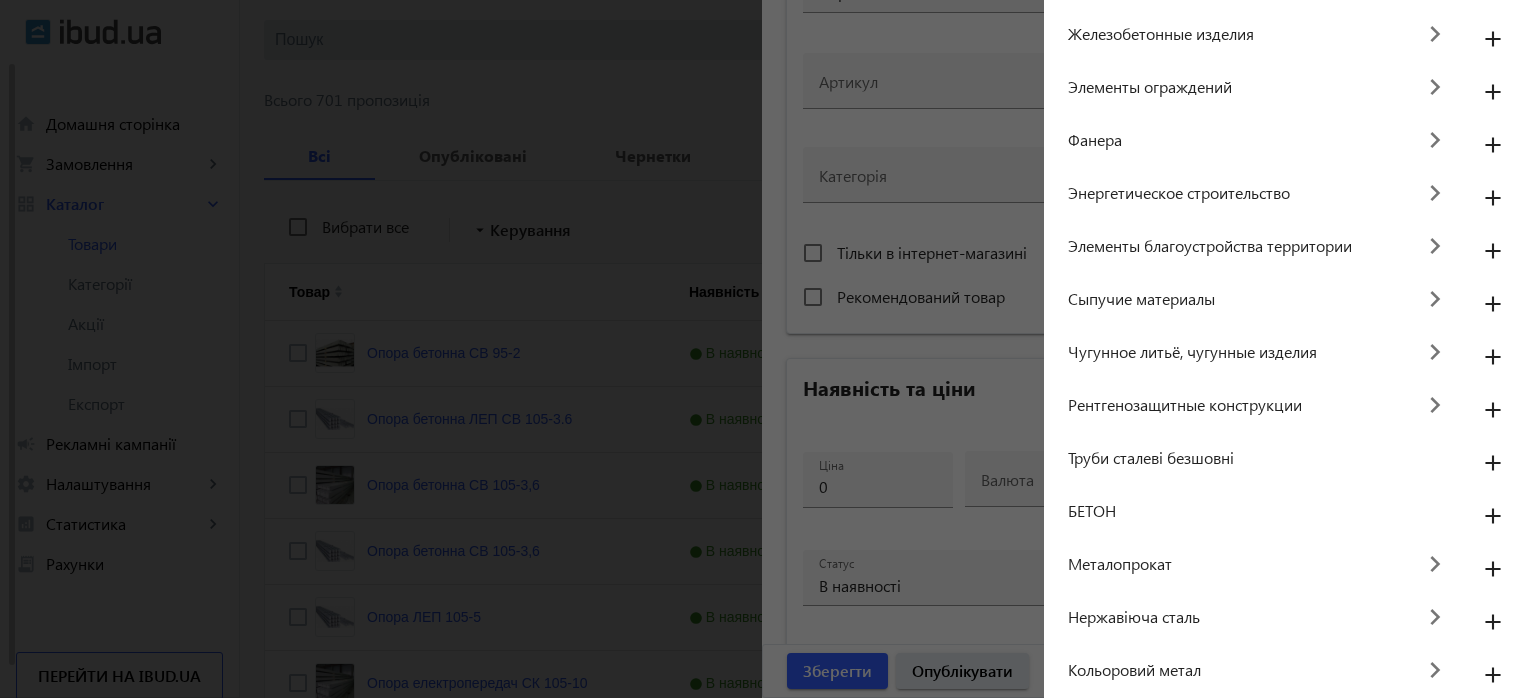 click on "Нержавіюча сталь" 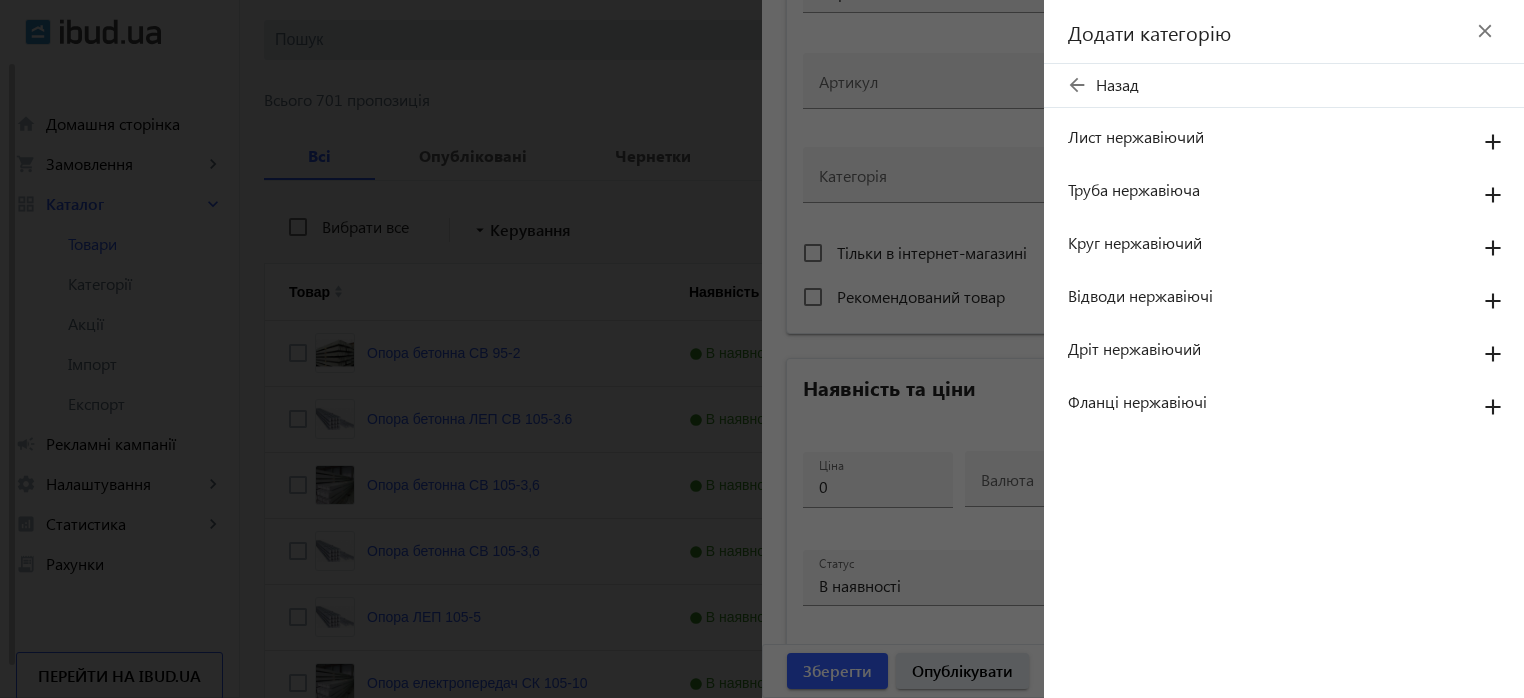 scroll, scrollTop: 0, scrollLeft: 0, axis: both 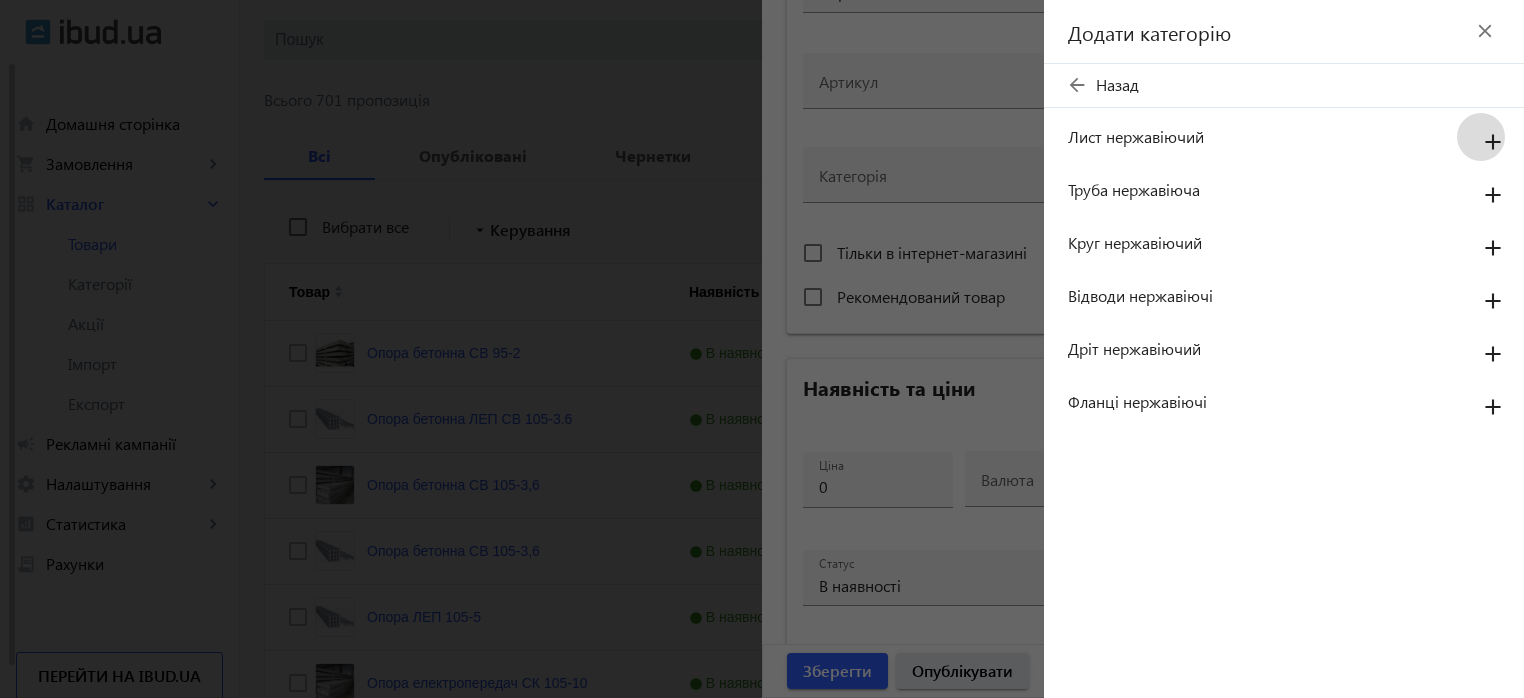 click on "add" 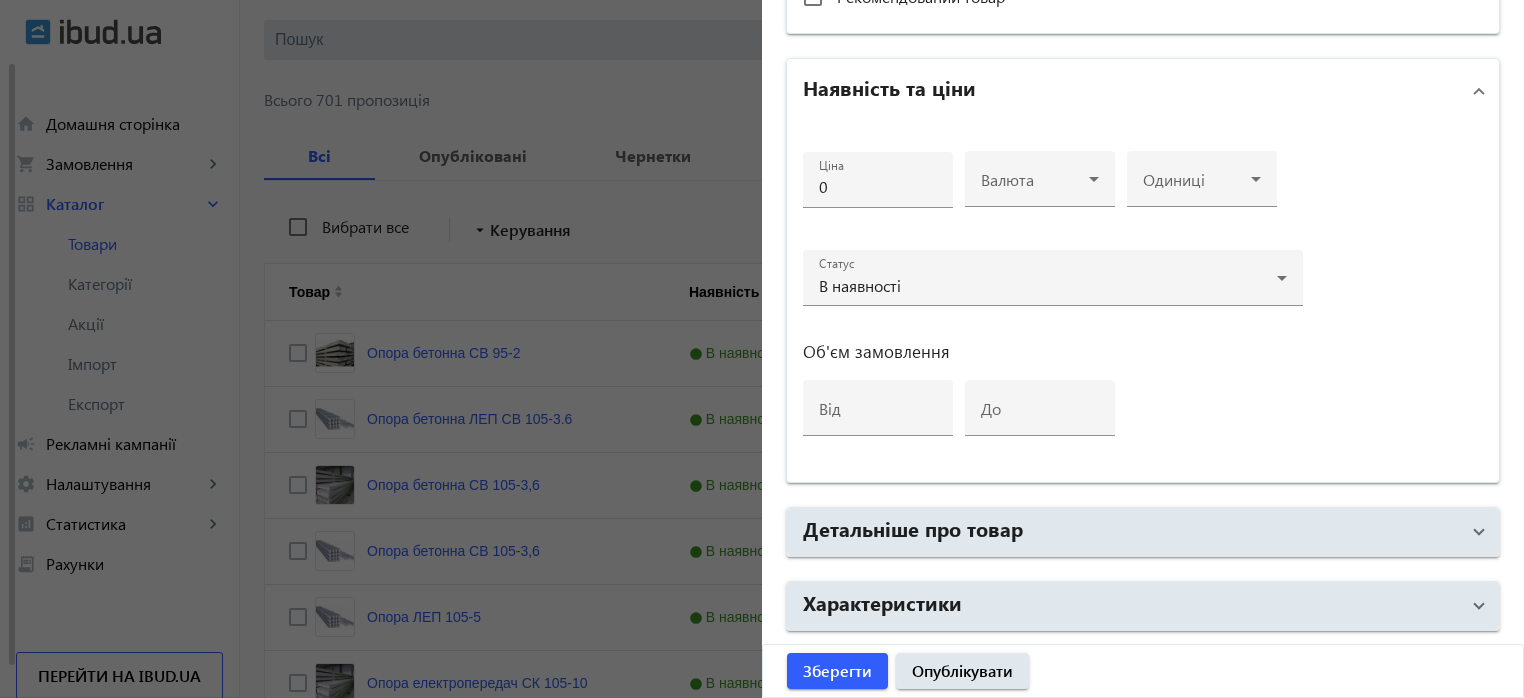 scroll, scrollTop: 965, scrollLeft: 0, axis: vertical 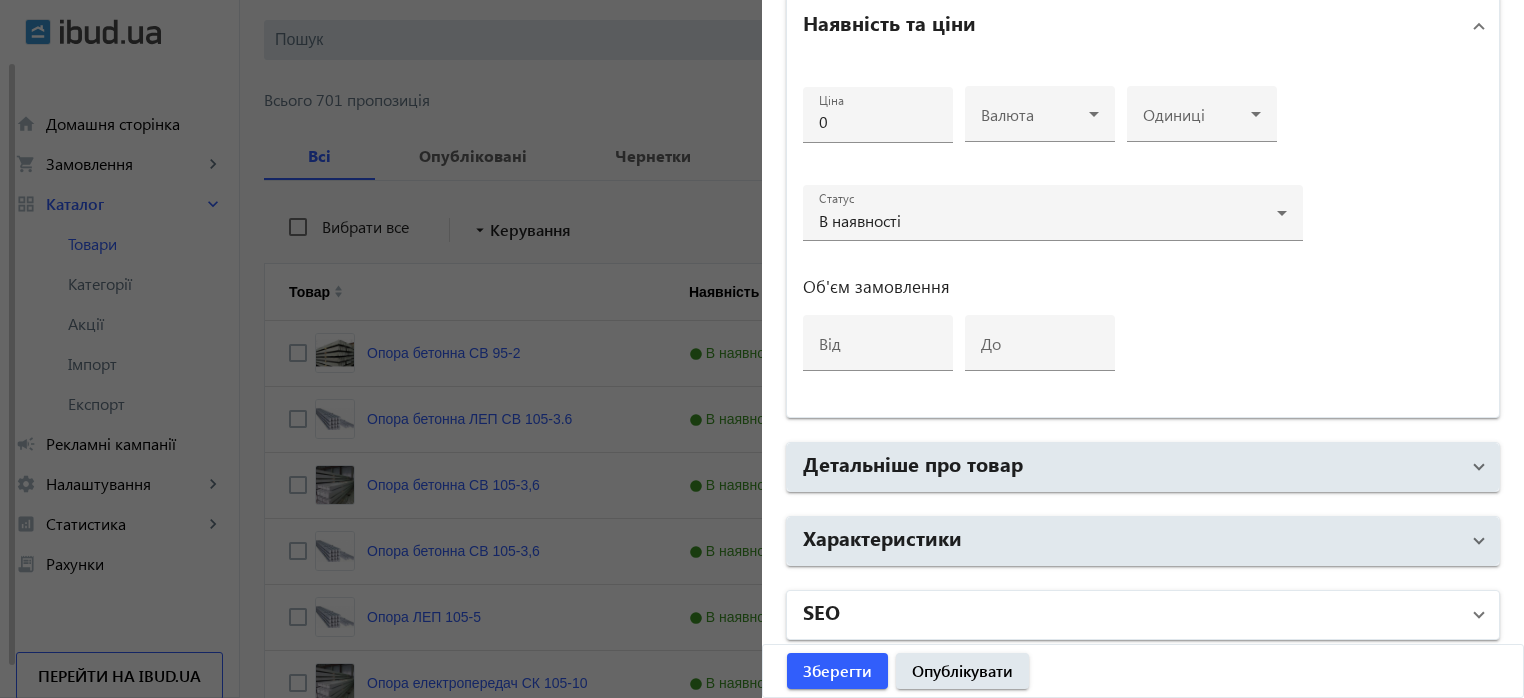 click on "SEO" at bounding box center [821, 611] 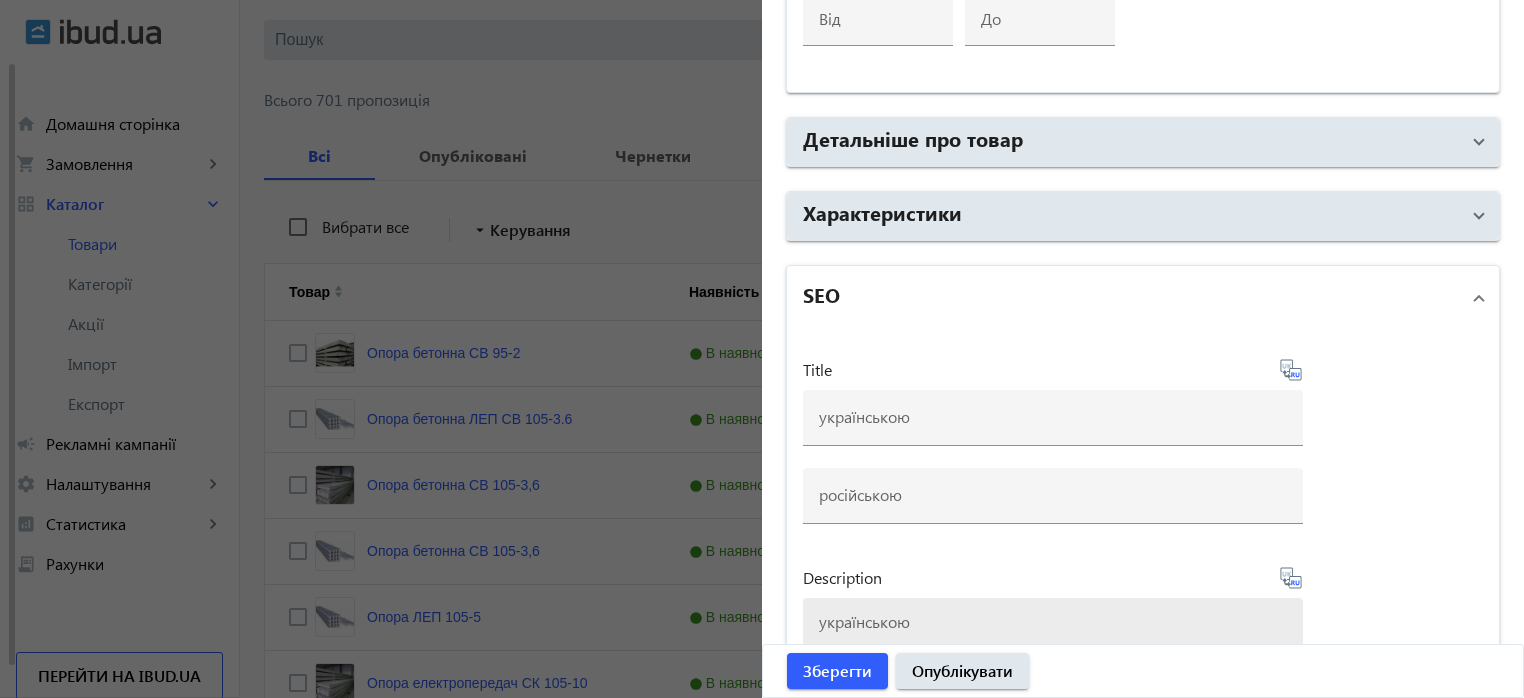 scroll, scrollTop: 1265, scrollLeft: 0, axis: vertical 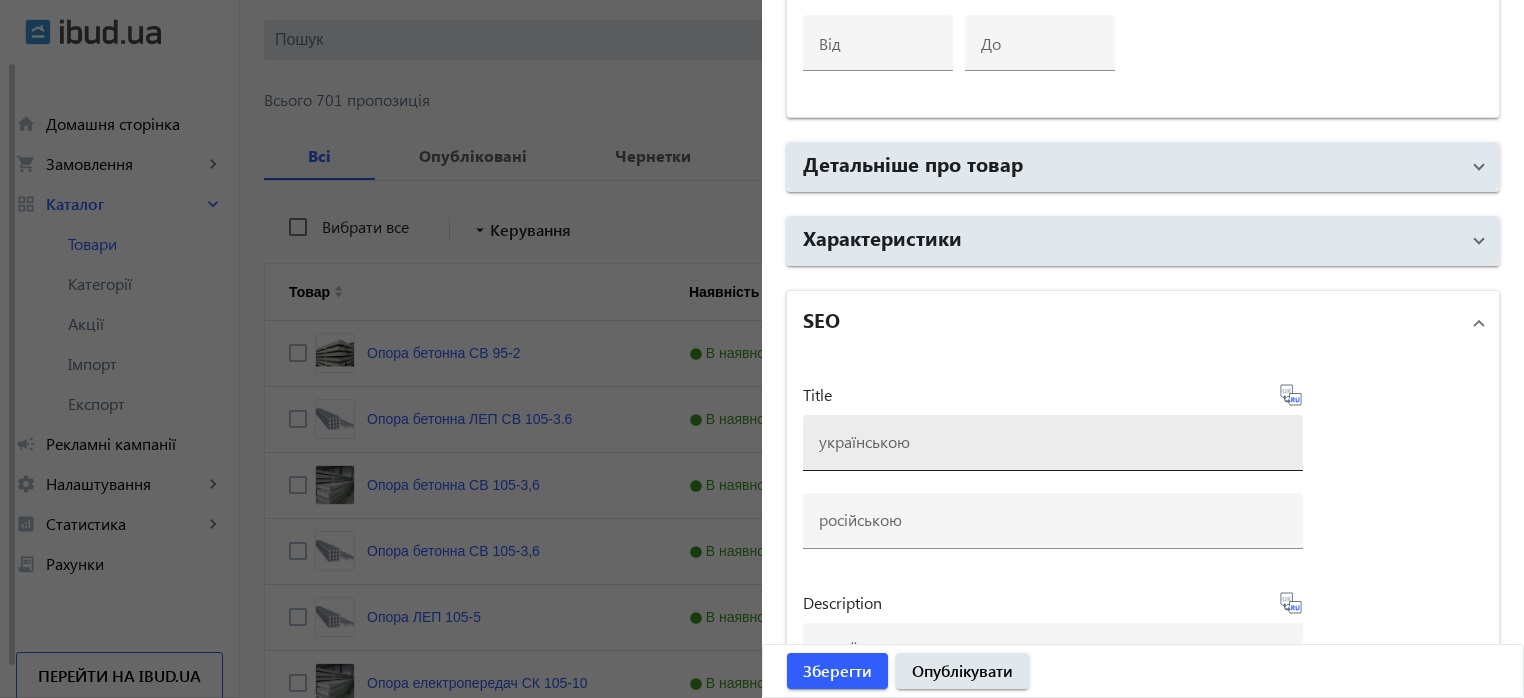 click at bounding box center (1053, 441) 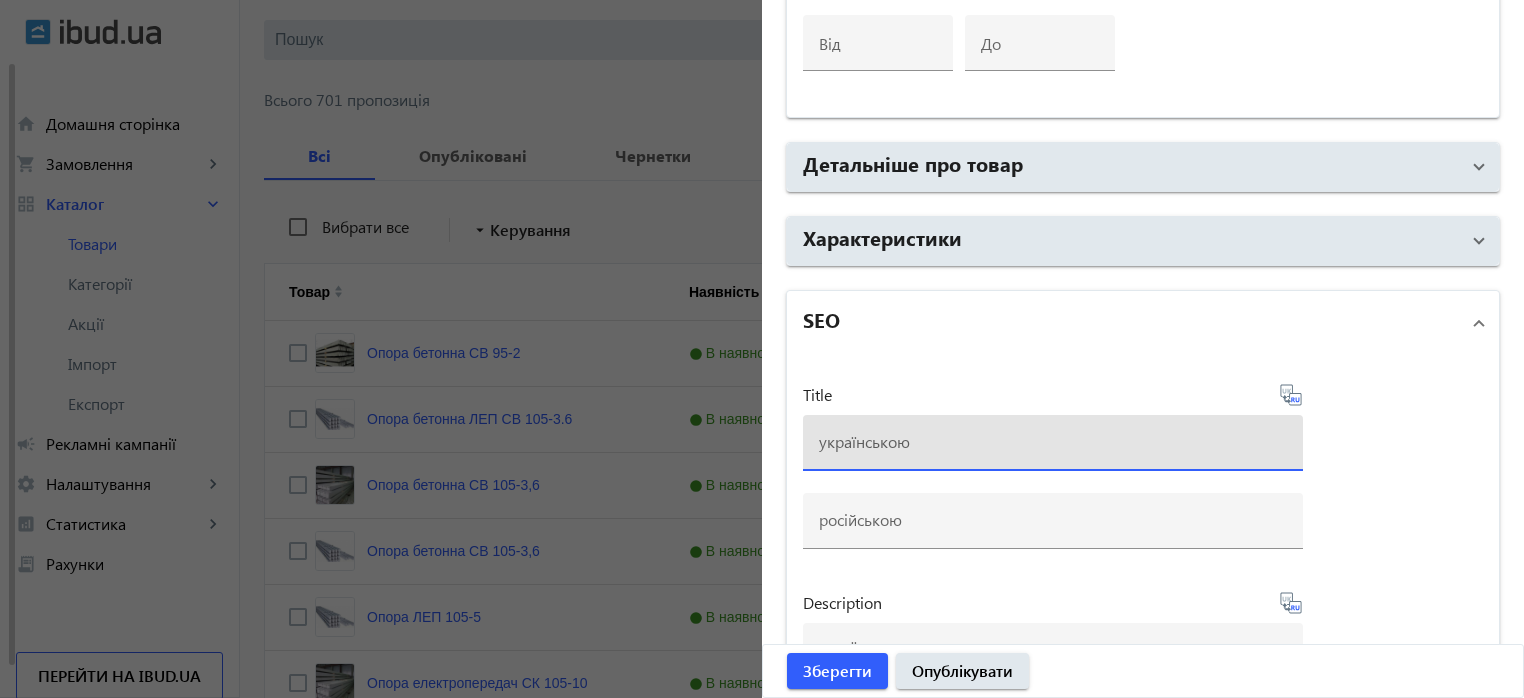 type on "Листи нержавіючі" 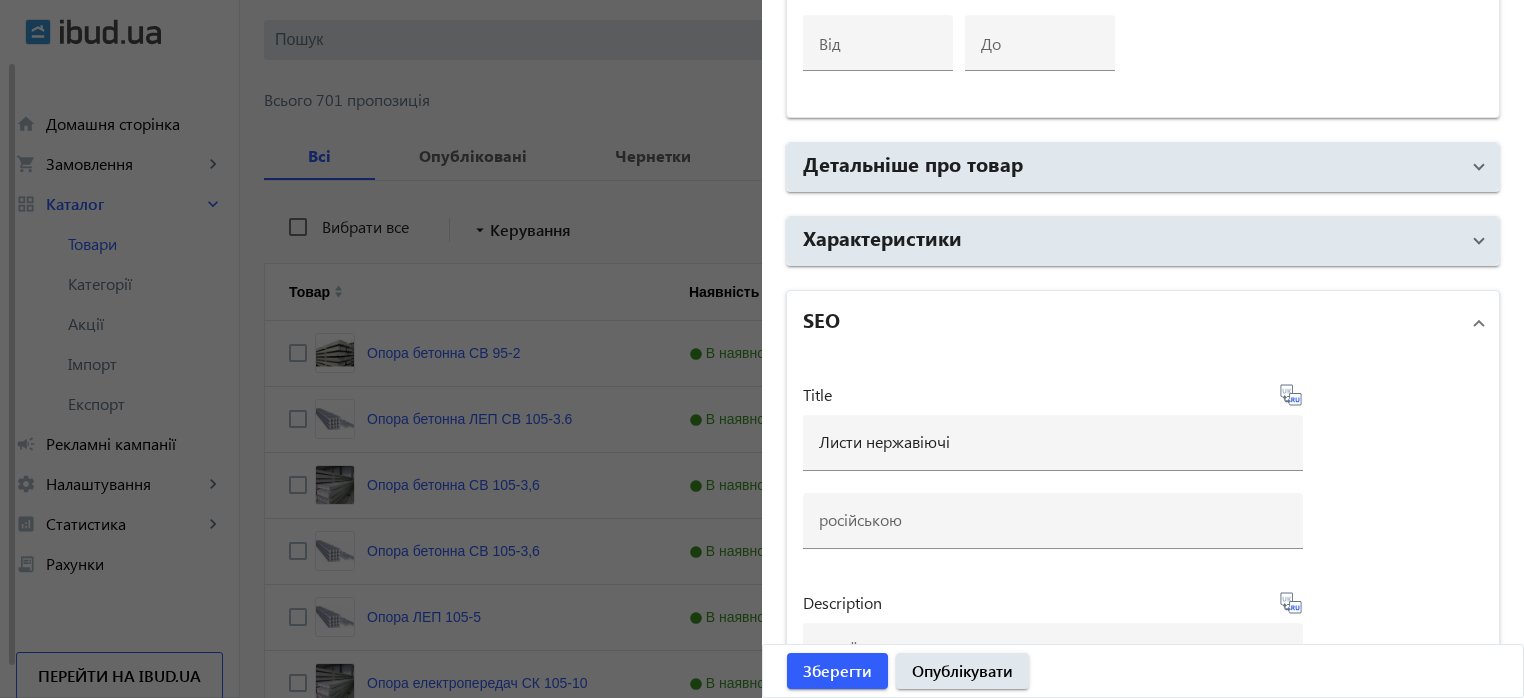 click 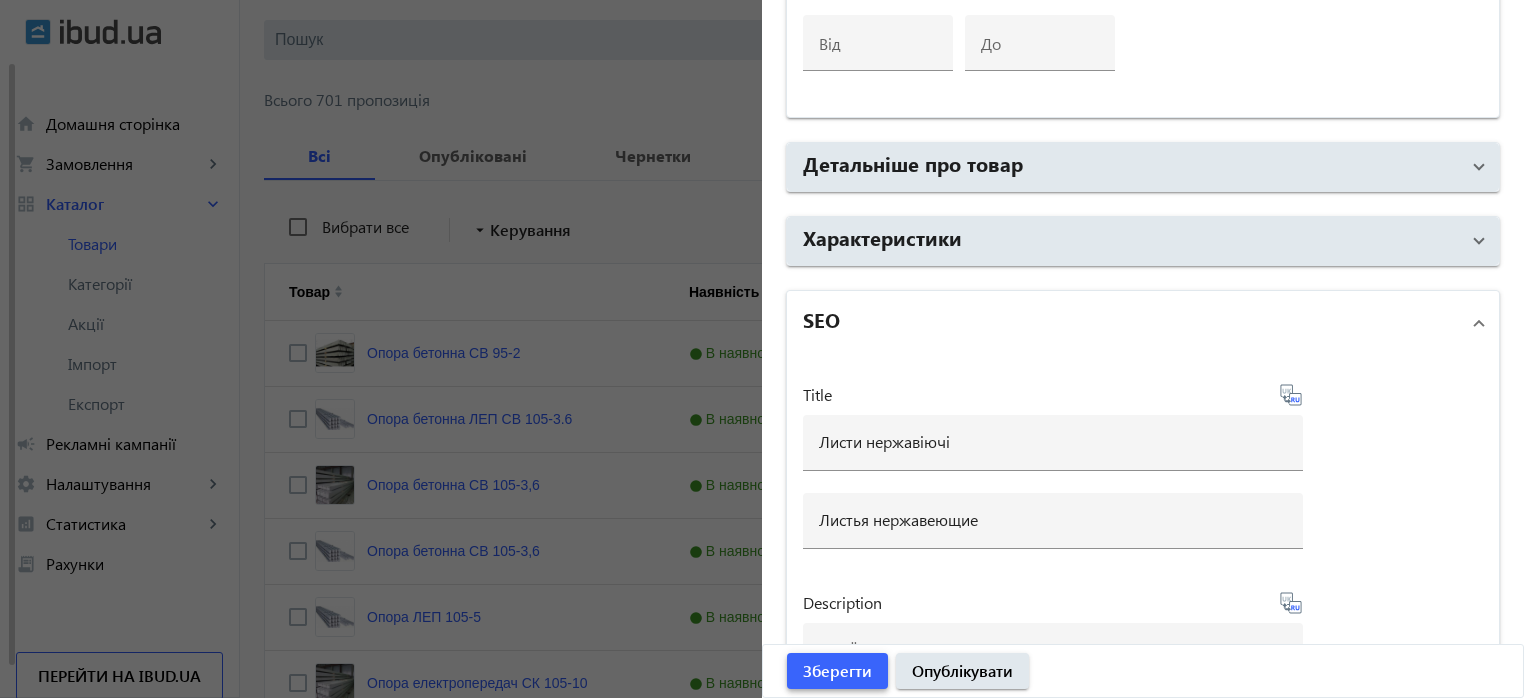 click on "Зберегти" 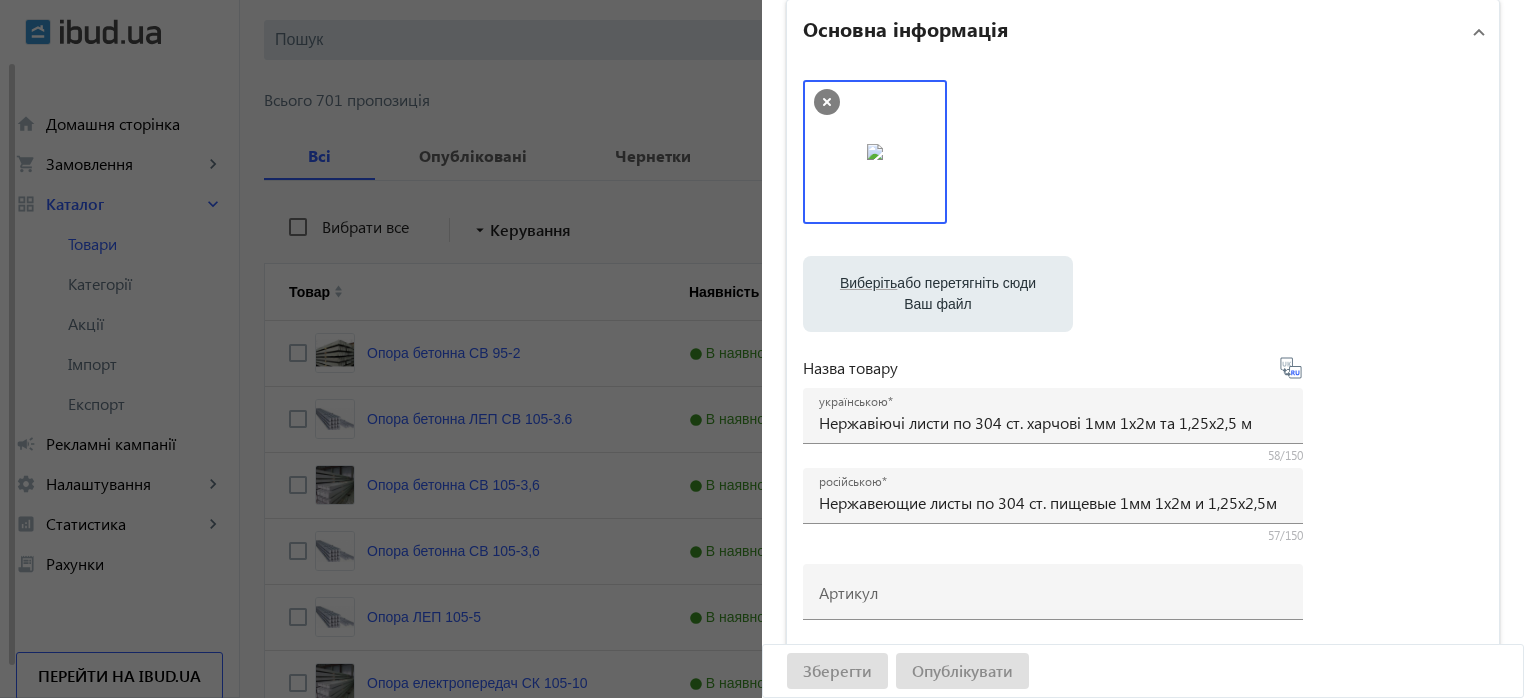 scroll, scrollTop: 0, scrollLeft: 0, axis: both 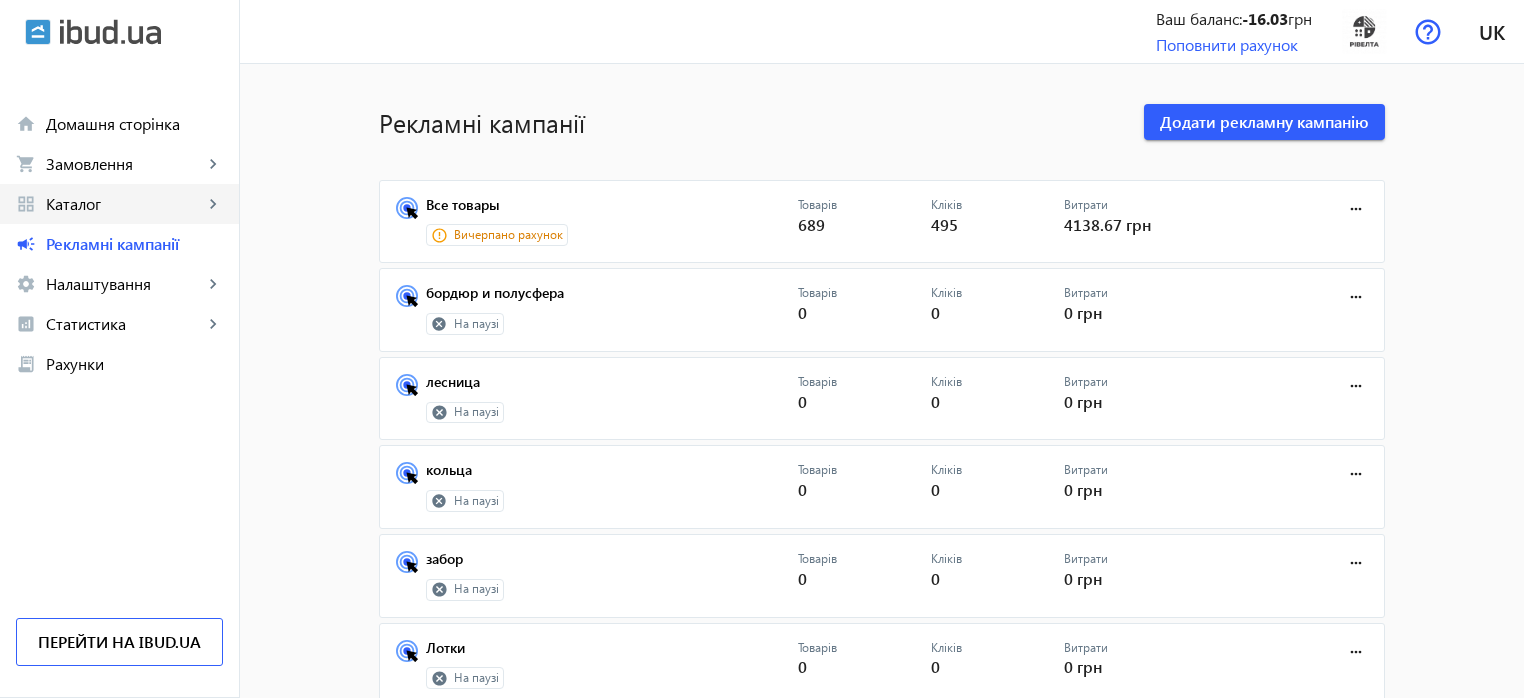 click on "Каталог" 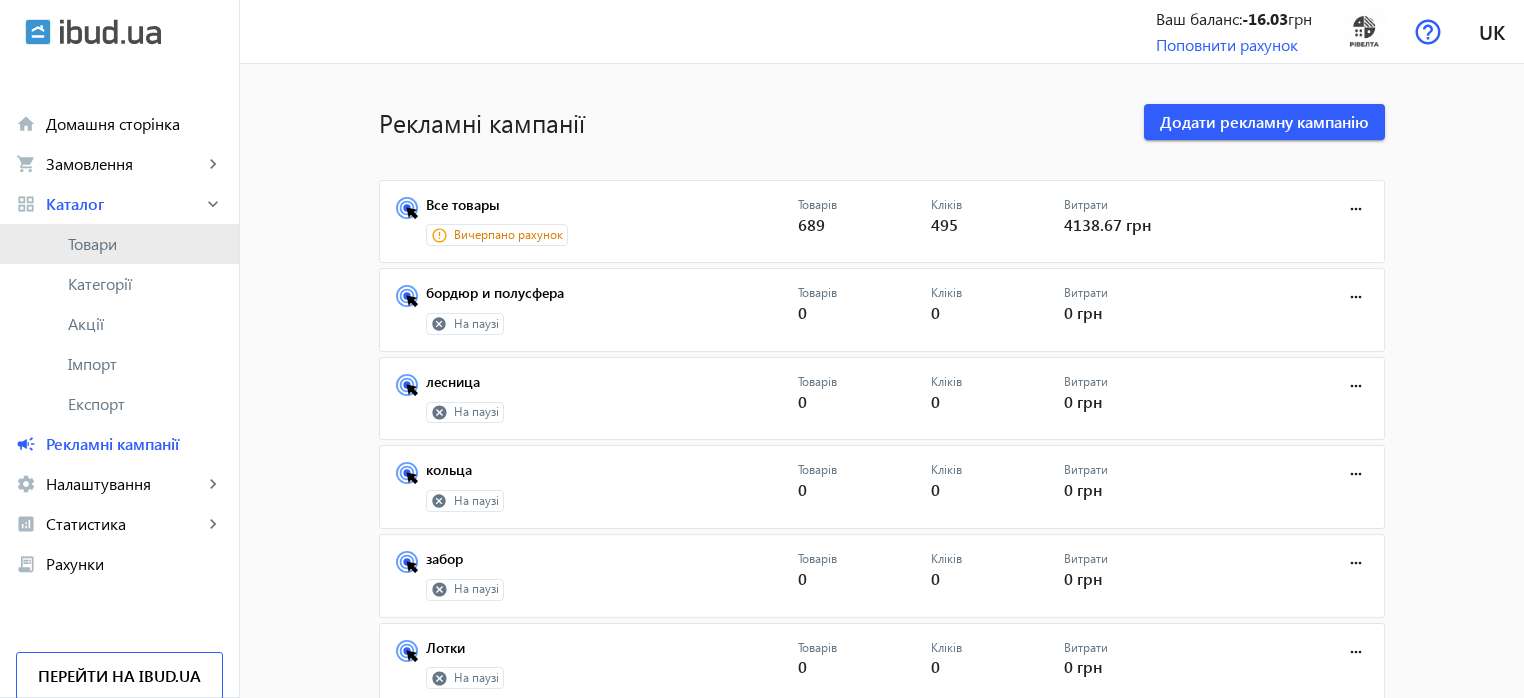 click on "Товари" 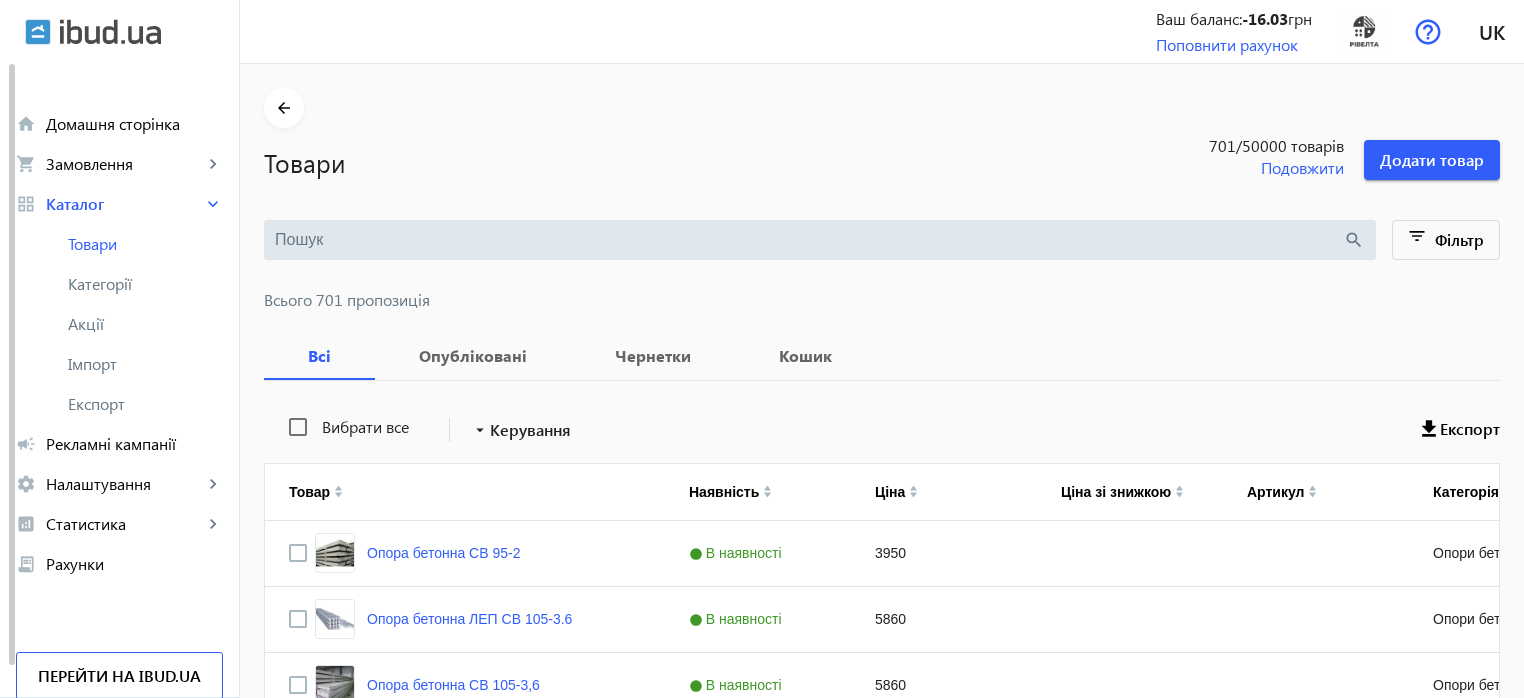 type 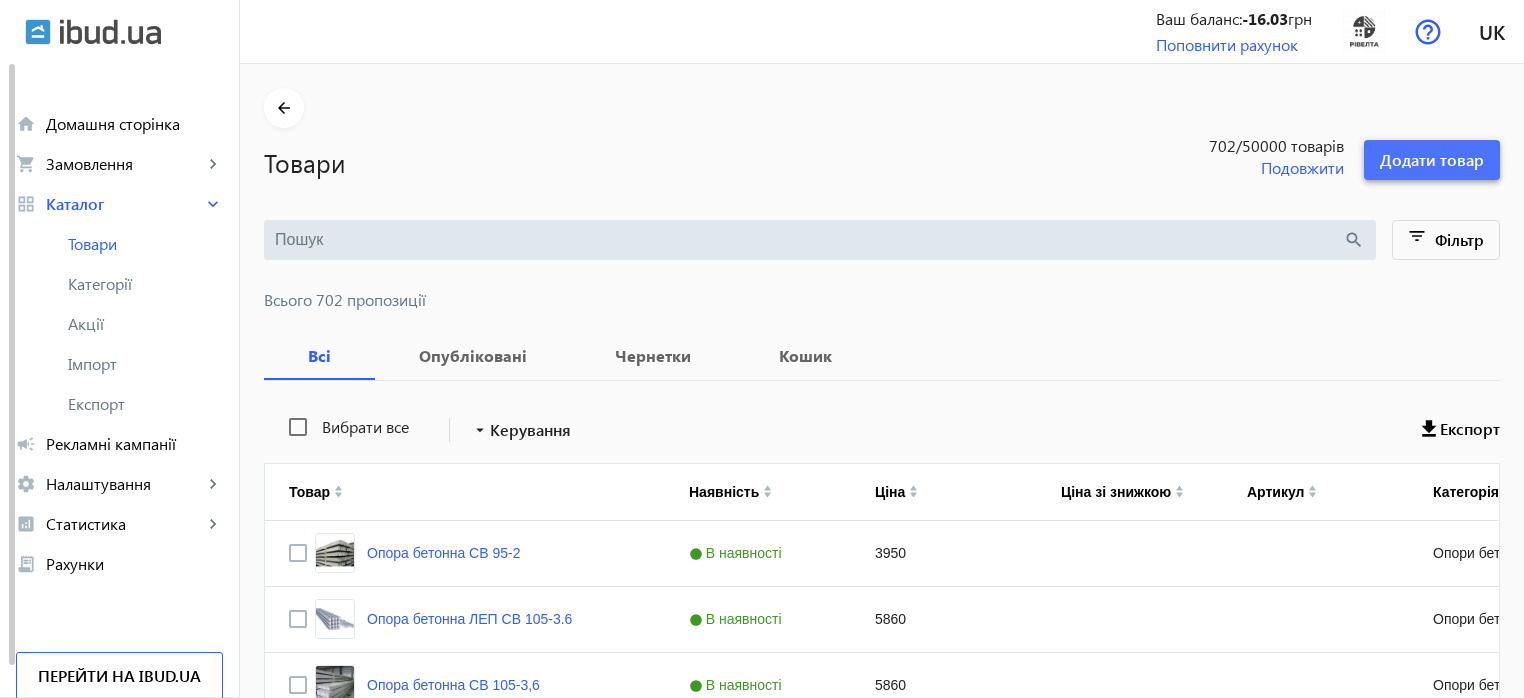 click on "Додати товар" 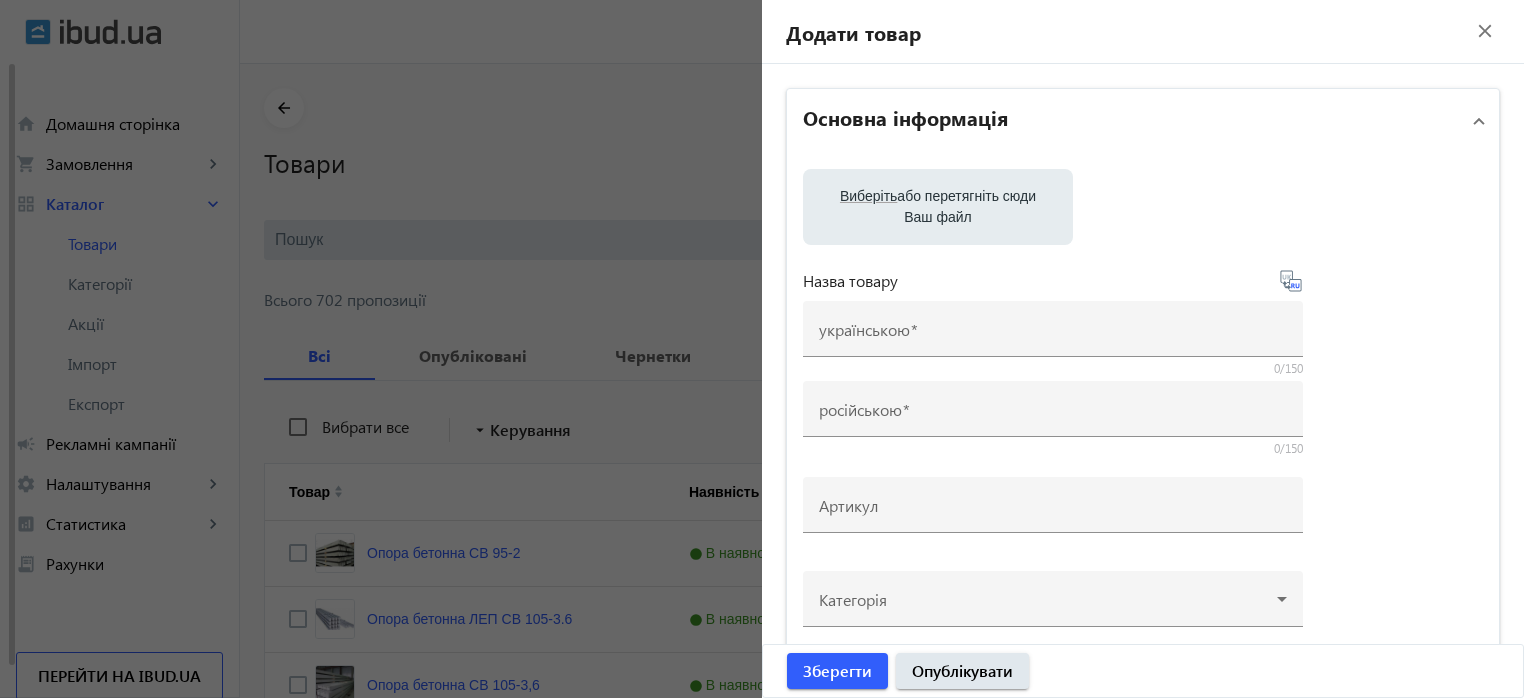click on "Виберіть" at bounding box center [868, 196] 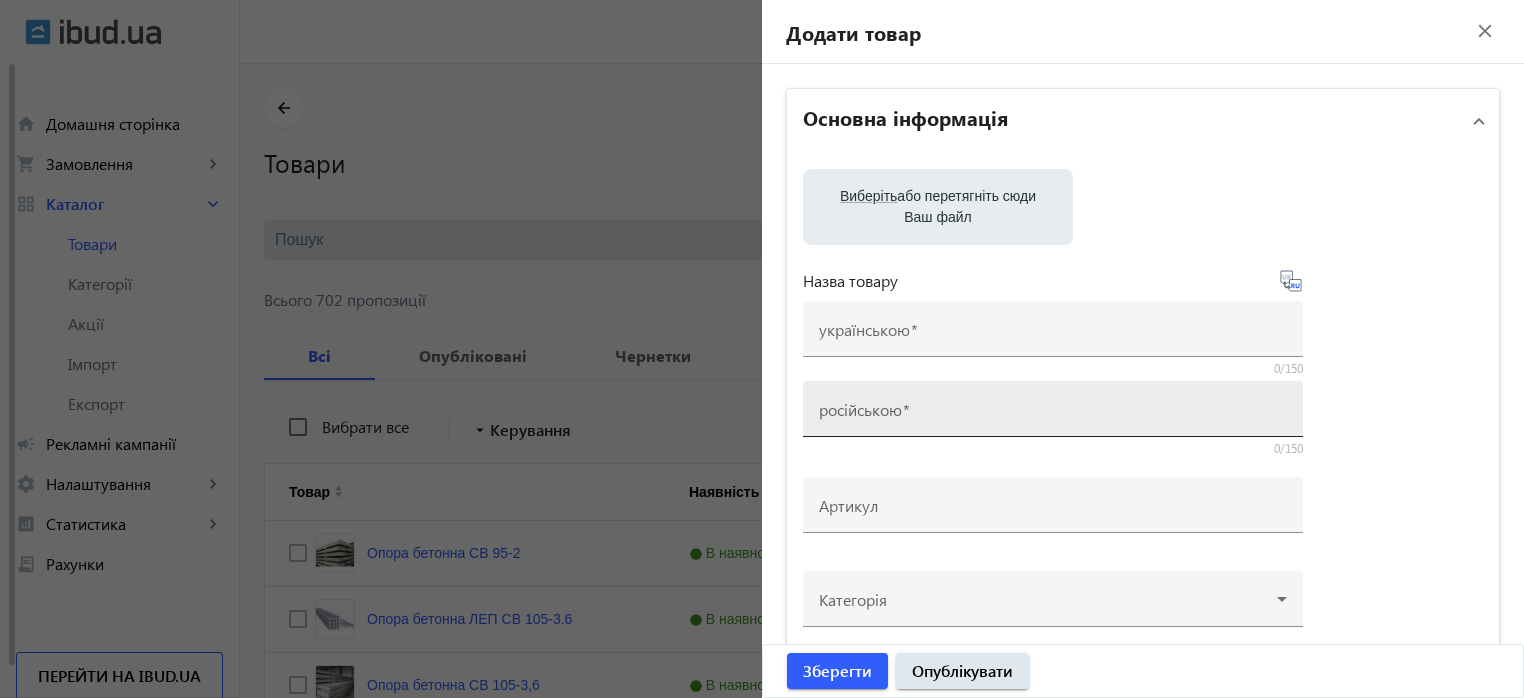 type 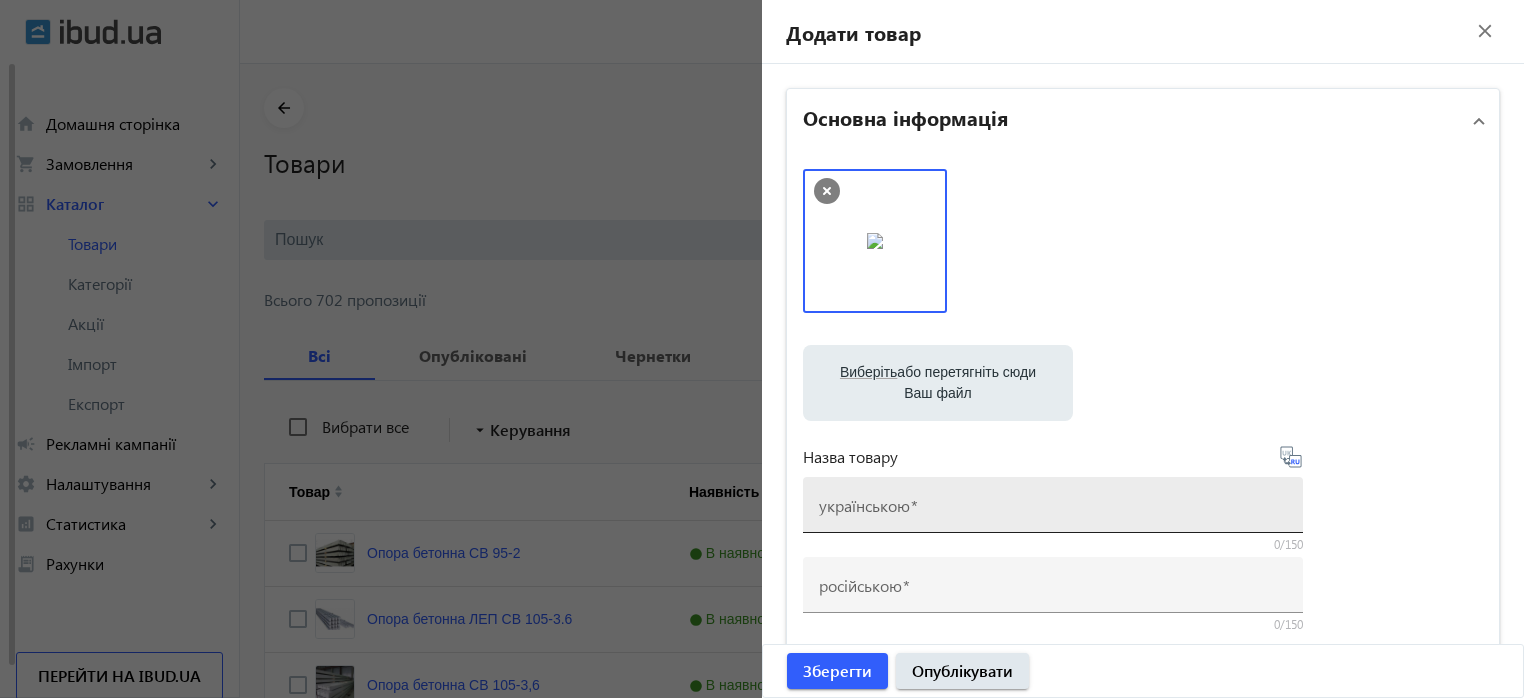 click on "українською" at bounding box center [864, 505] 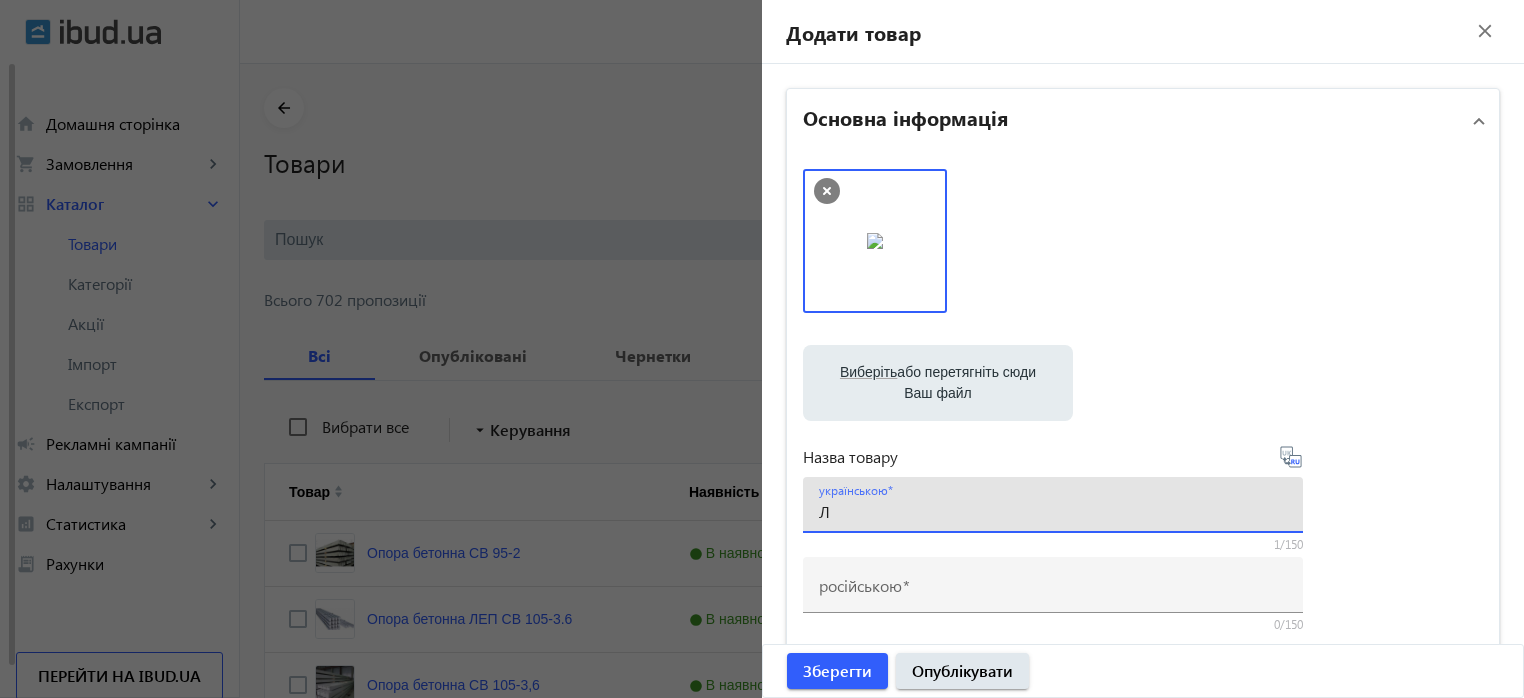 click on "Л" at bounding box center [1053, 511] 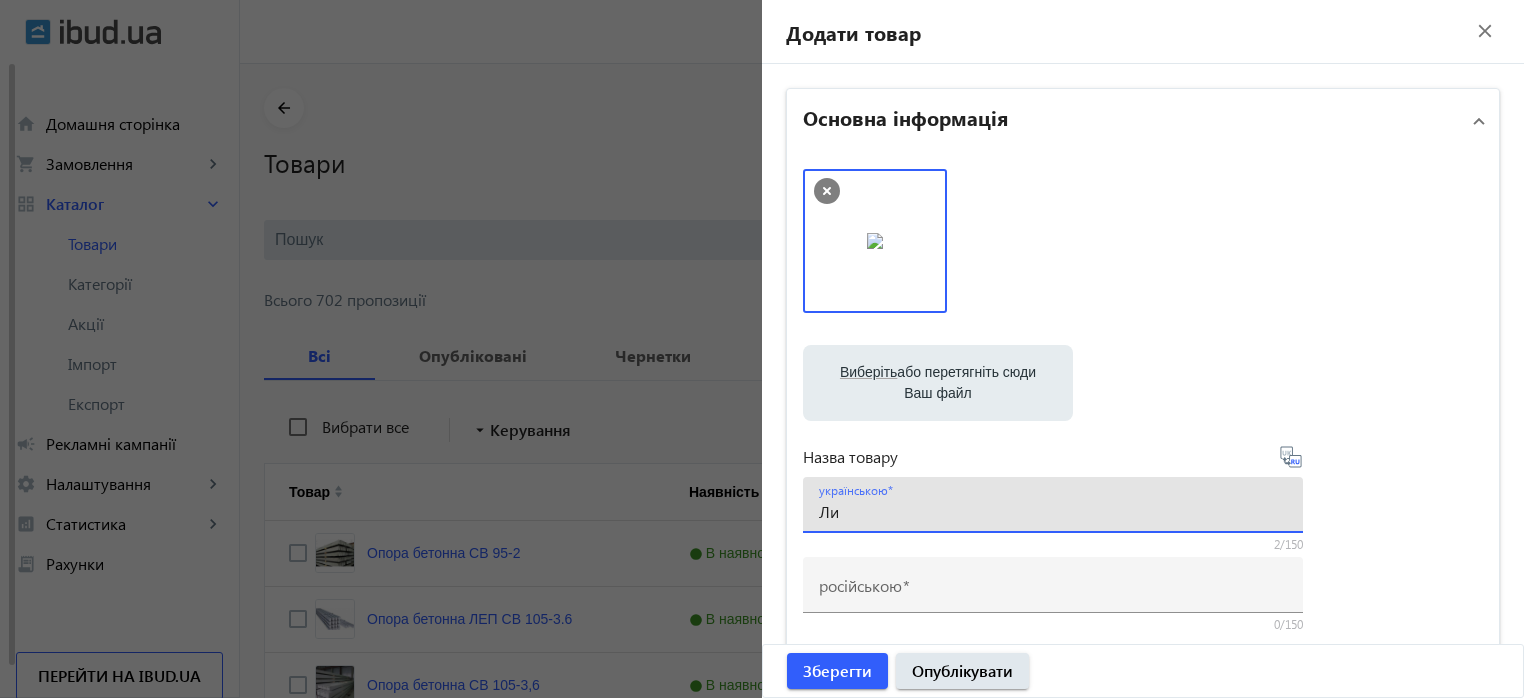 click at bounding box center [1143, 251] 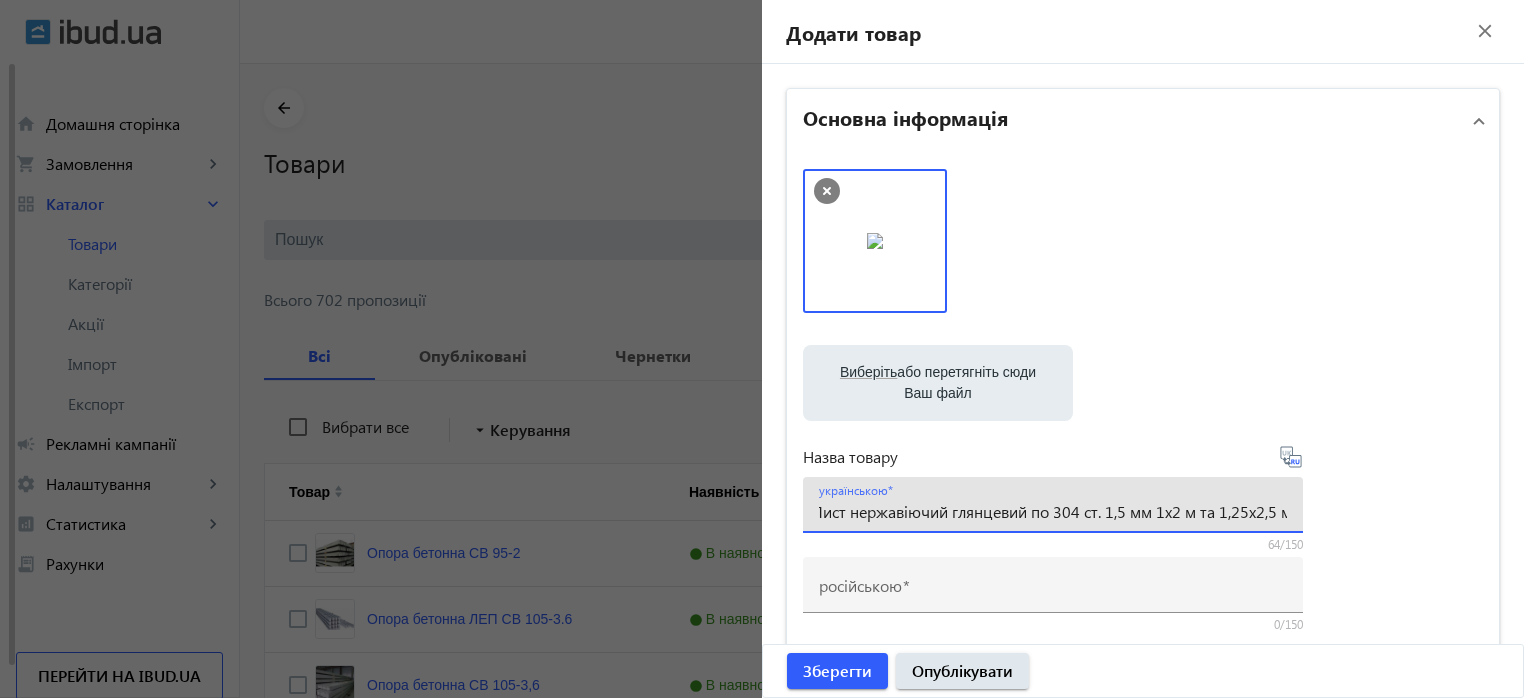 scroll, scrollTop: 0, scrollLeft: 18, axis: horizontal 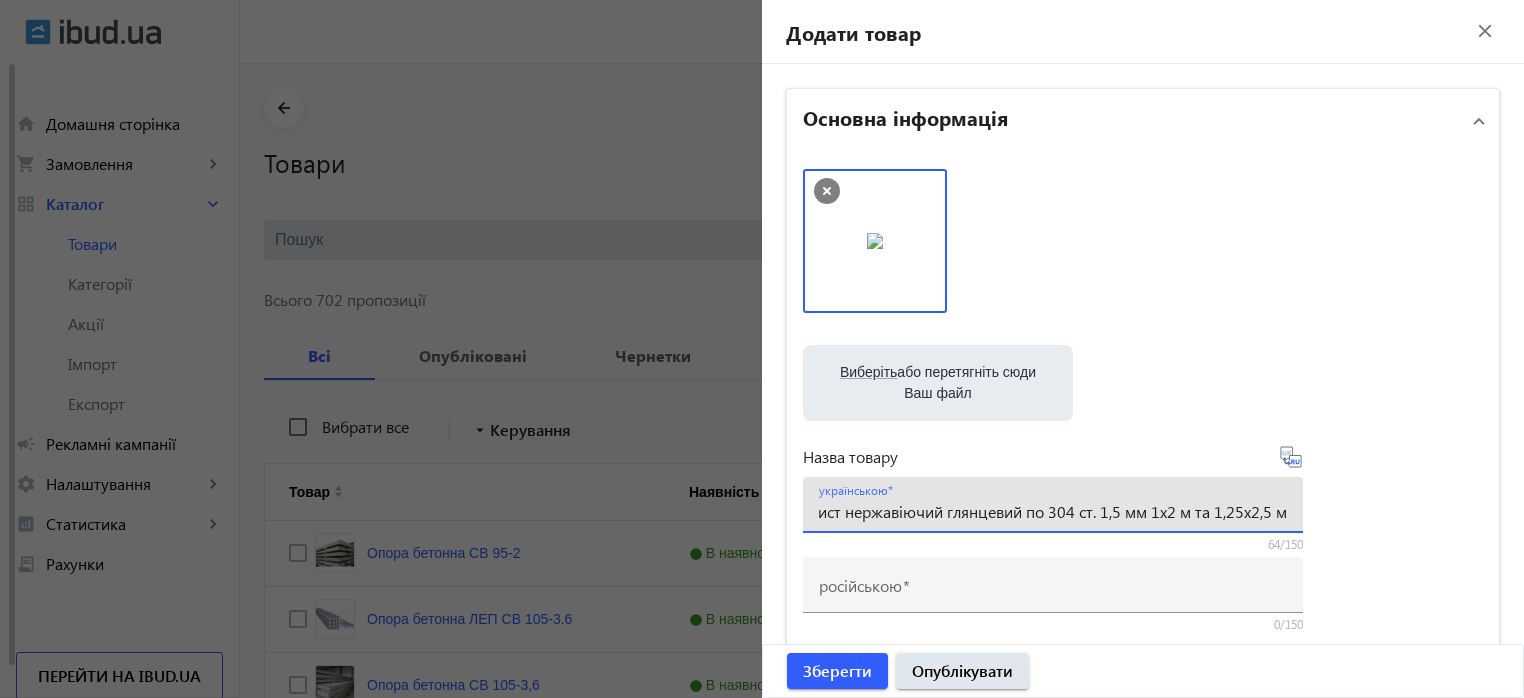 type on "Лист нержавіючий глянцевий по 304 ст. 1,5 мм 1х2 м та 1,25х2,5 м" 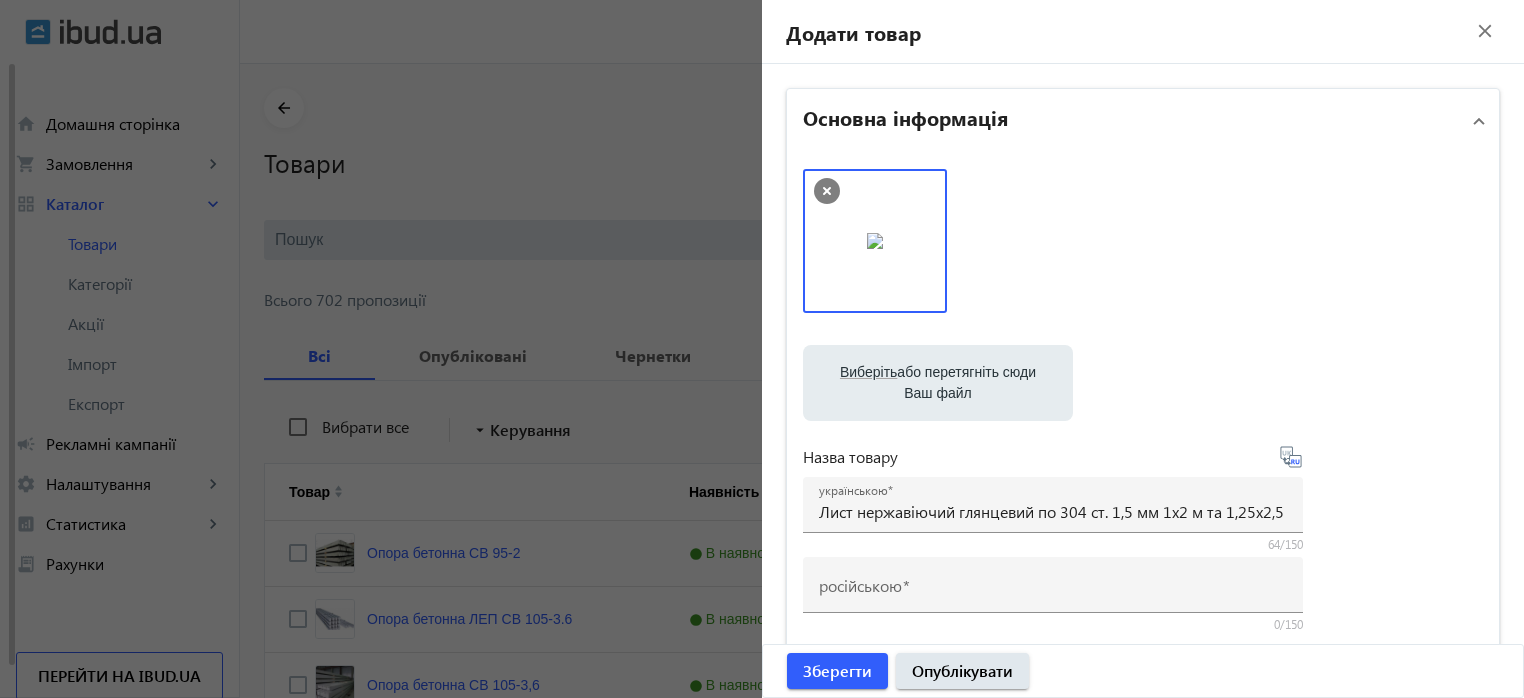 click 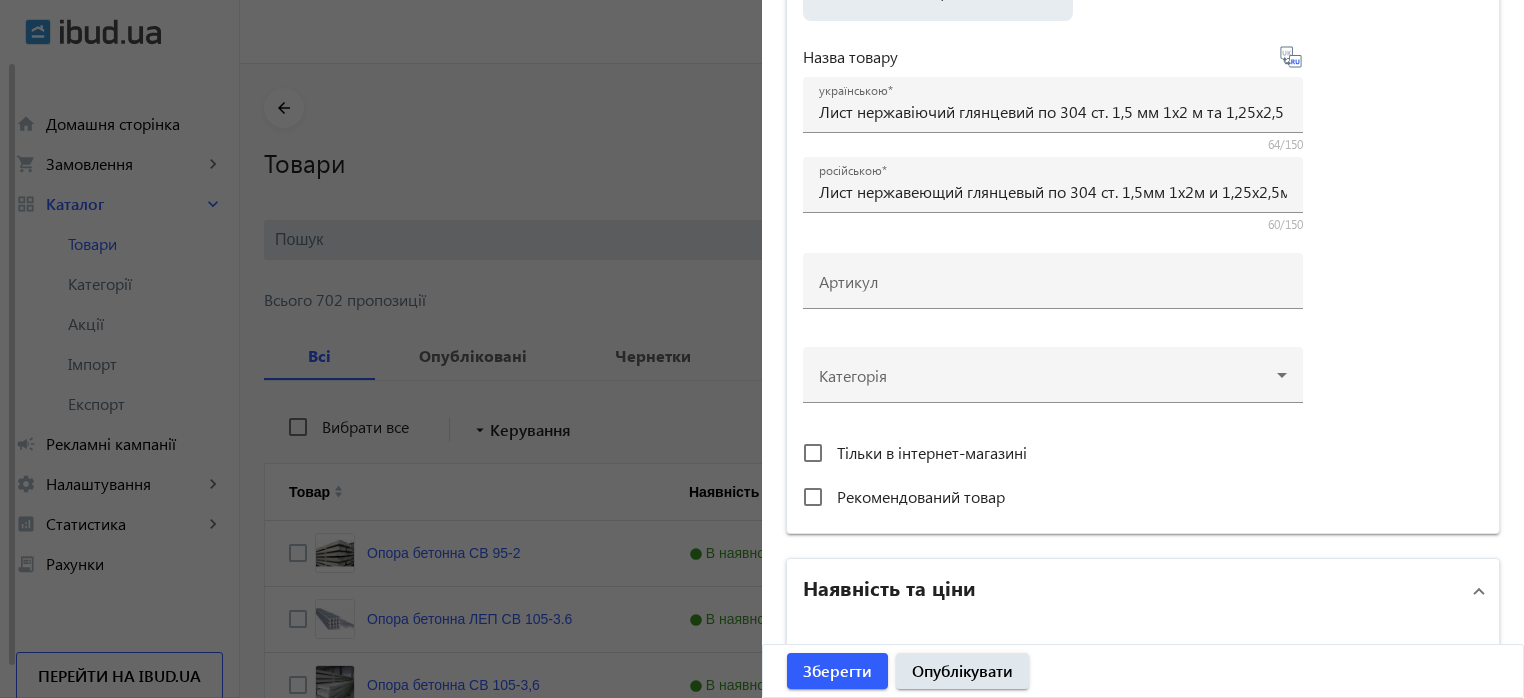 scroll, scrollTop: 500, scrollLeft: 0, axis: vertical 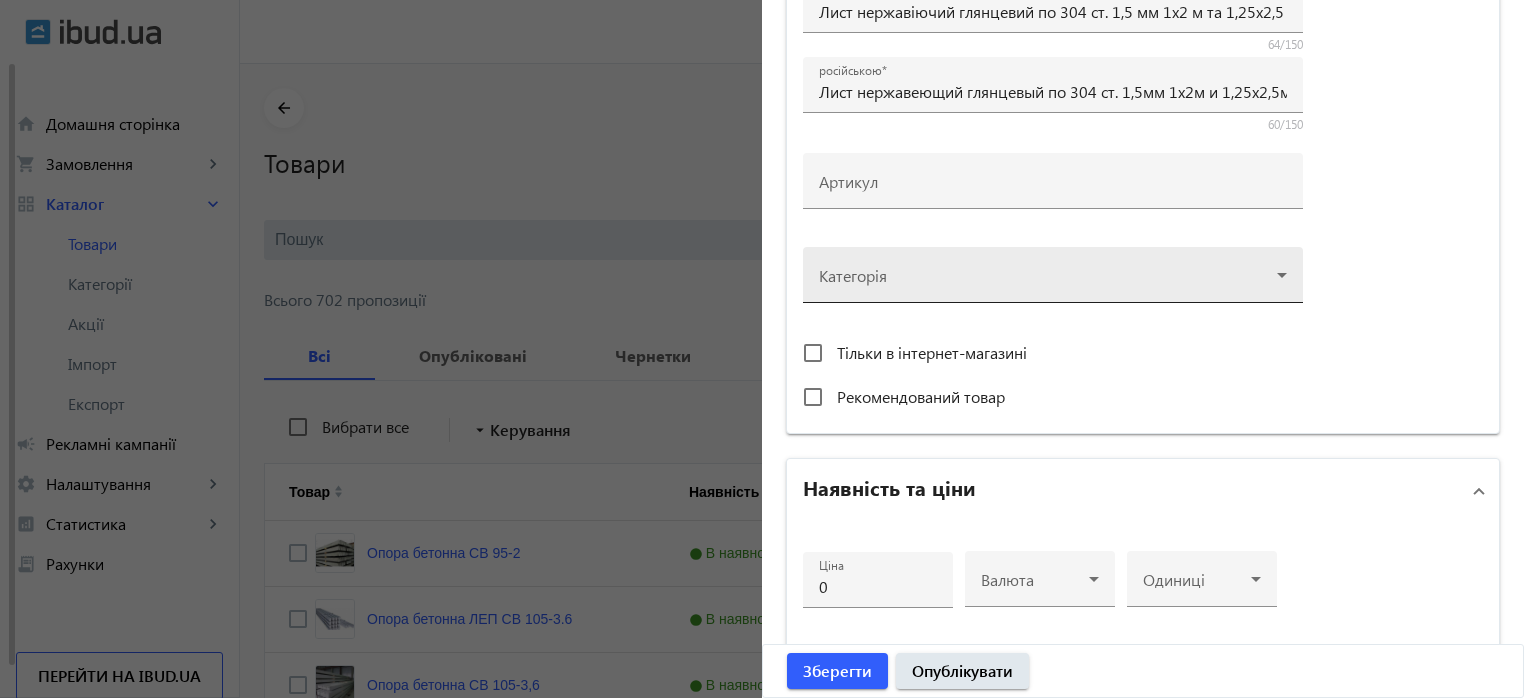 click 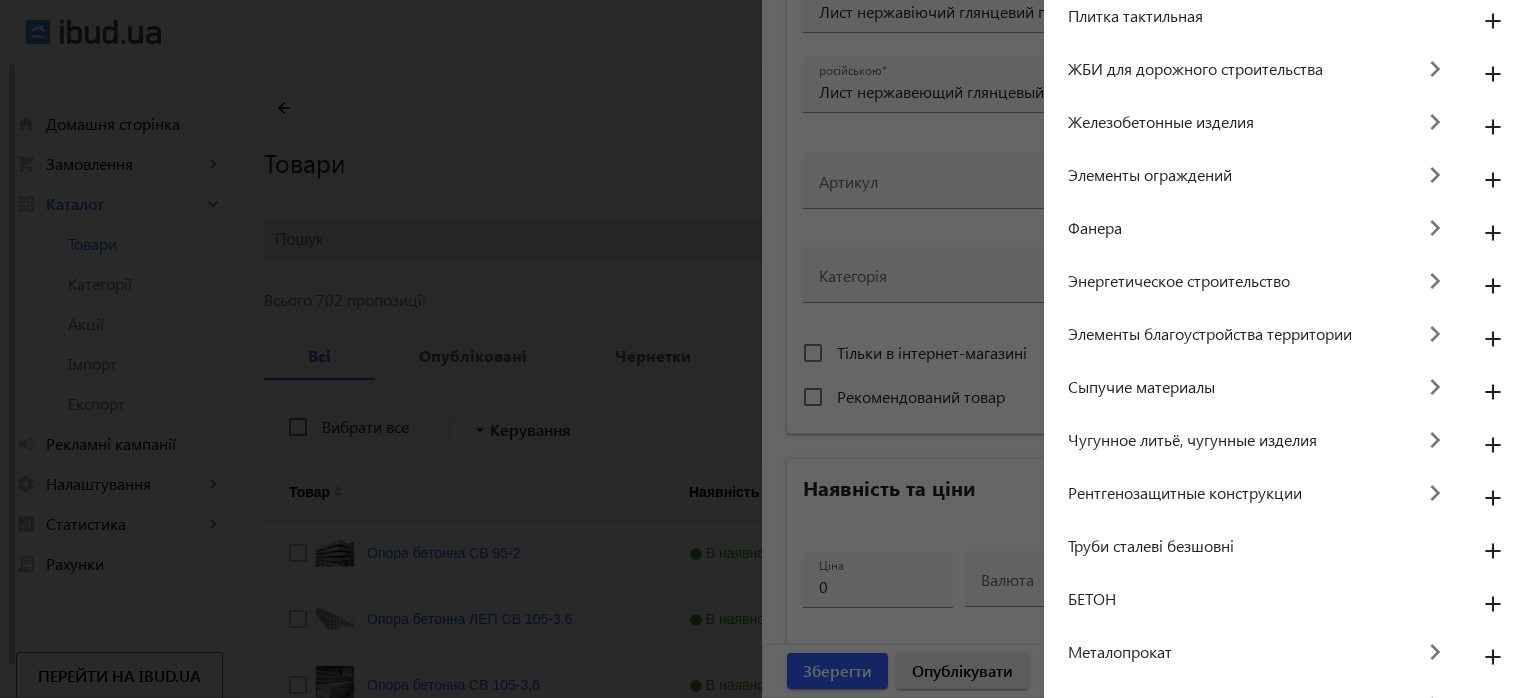 scroll, scrollTop: 160, scrollLeft: 0, axis: vertical 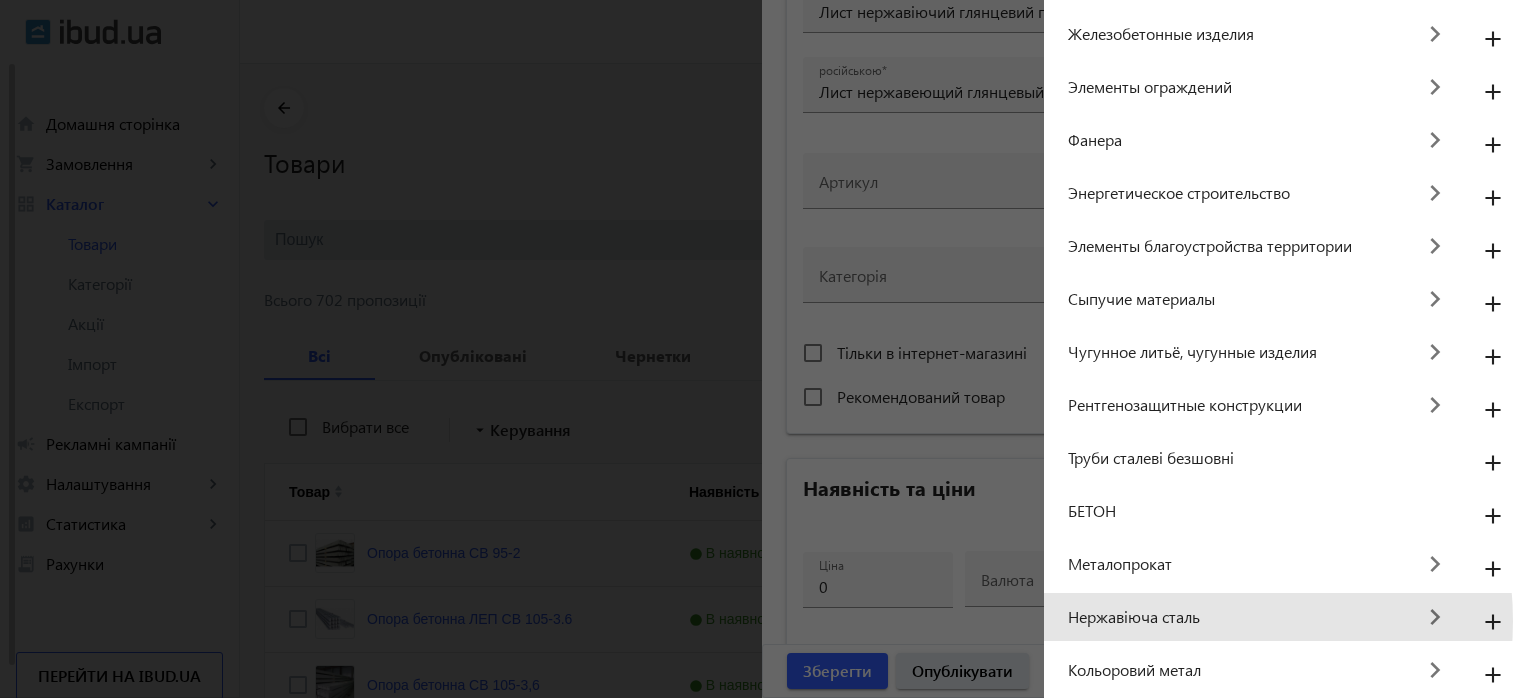 click on "Нержавіюча сталь" 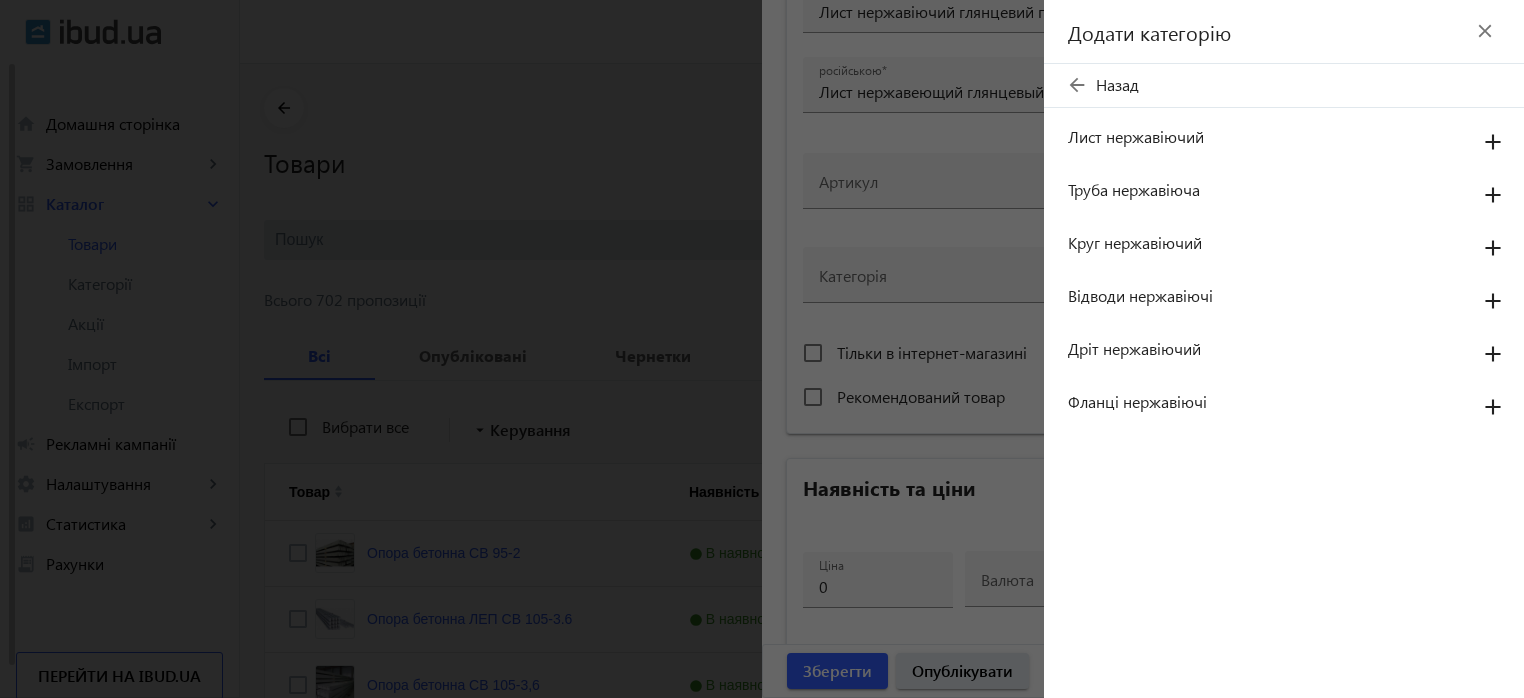 click on "Лист нержавіючий" 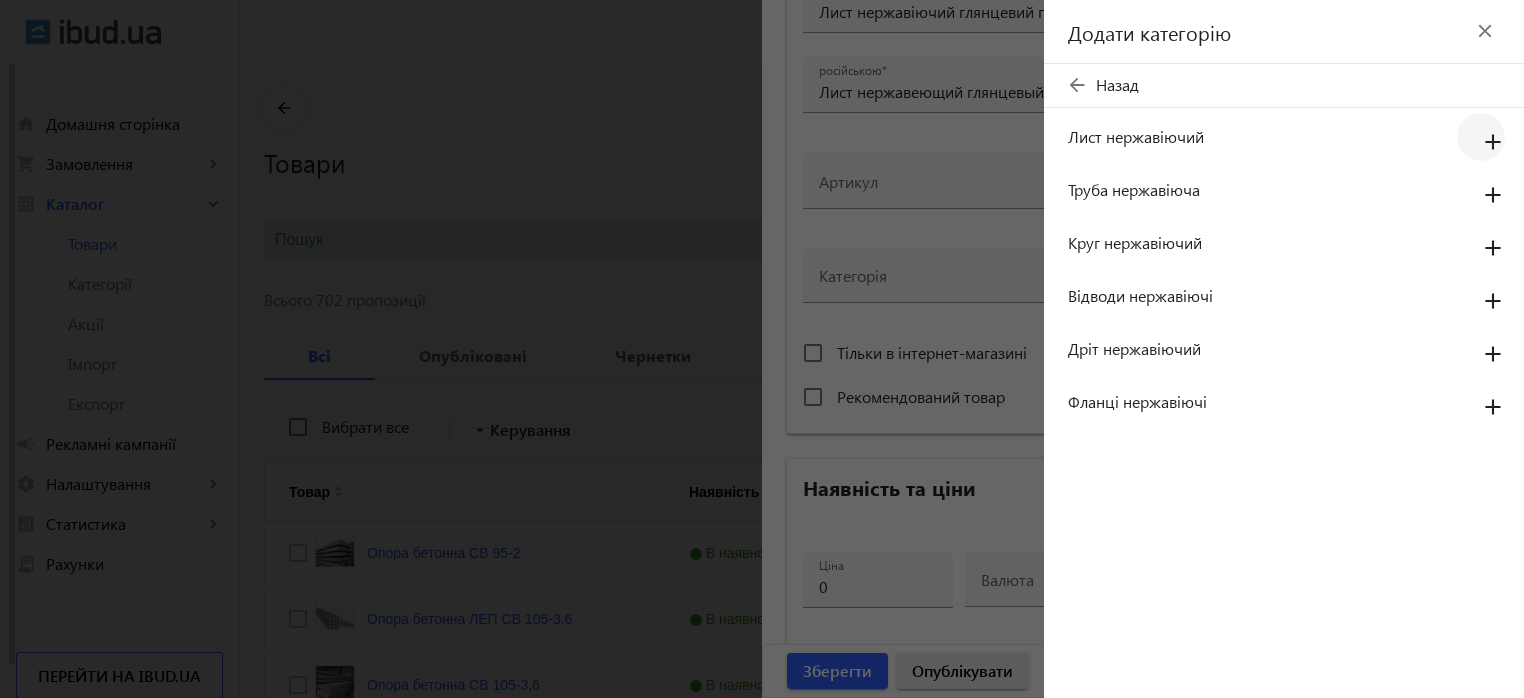 click on "add" 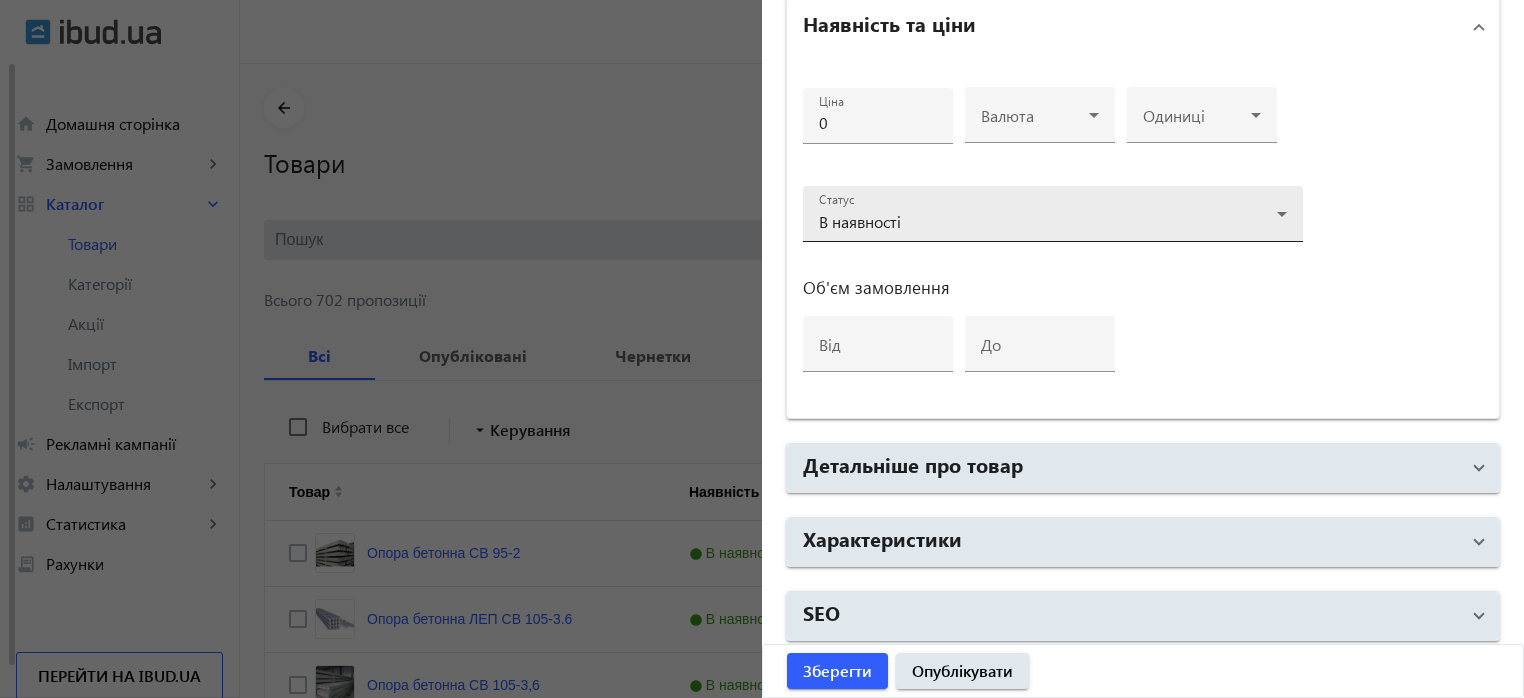 scroll, scrollTop: 965, scrollLeft: 0, axis: vertical 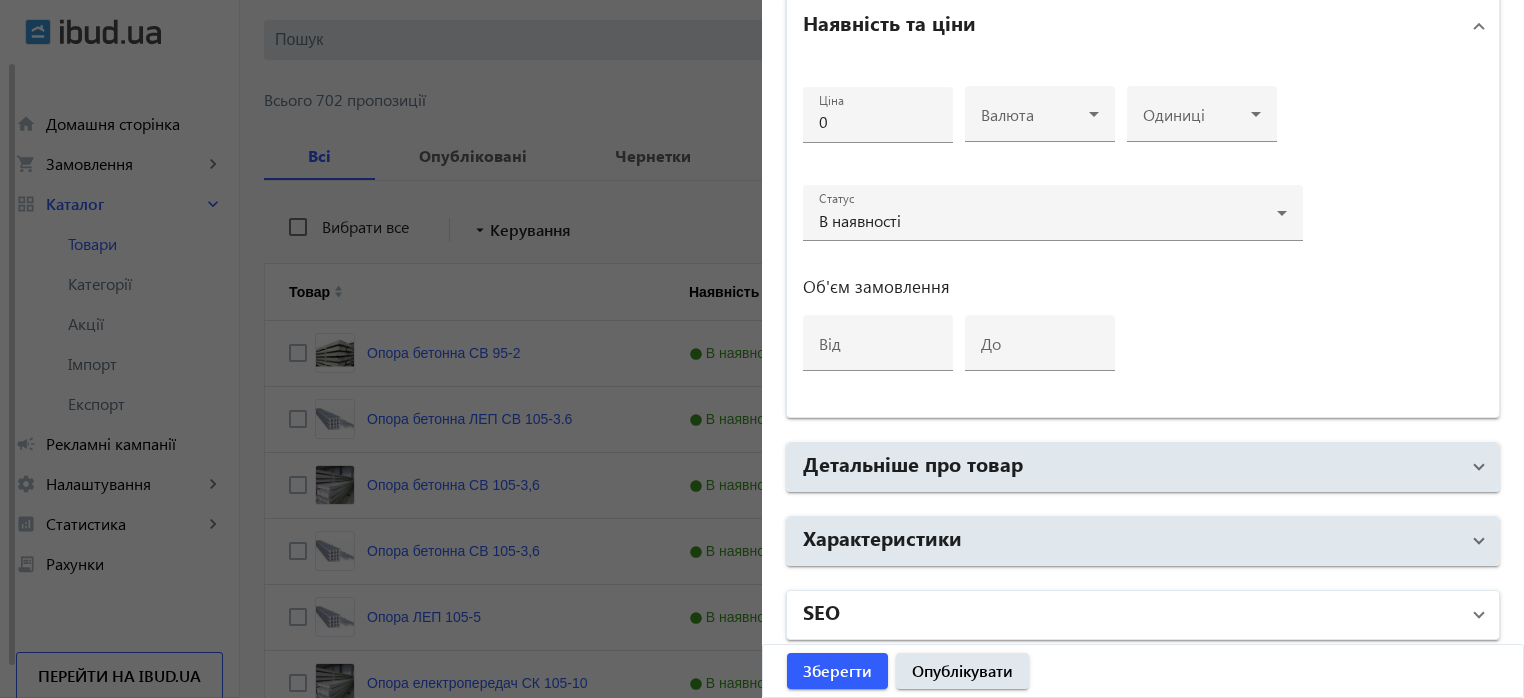 click on "SEO" at bounding box center (821, 611) 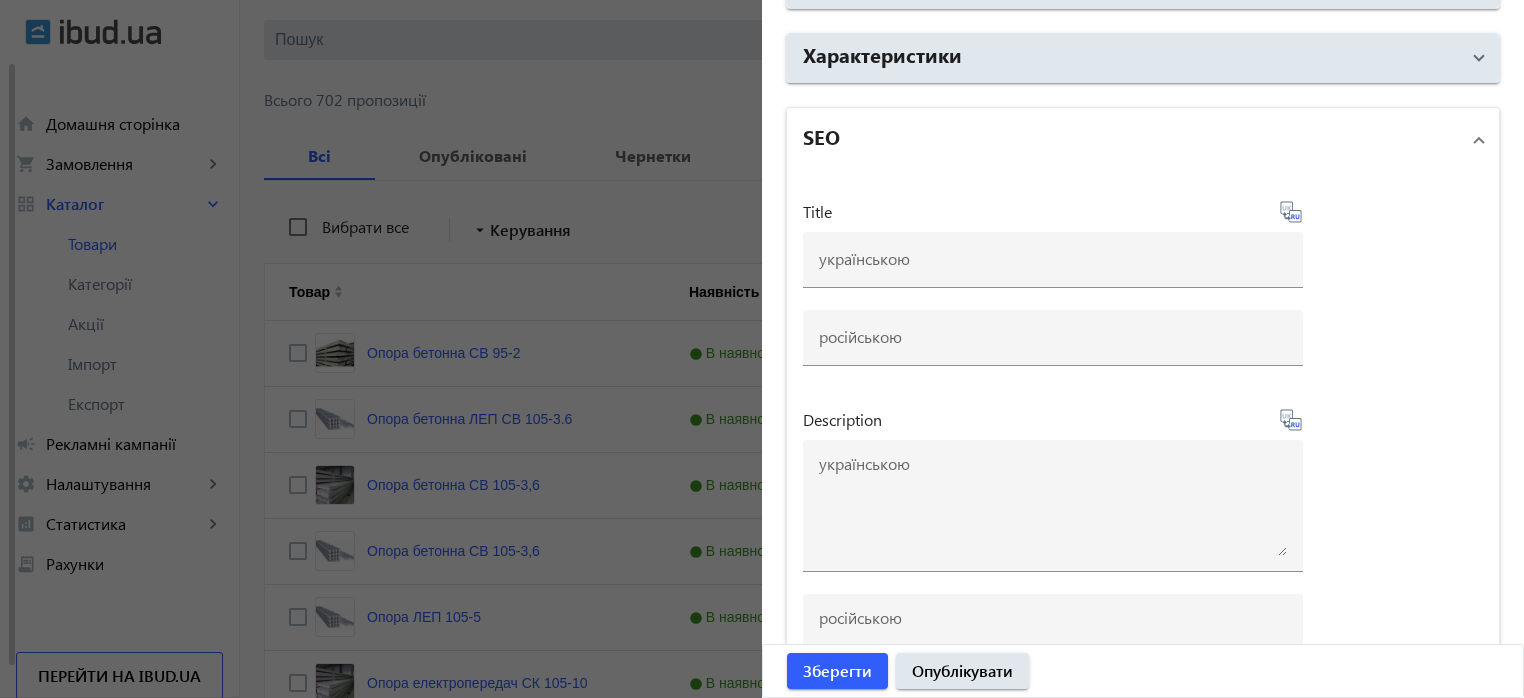 scroll, scrollTop: 1465, scrollLeft: 0, axis: vertical 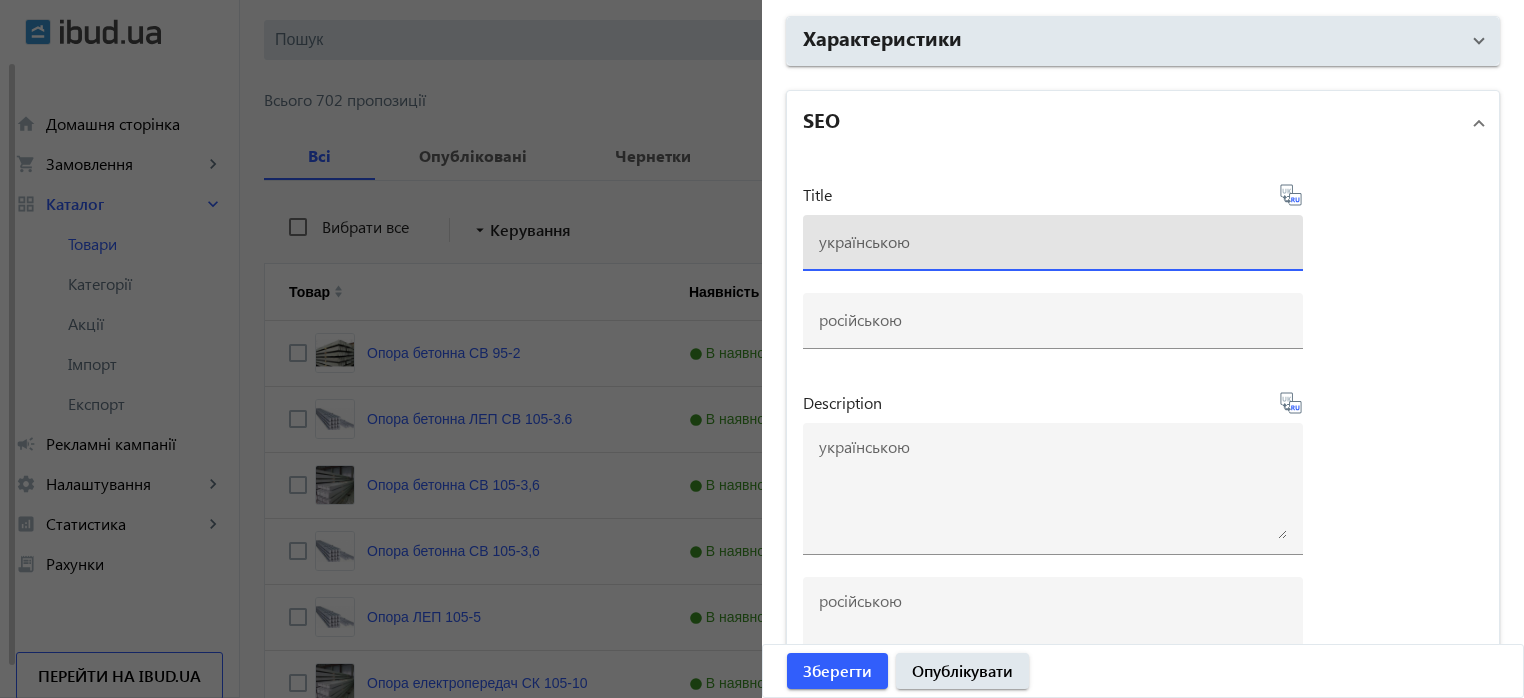 click at bounding box center (1053, 241) 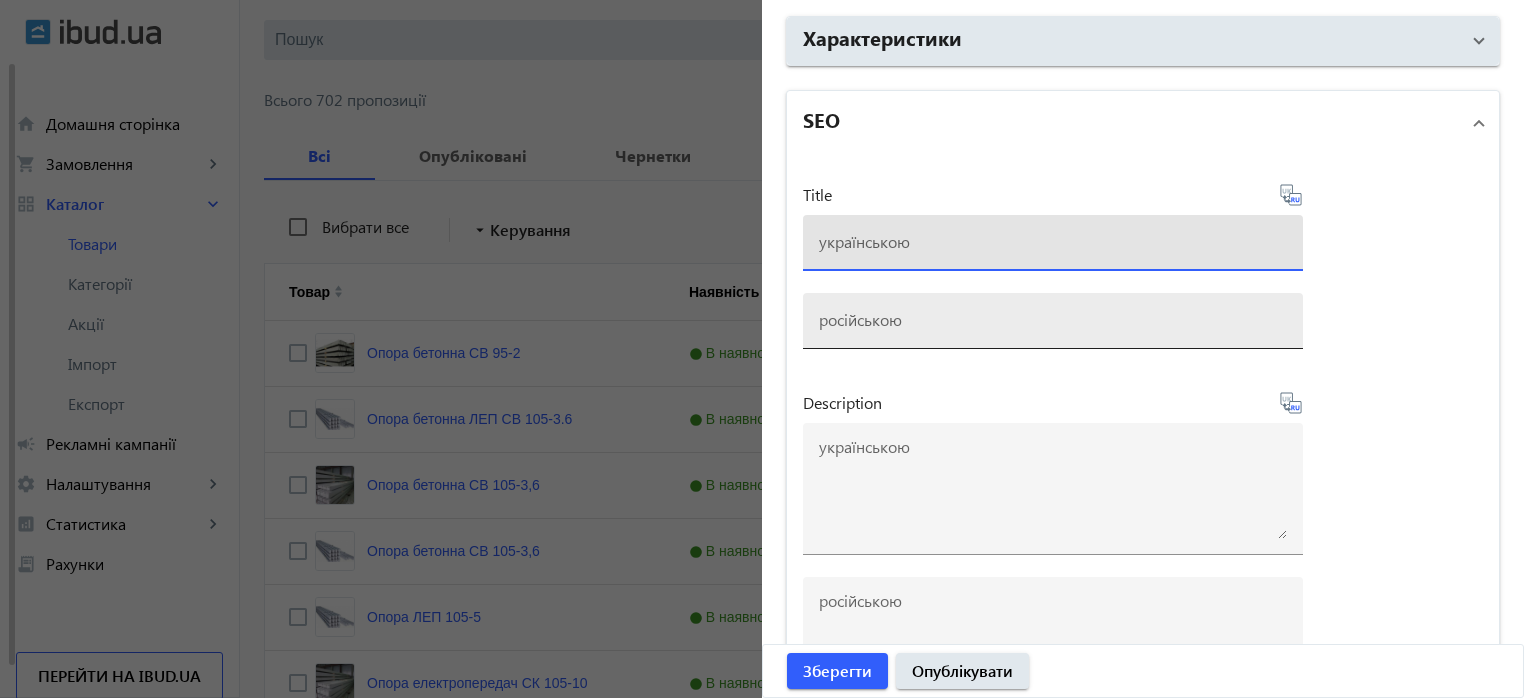 type on "Листи нержавіючі" 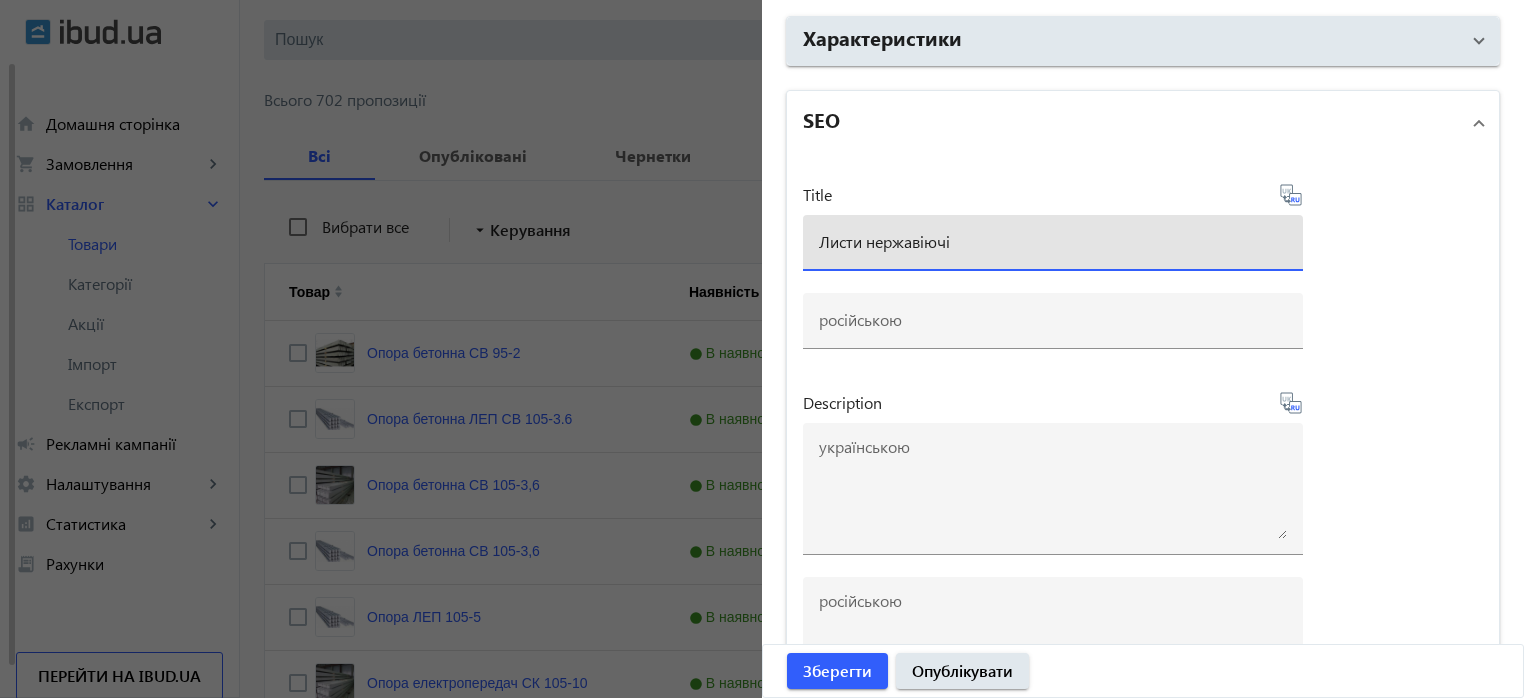 click 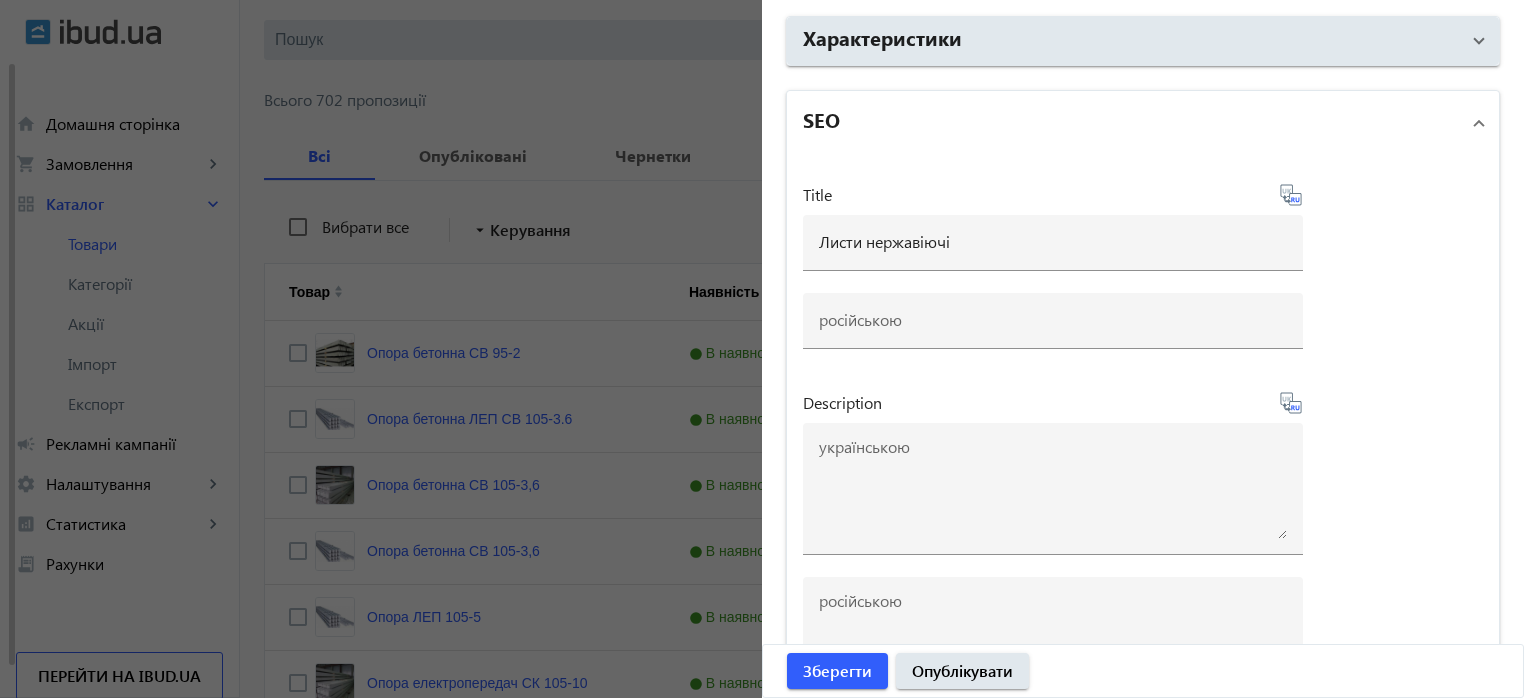 type on "Листья нержавеющие" 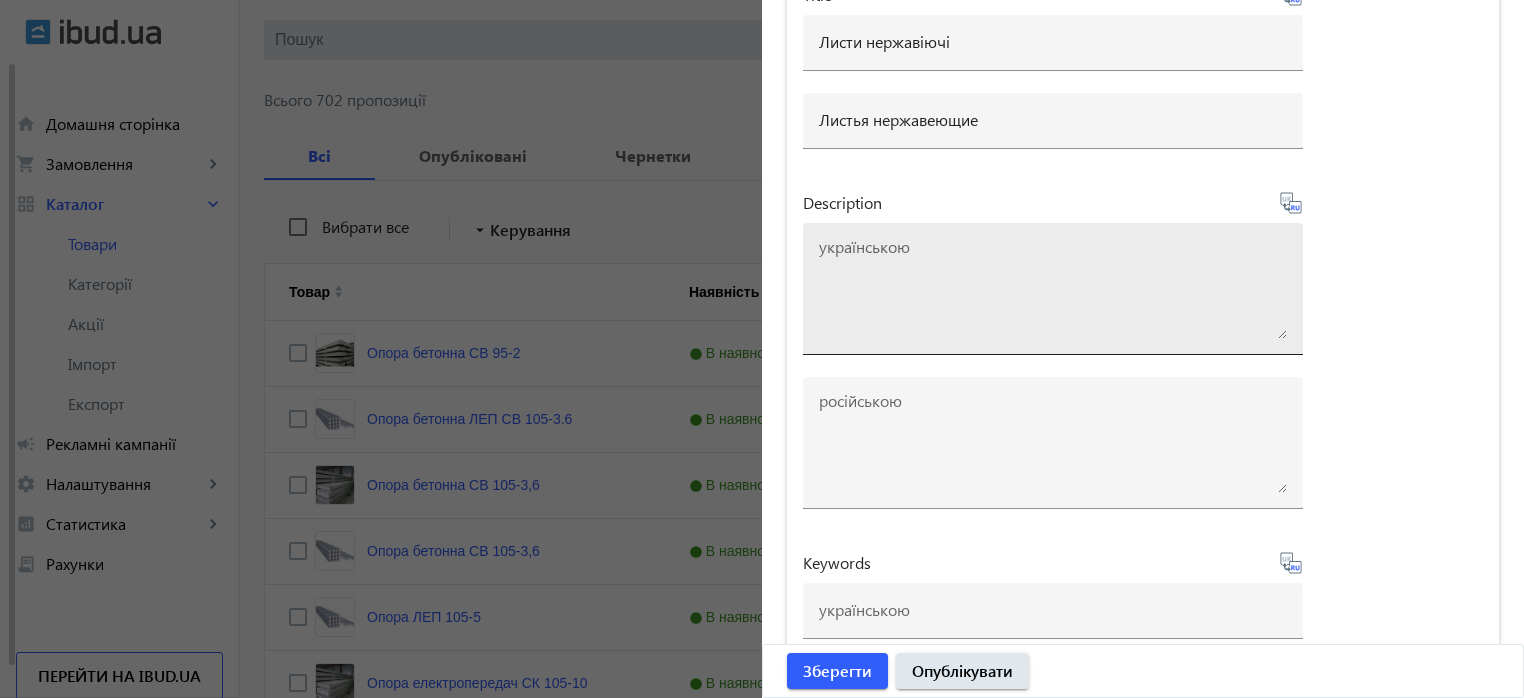 scroll, scrollTop: 1763, scrollLeft: 0, axis: vertical 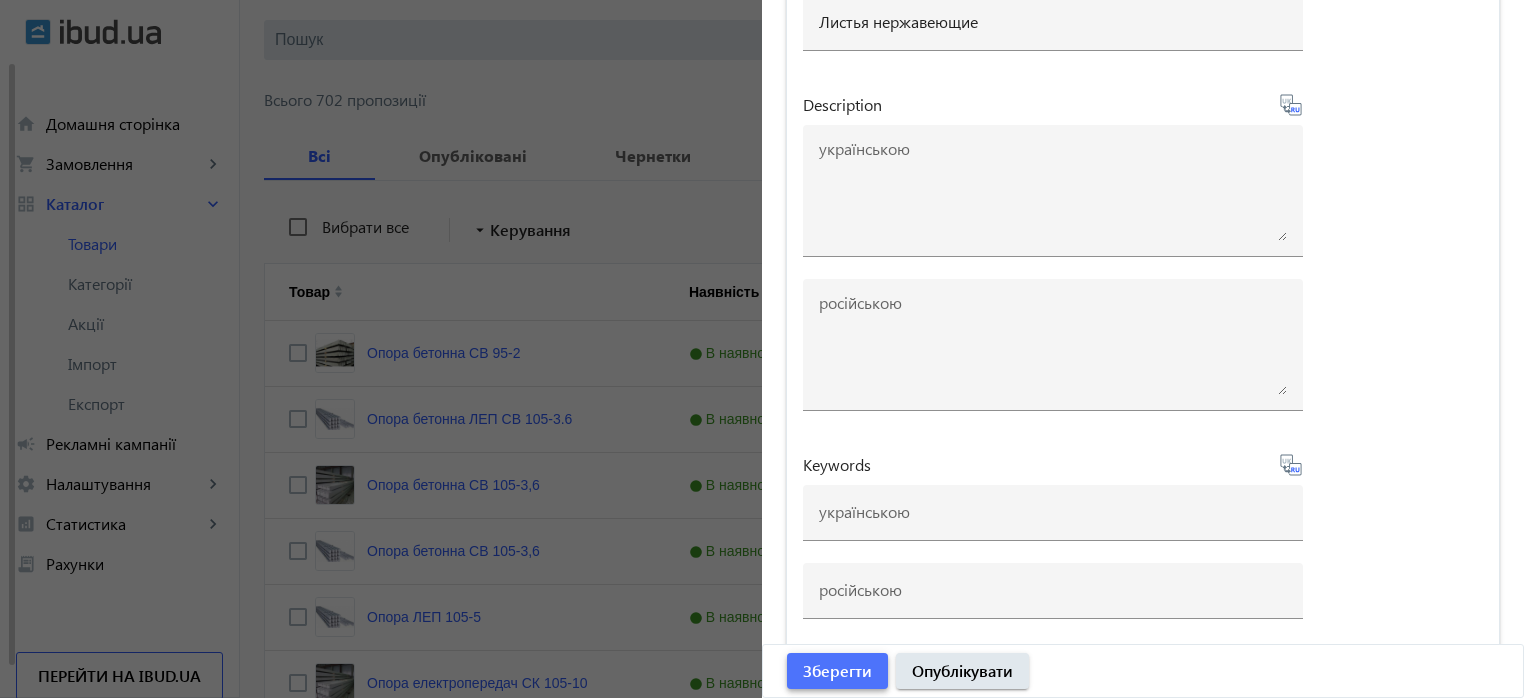 click on "Зберегти" 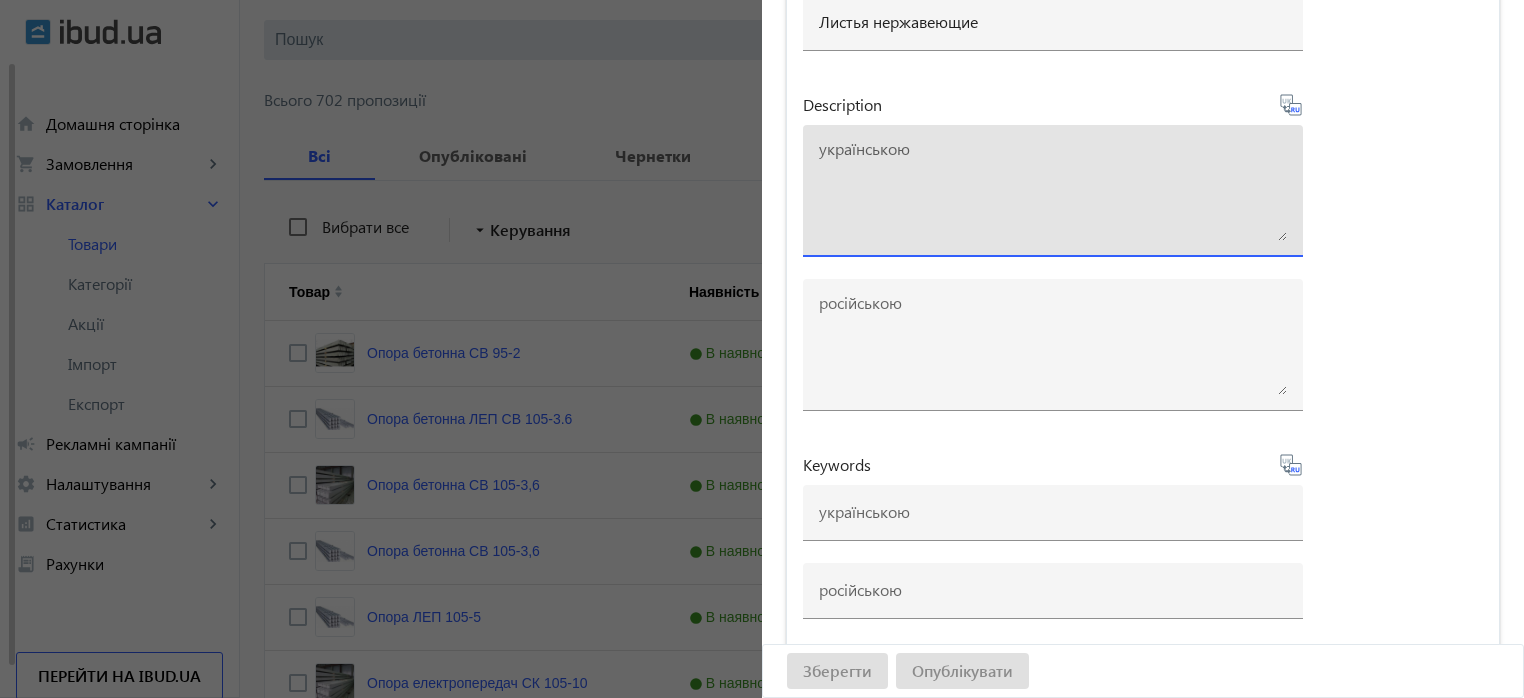 click at bounding box center (1053, 191) 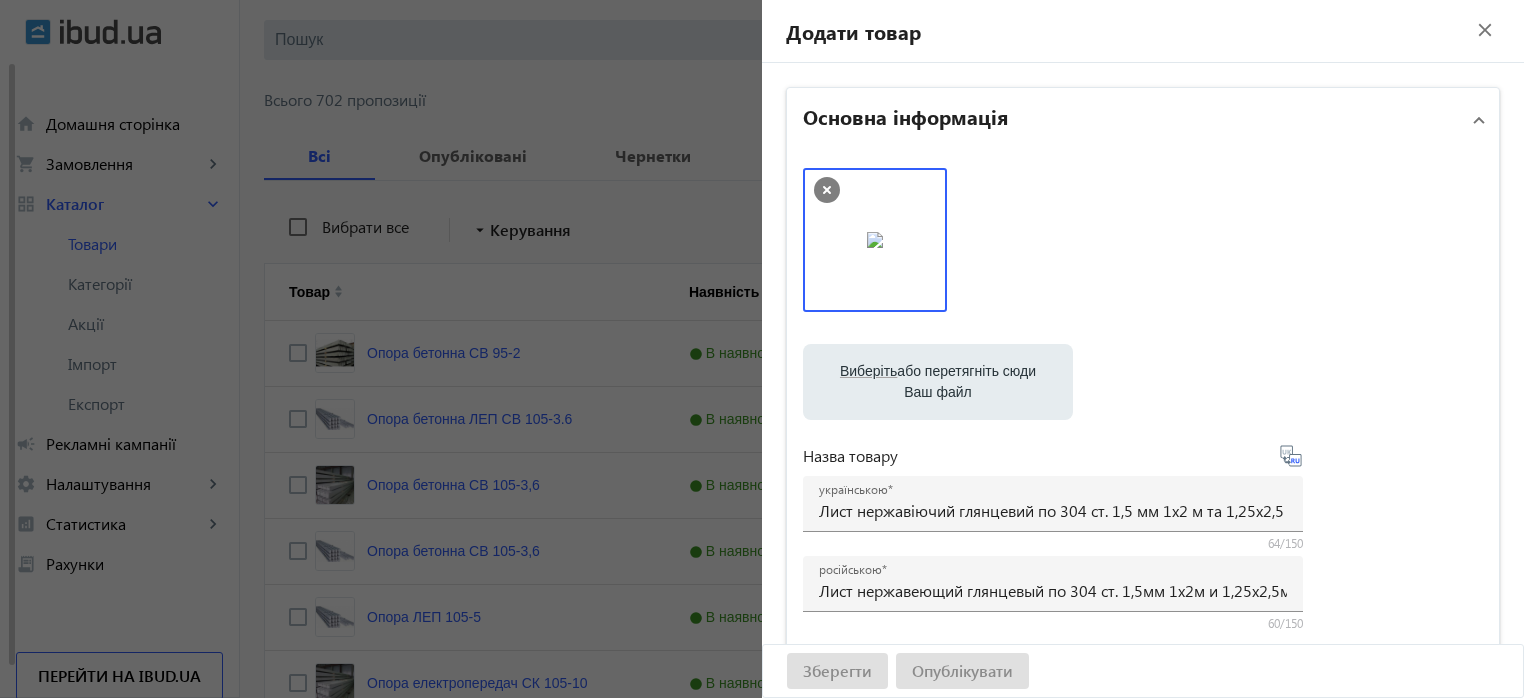 scroll, scrollTop: 0, scrollLeft: 0, axis: both 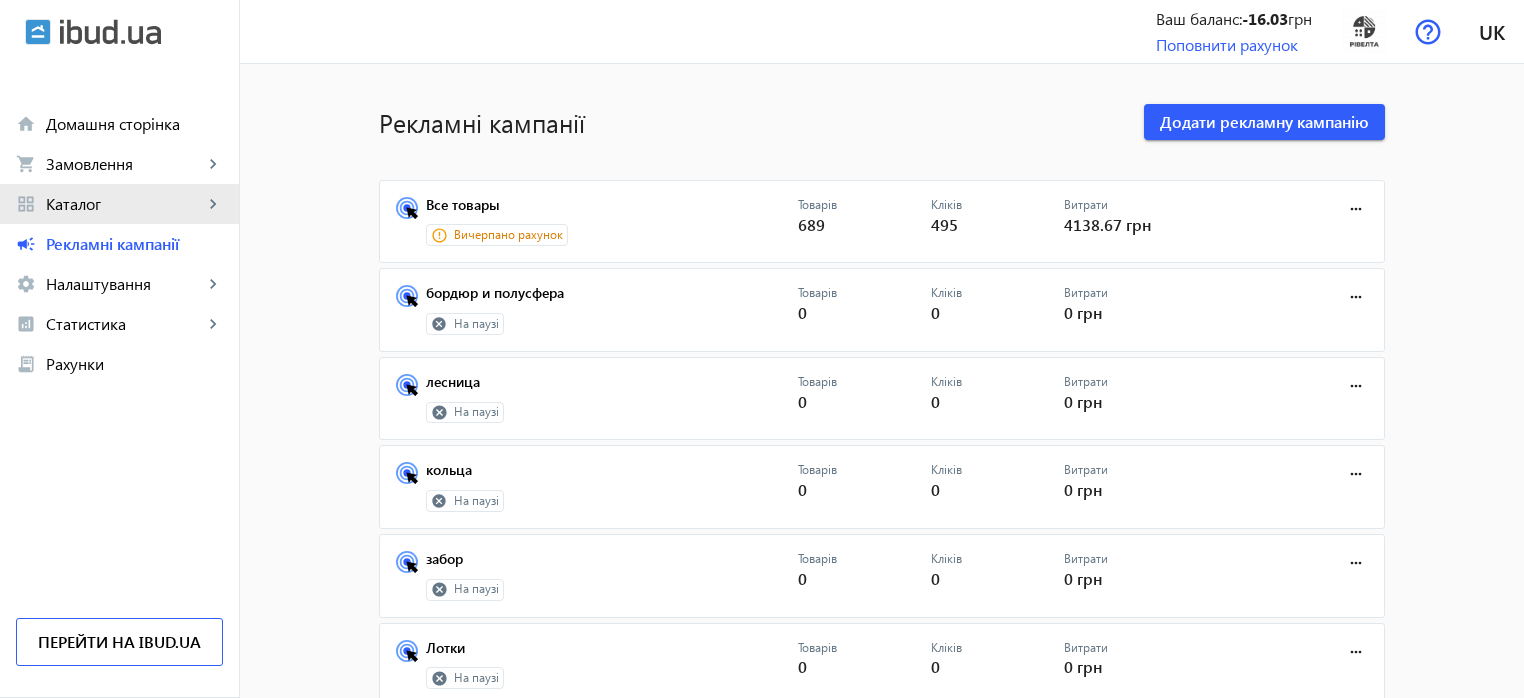 click on "Каталог" 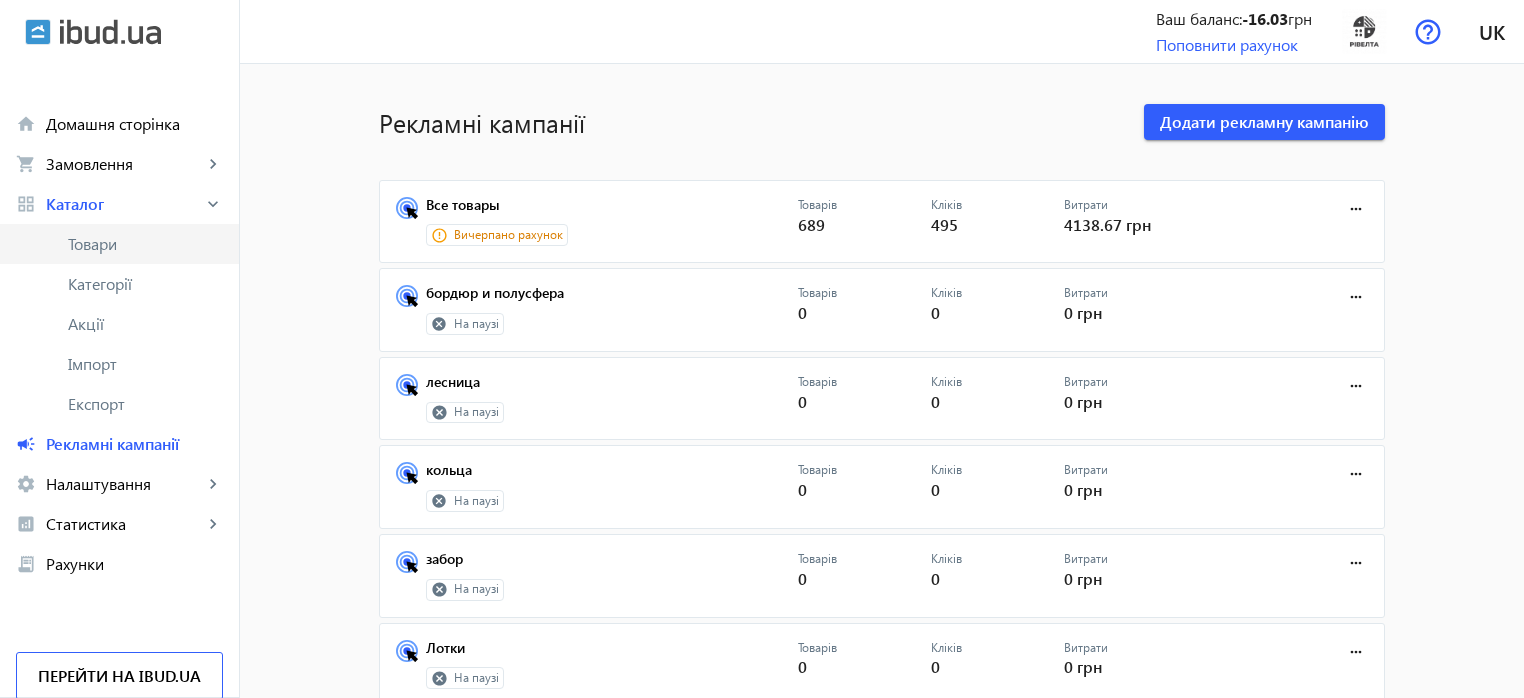 click on "Товари" 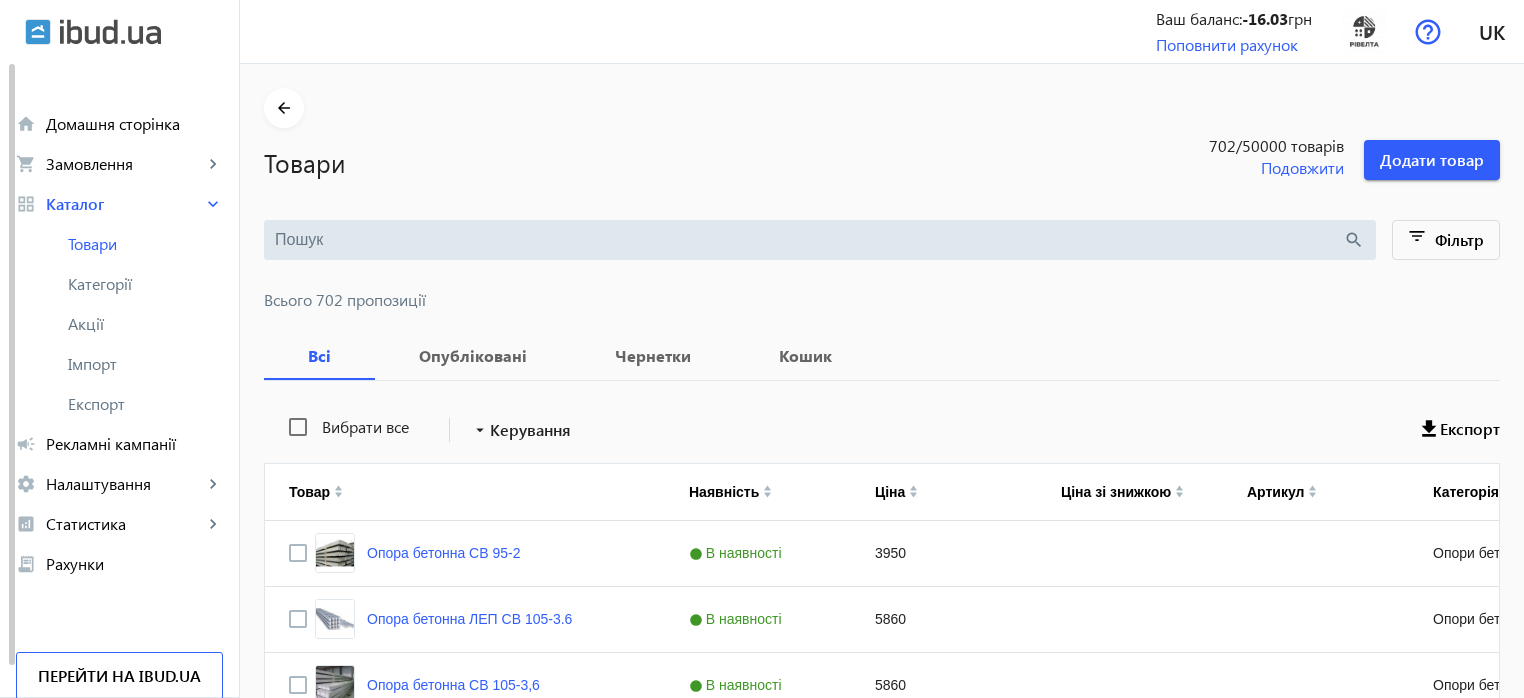 type 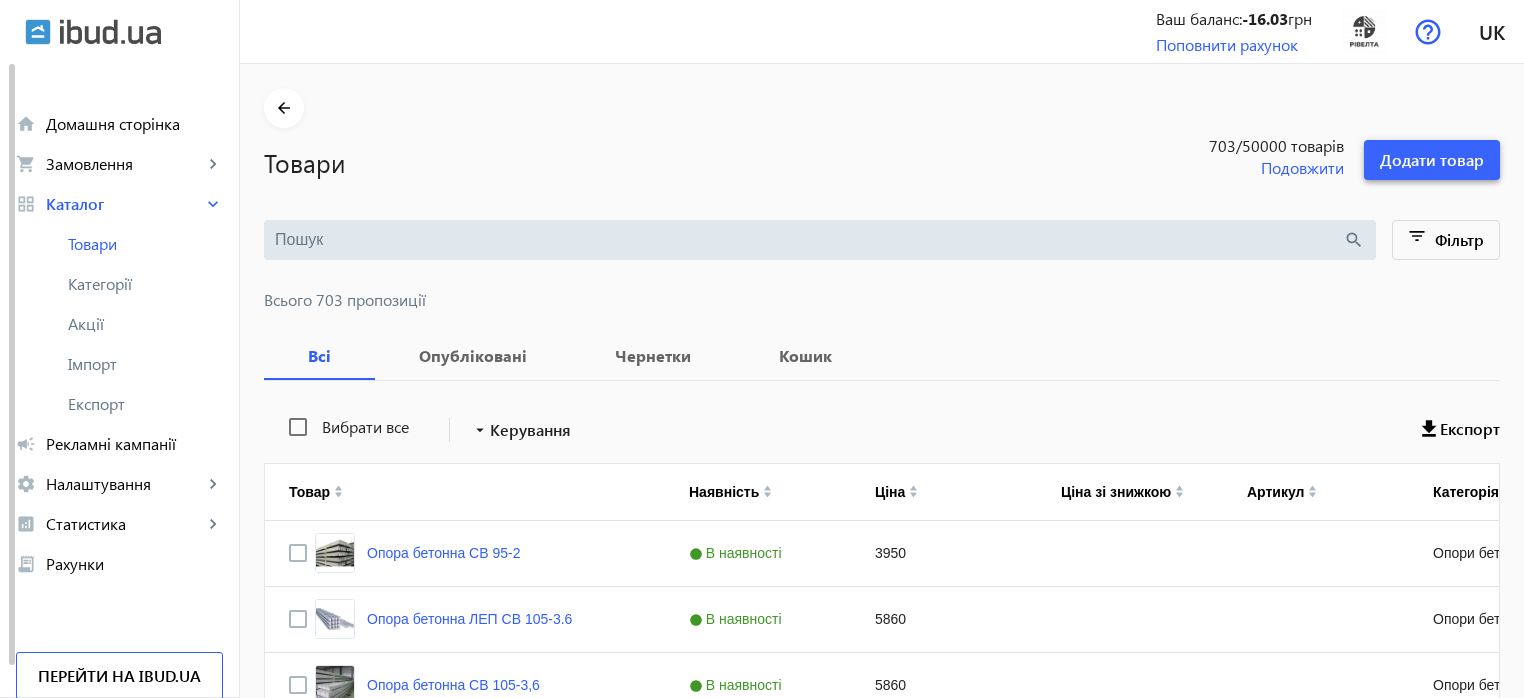 click on "Додати товар" 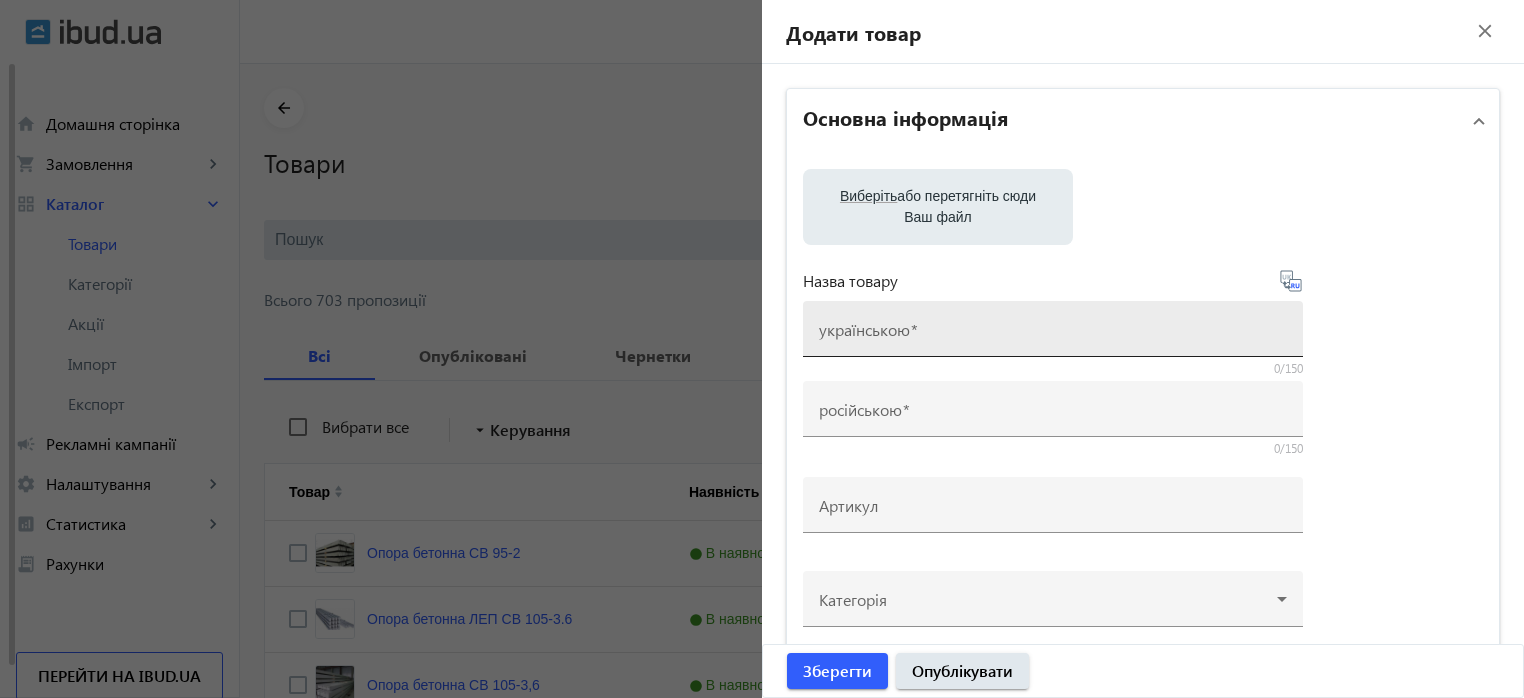 click on "українською" at bounding box center (864, 329) 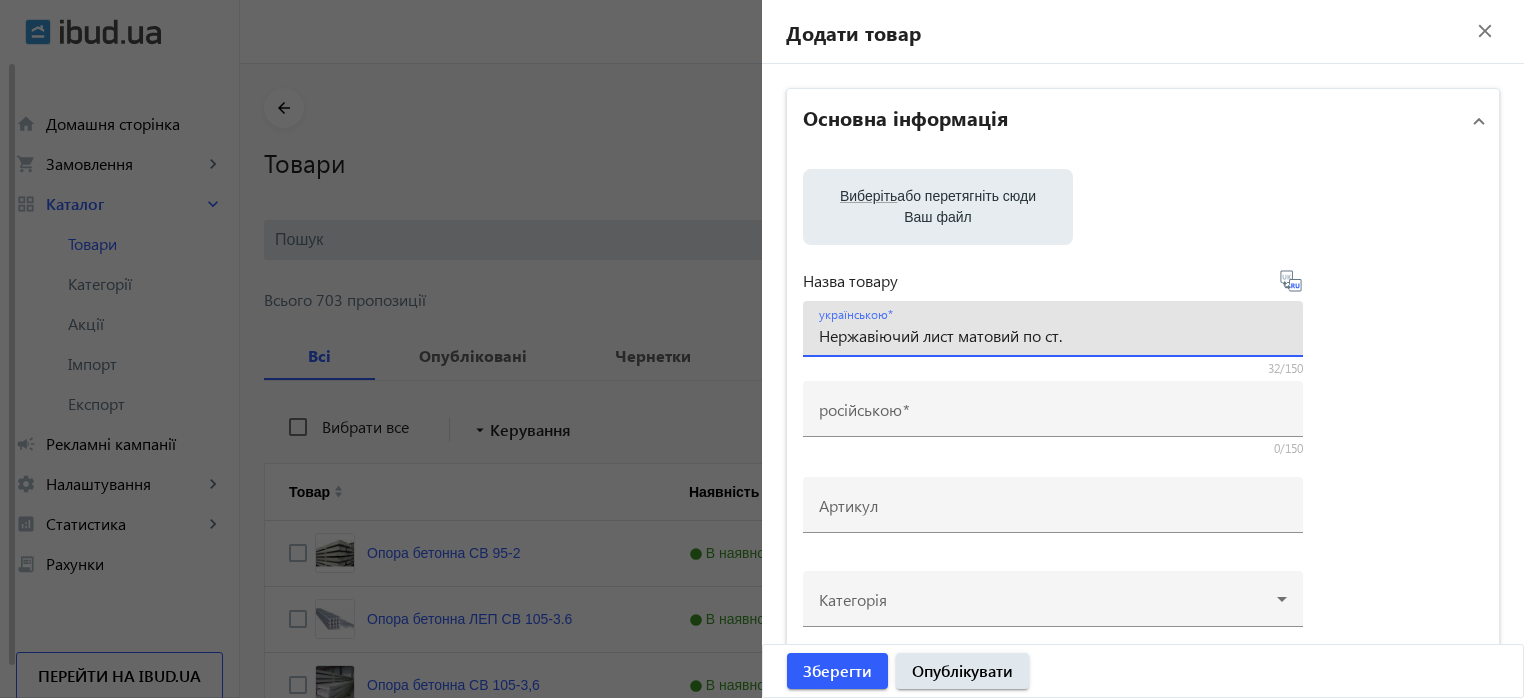 click on "українською" at bounding box center (853, 315) 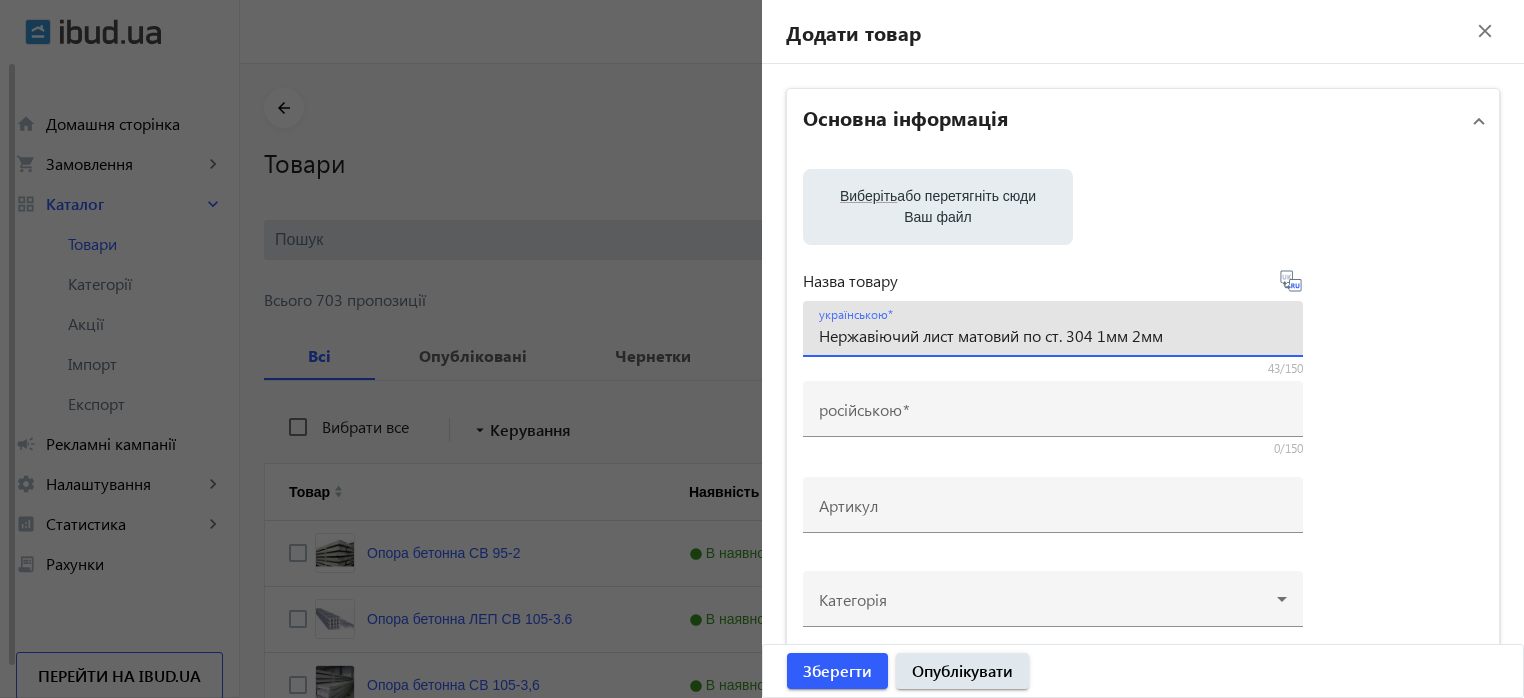 type on "Нержавіючий лист матовий по ст. 304 1мм 2мм" 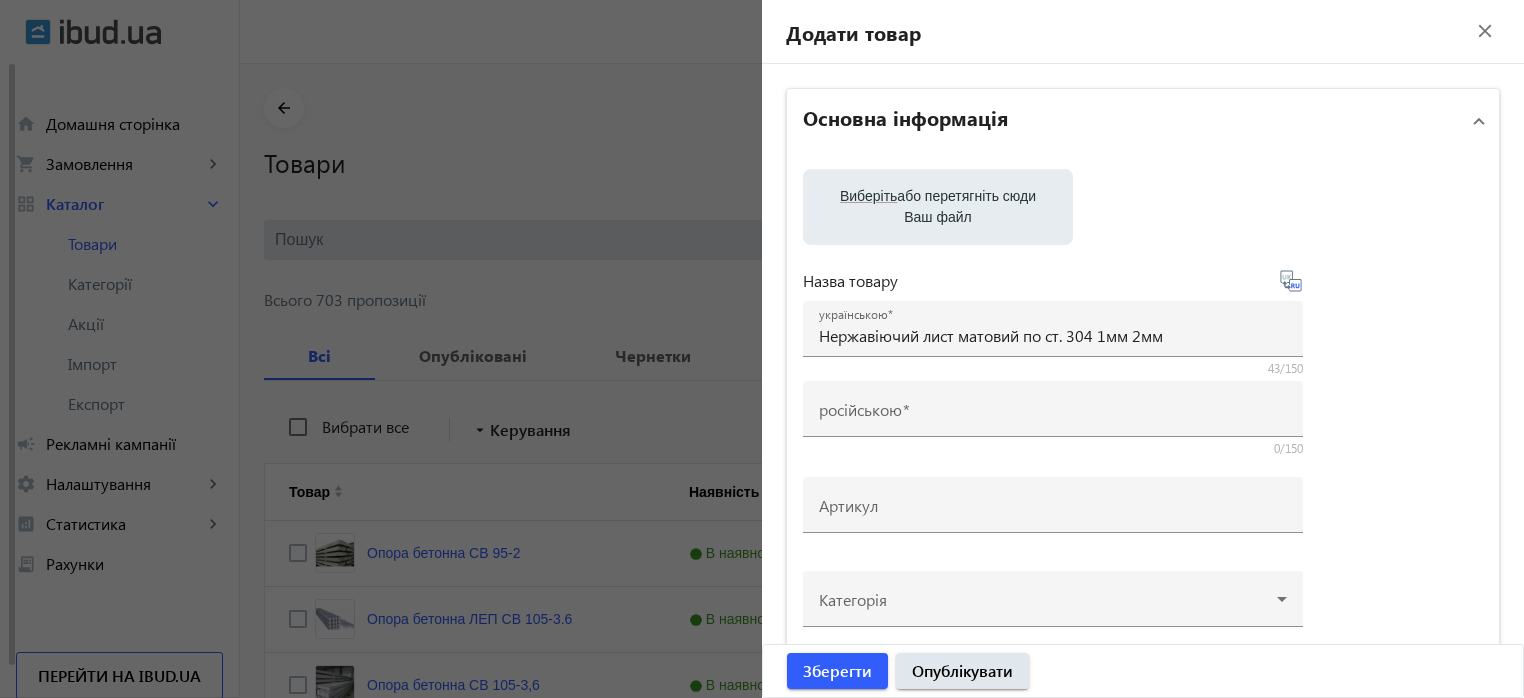 click 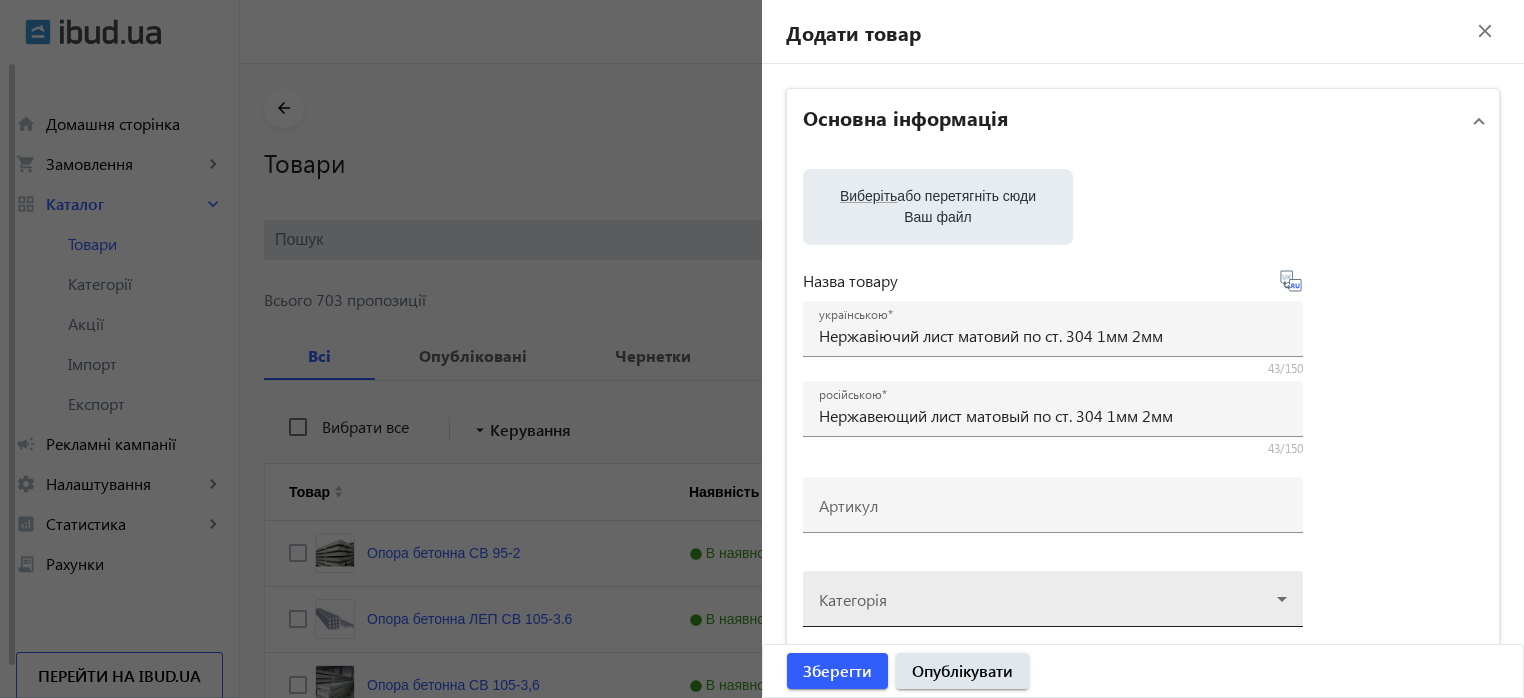 scroll, scrollTop: 100, scrollLeft: 0, axis: vertical 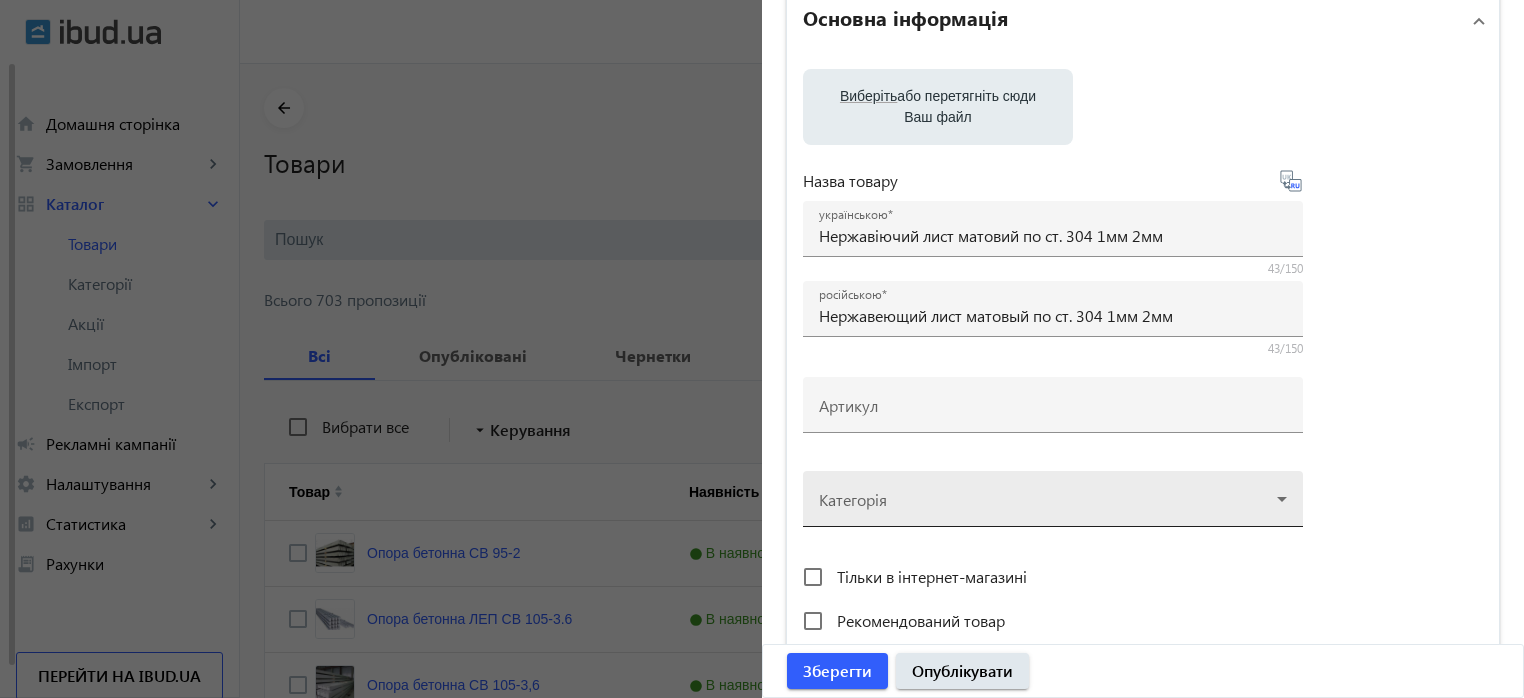 click 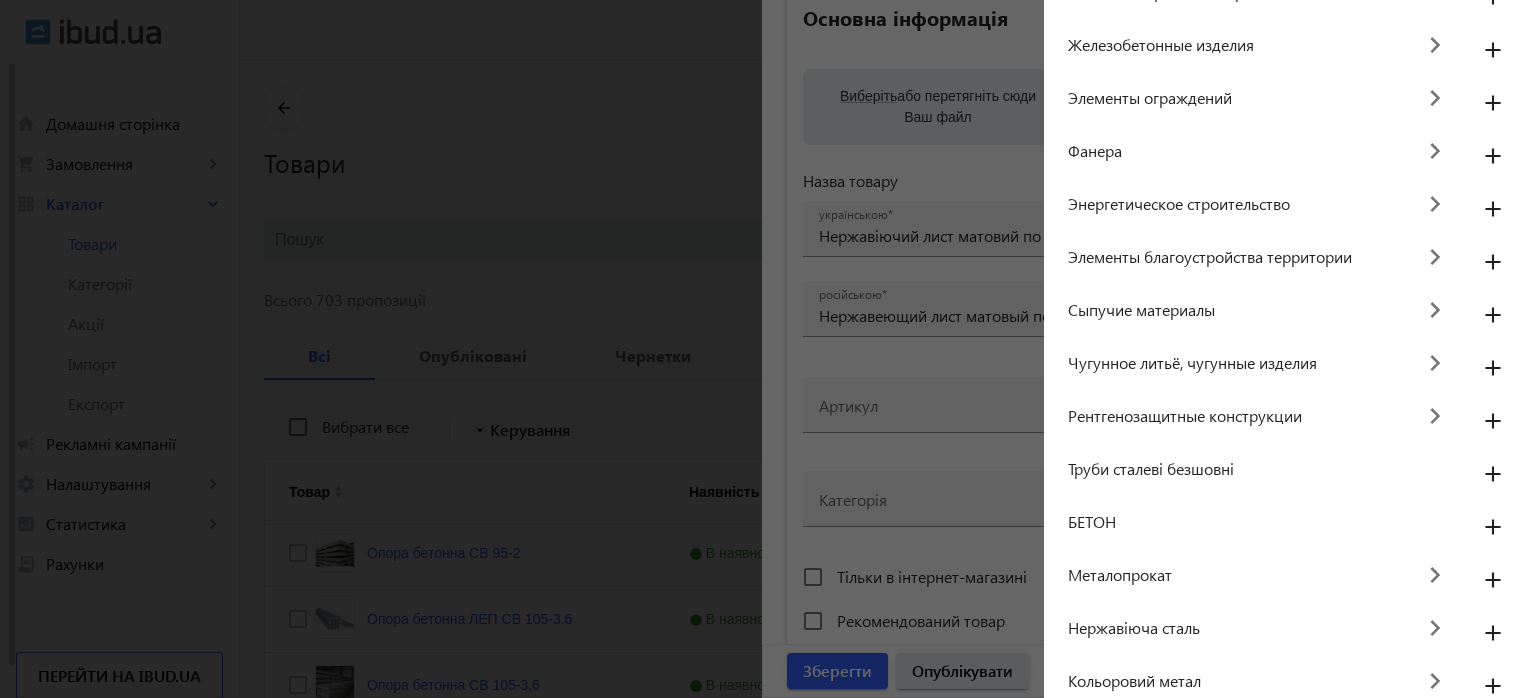 scroll, scrollTop: 160, scrollLeft: 0, axis: vertical 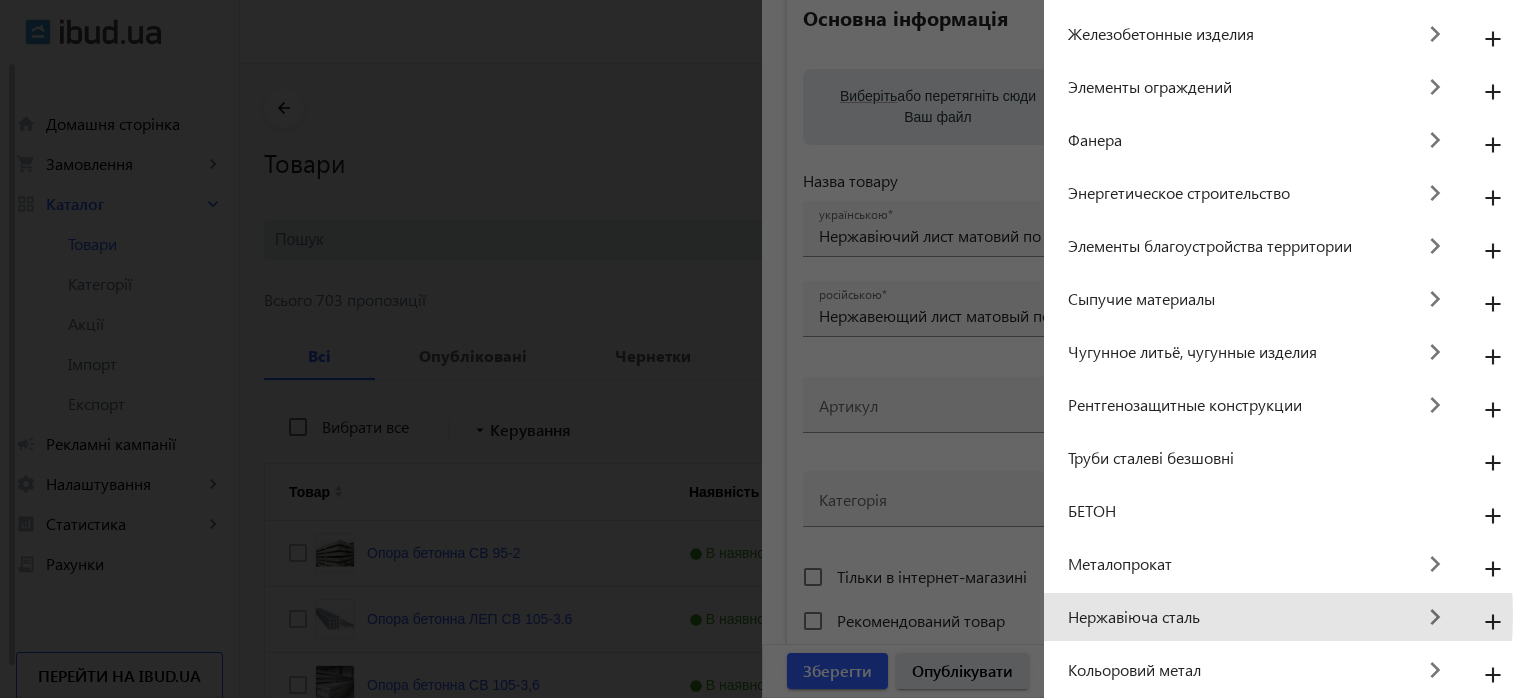 click on "Нержавіюча сталь" 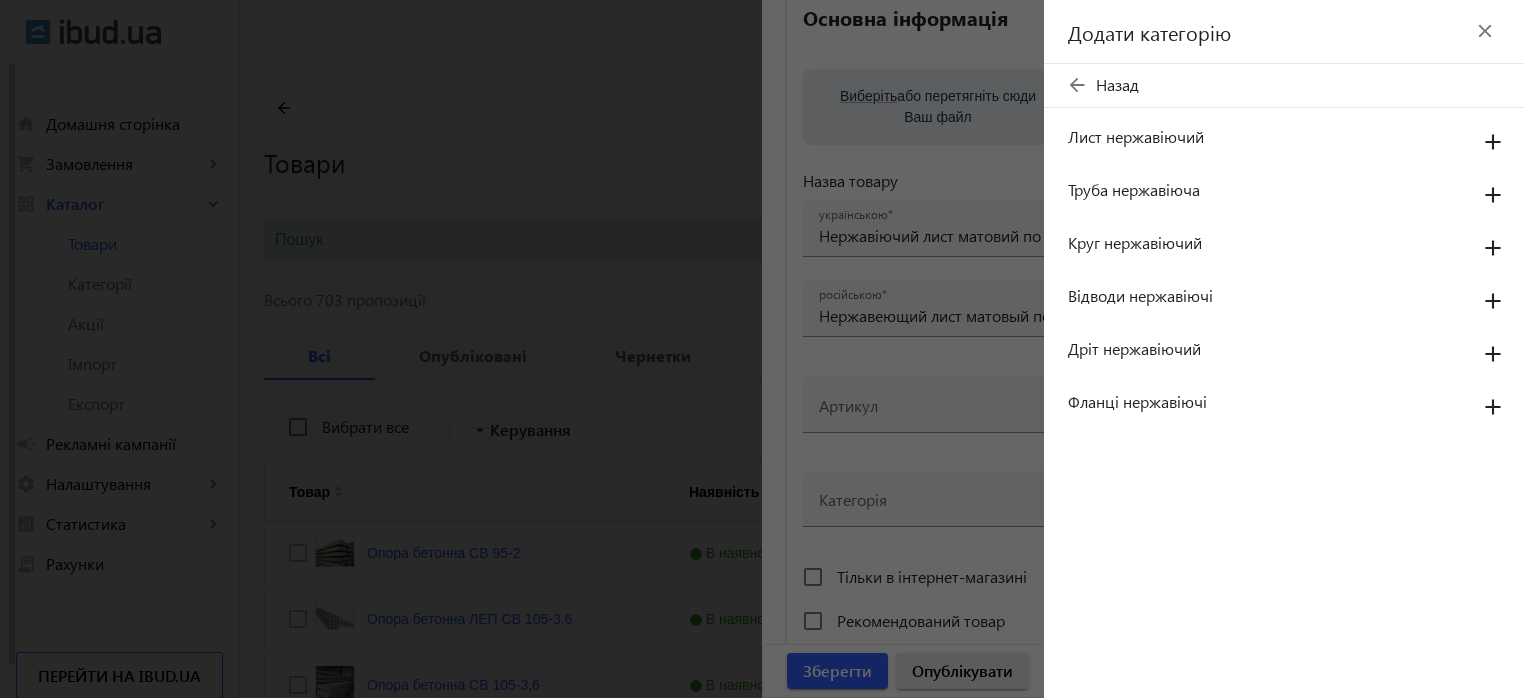 scroll, scrollTop: 0, scrollLeft: 0, axis: both 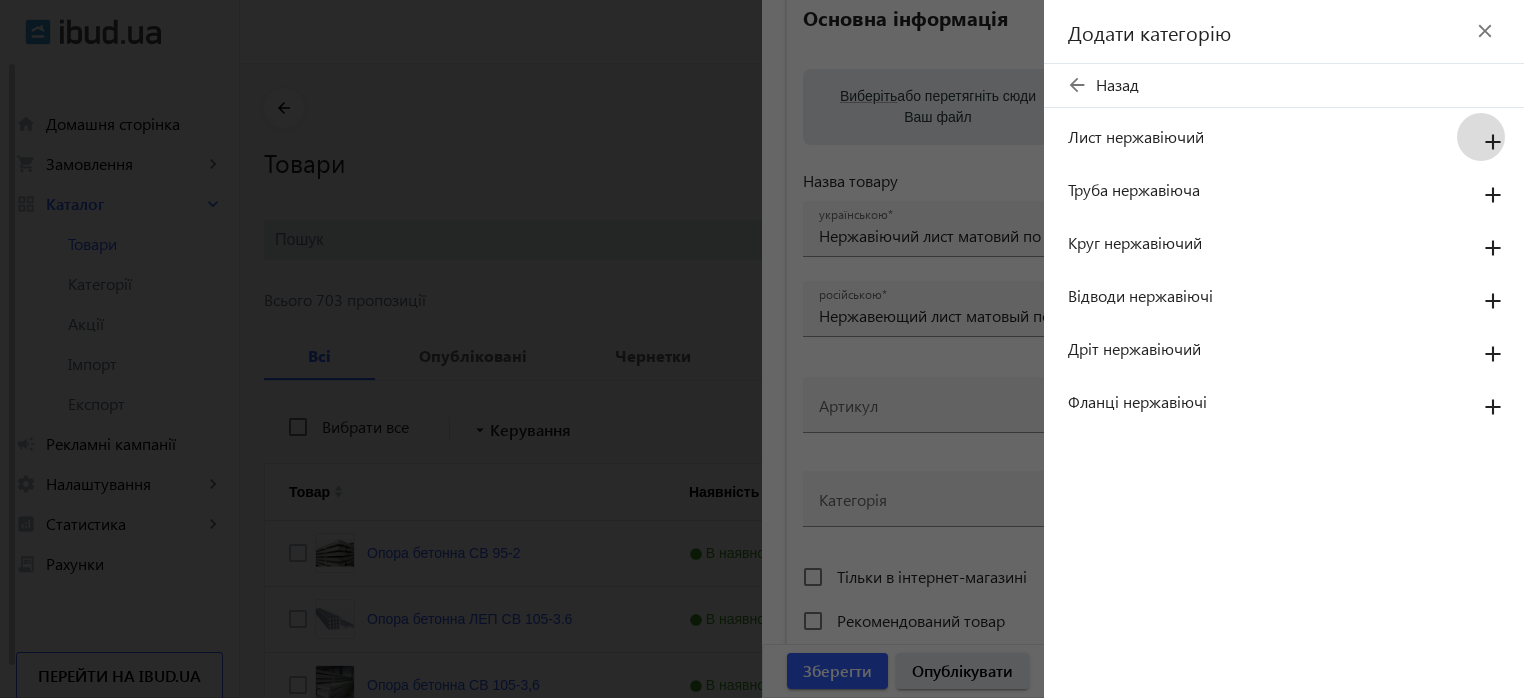 click on "add" 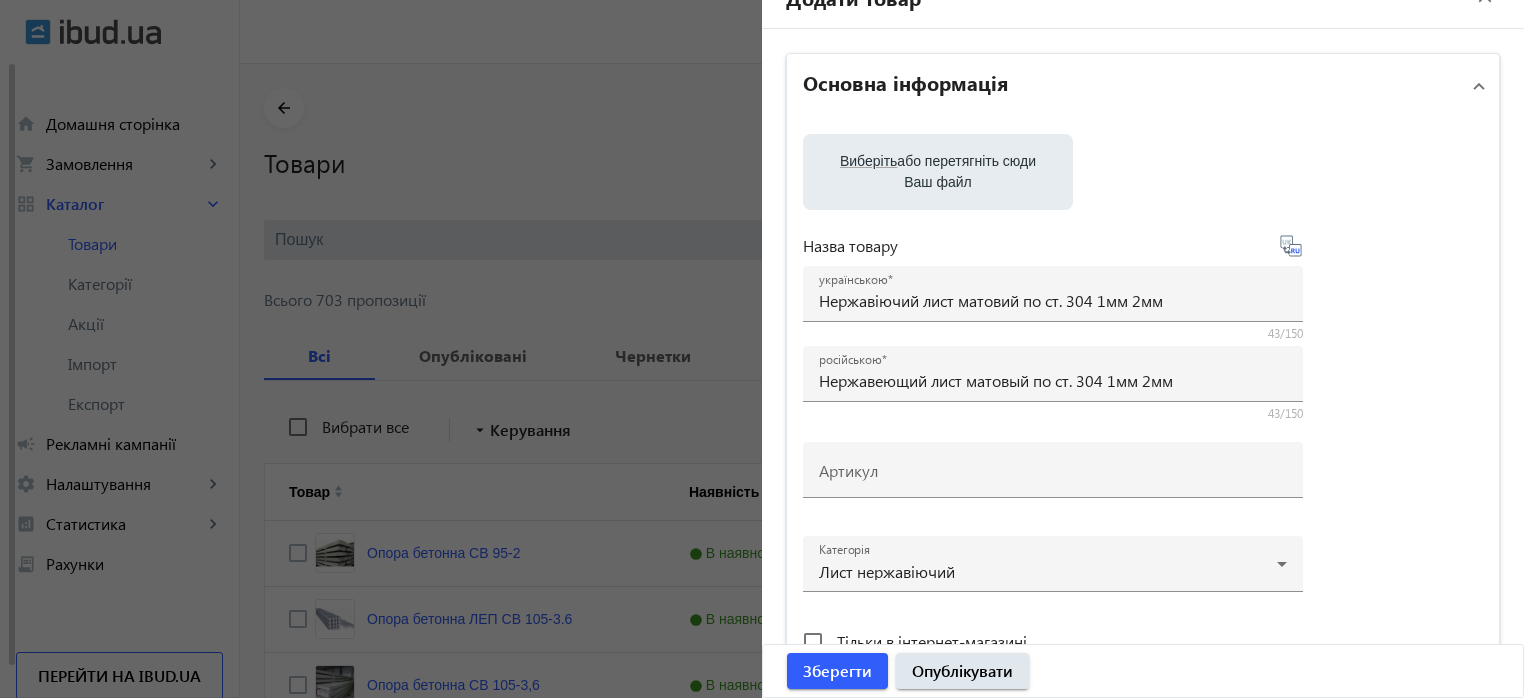 scroll, scrollTop: 0, scrollLeft: 0, axis: both 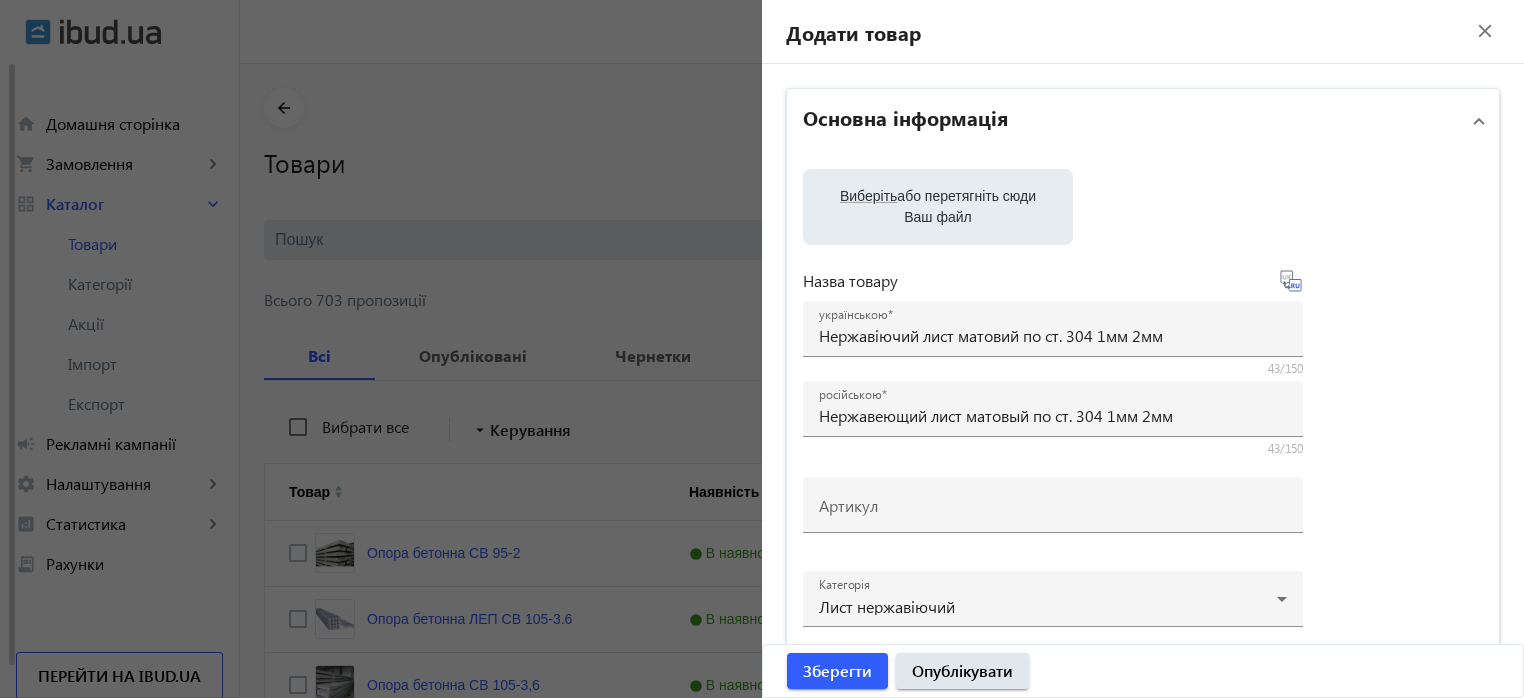 click on "Виберіть  або перетягніть сюди Ваш файл" at bounding box center (938, 207) 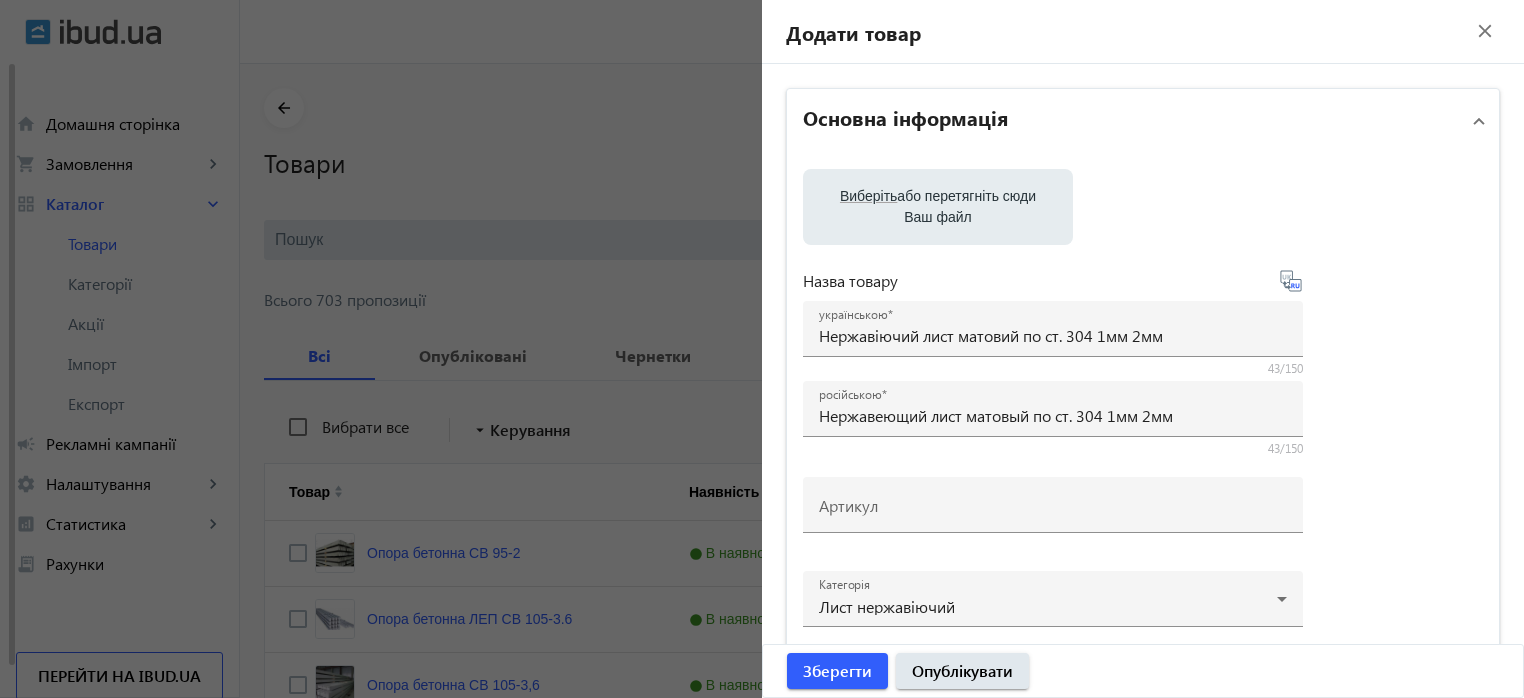 type on "C:\fakepath\1_2.jpg" 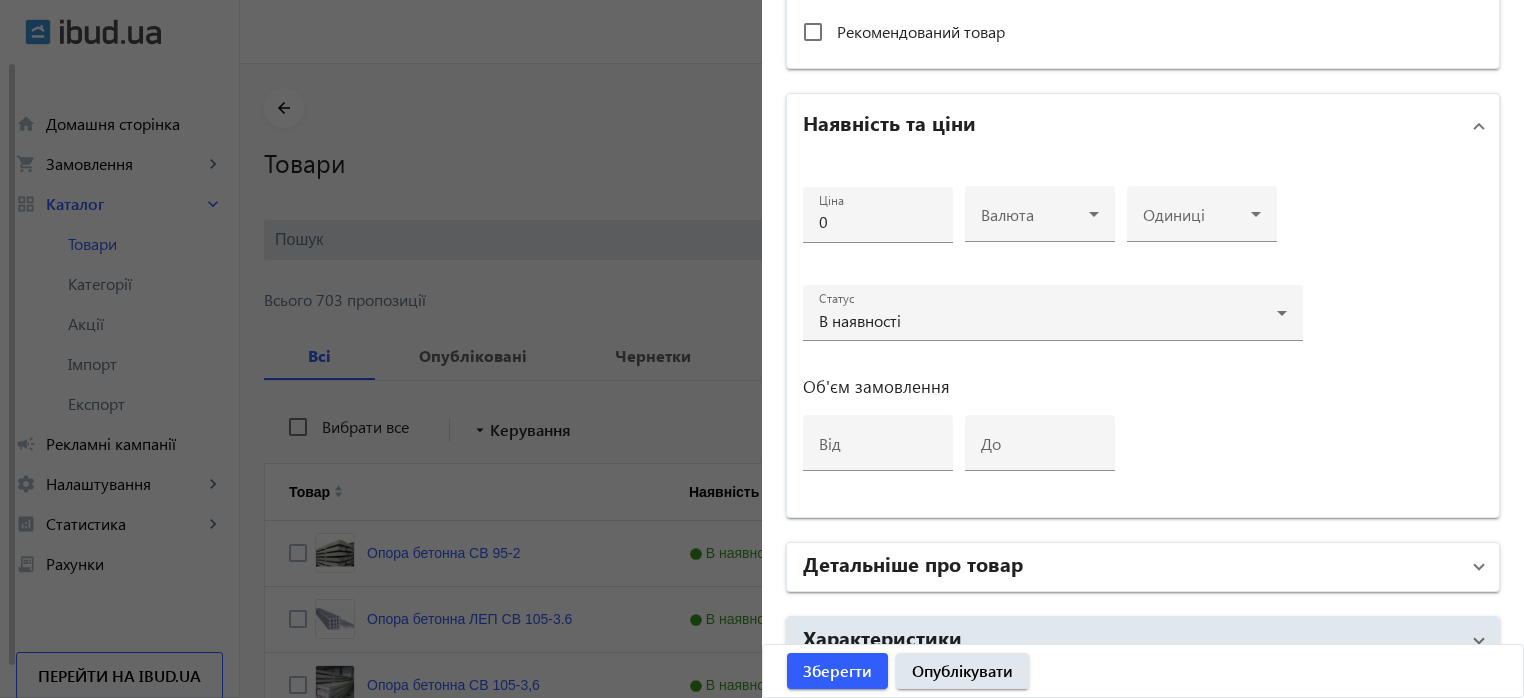 scroll, scrollTop: 965, scrollLeft: 0, axis: vertical 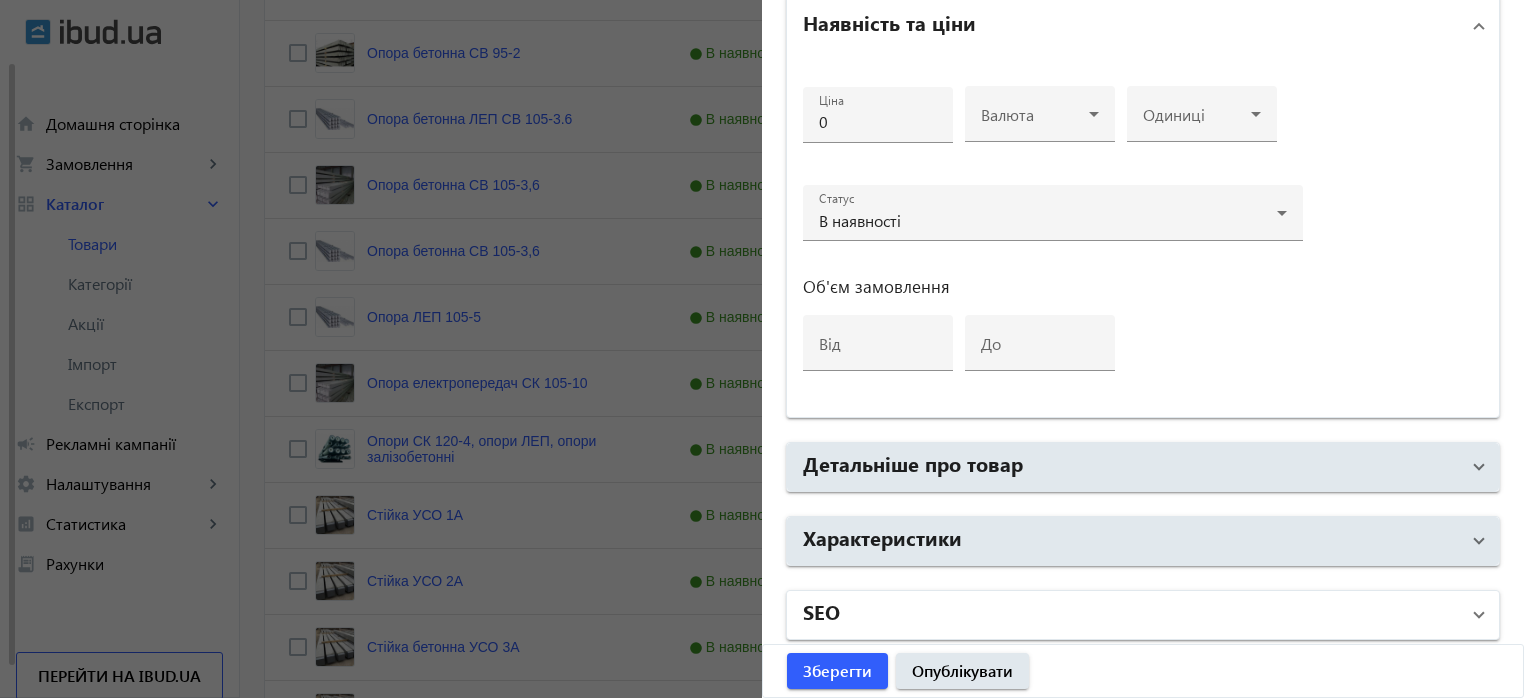 click on "SEO" at bounding box center (1131, 615) 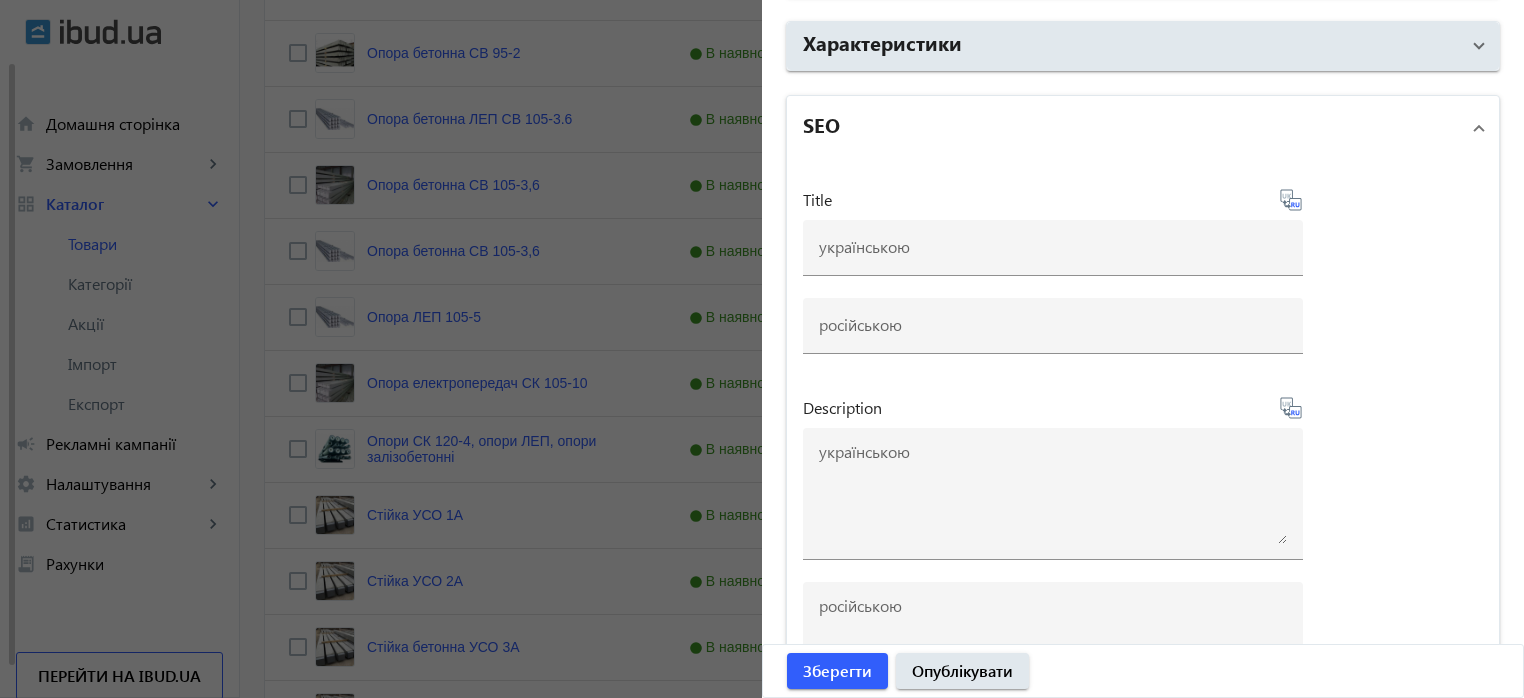 scroll, scrollTop: 1465, scrollLeft: 0, axis: vertical 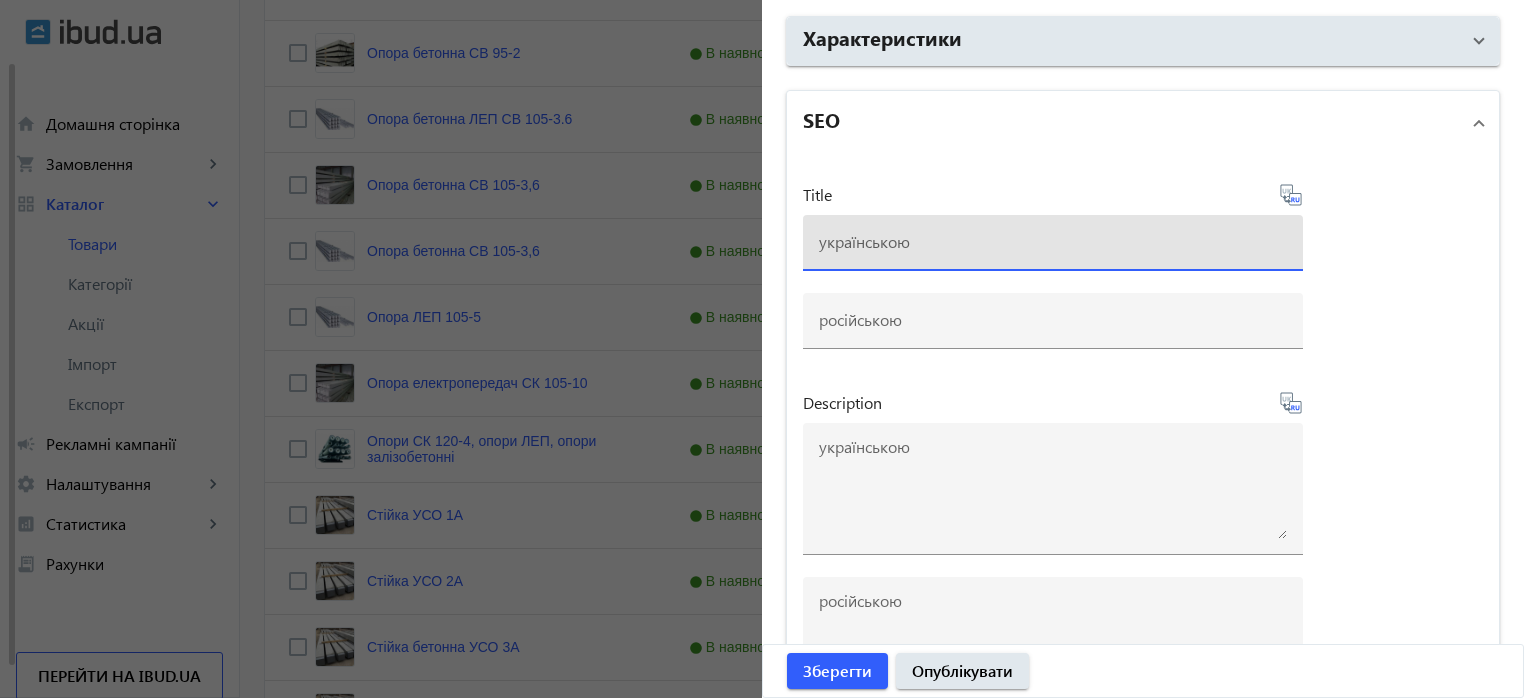 click at bounding box center (1053, 241) 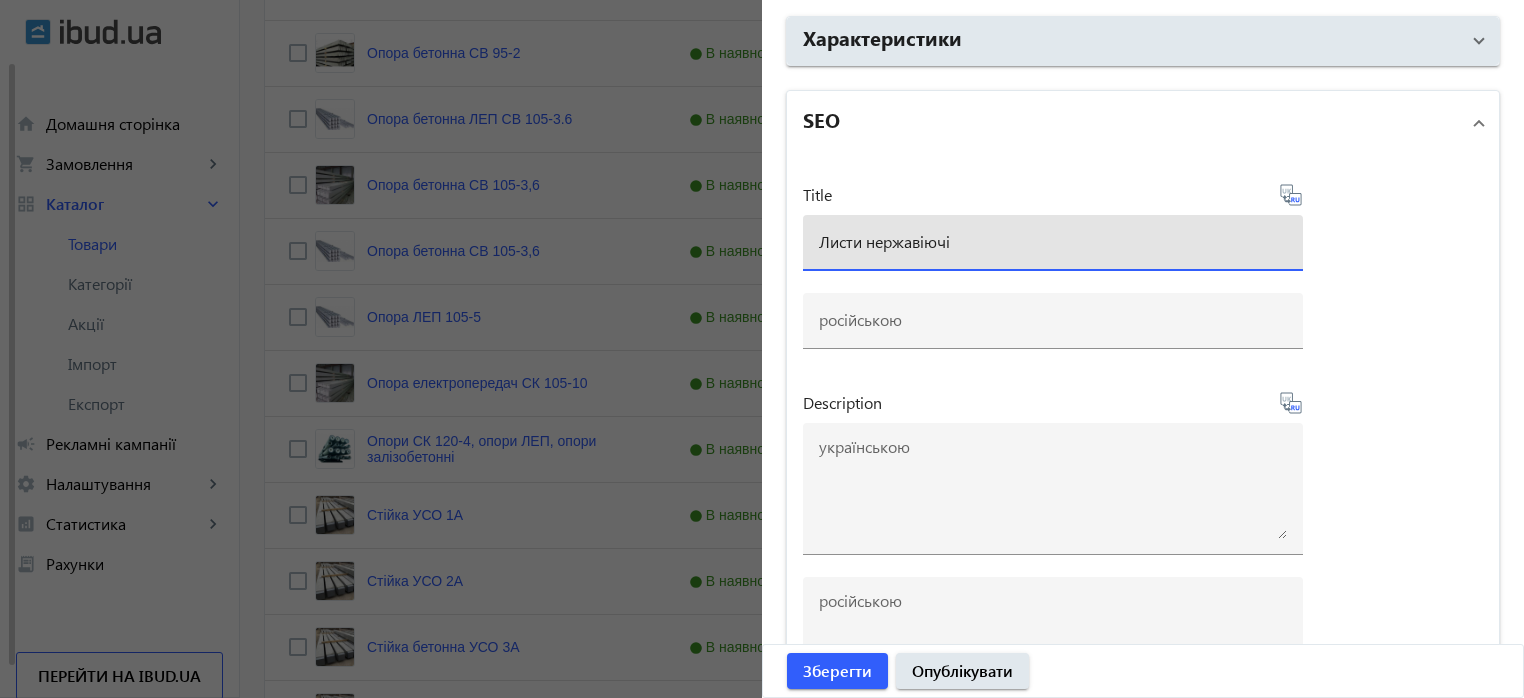 click 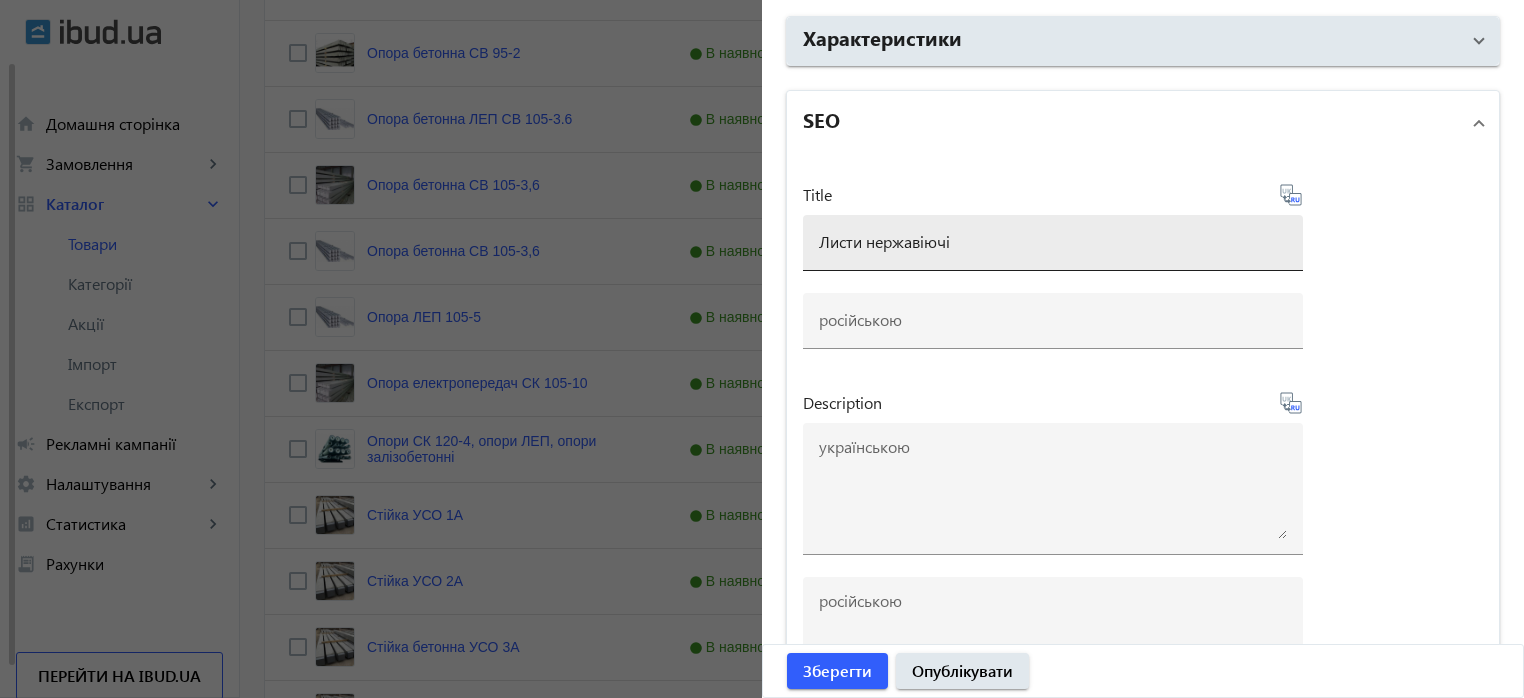 type on "Листы нержавеющие" 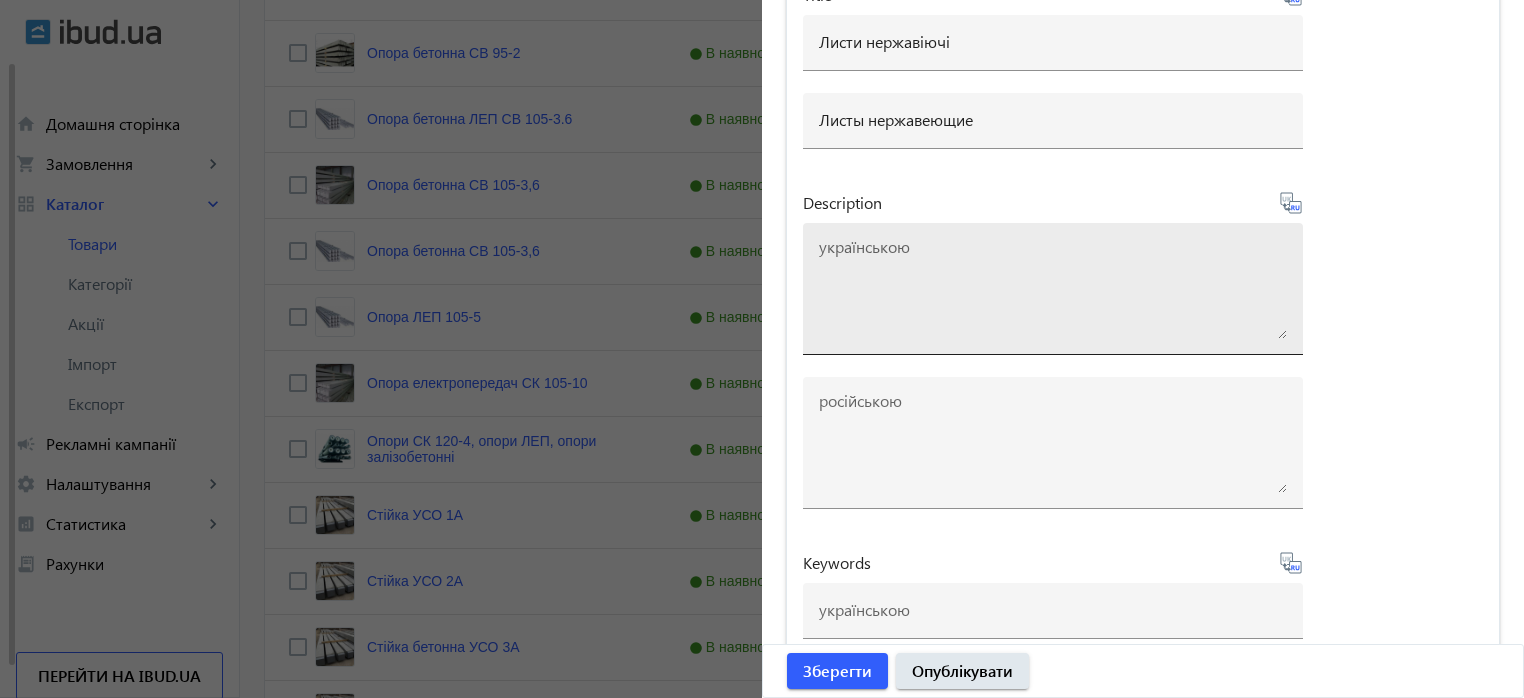scroll, scrollTop: 1763, scrollLeft: 0, axis: vertical 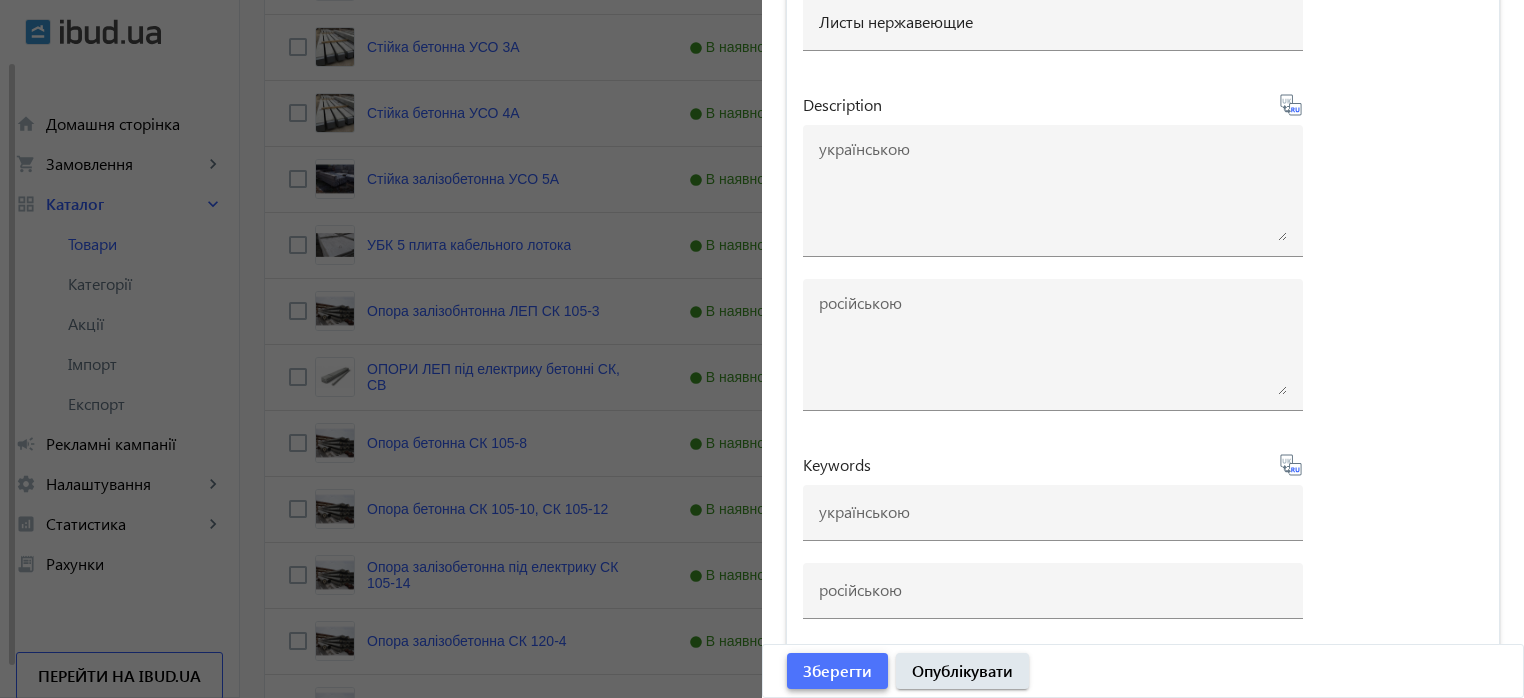 click on "Зберегти" 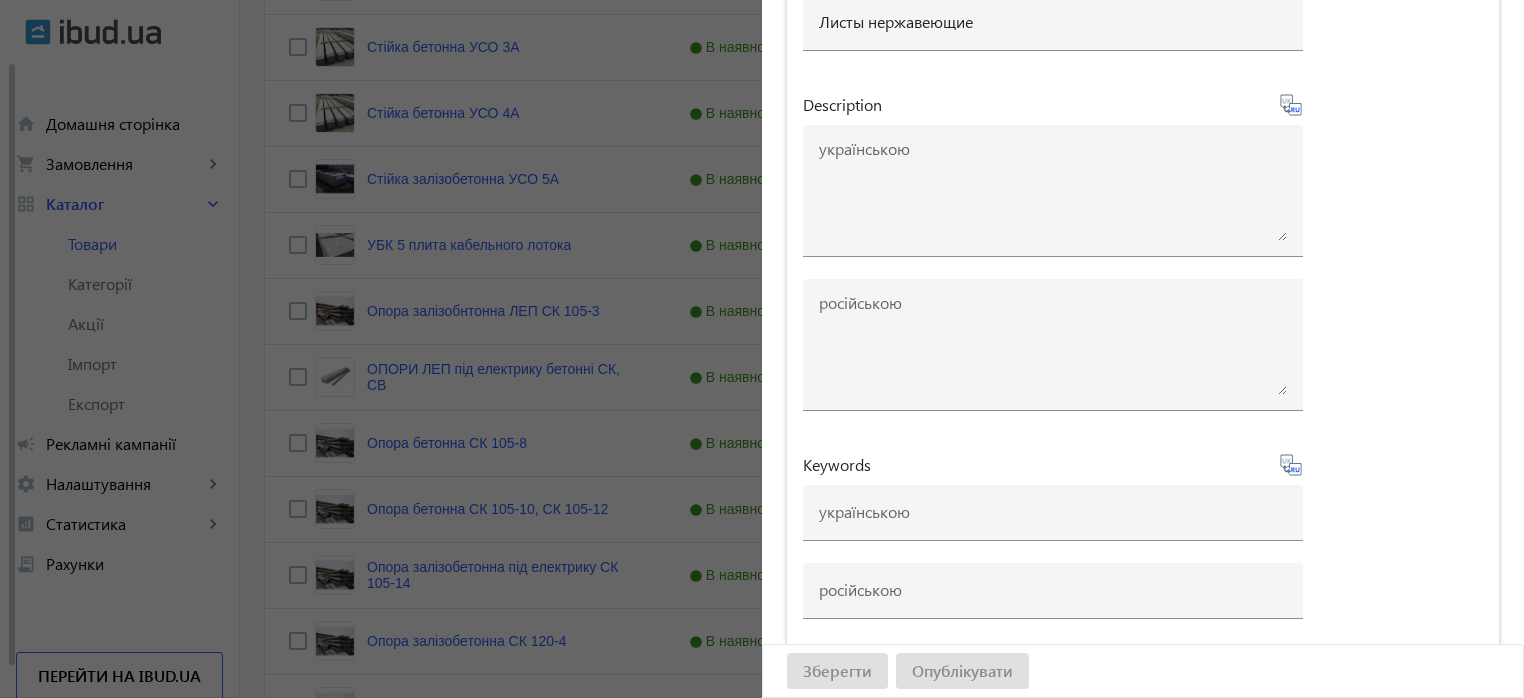 click 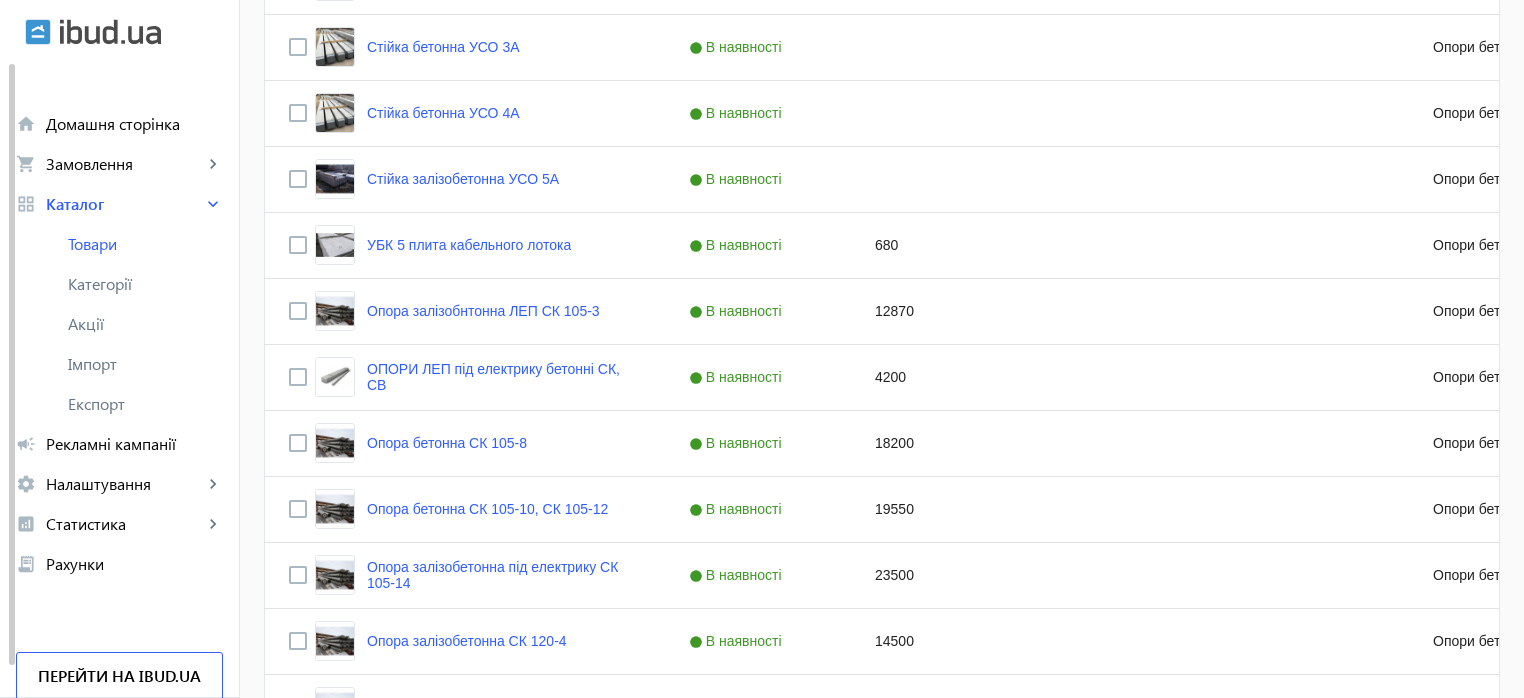 scroll, scrollTop: 0, scrollLeft: 0, axis: both 